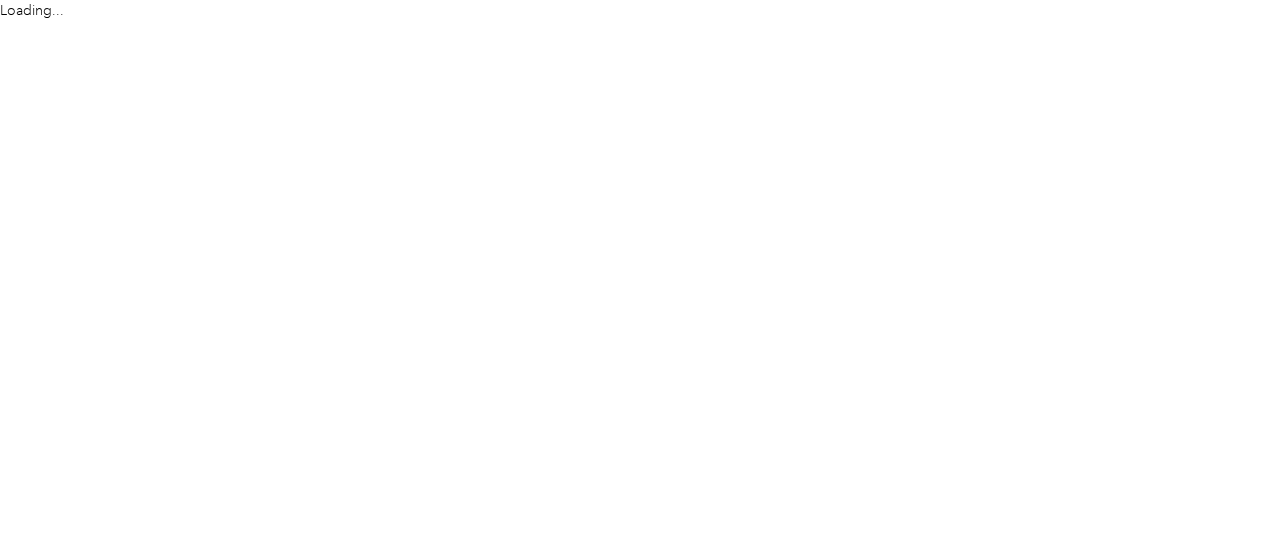 scroll, scrollTop: 0, scrollLeft: 0, axis: both 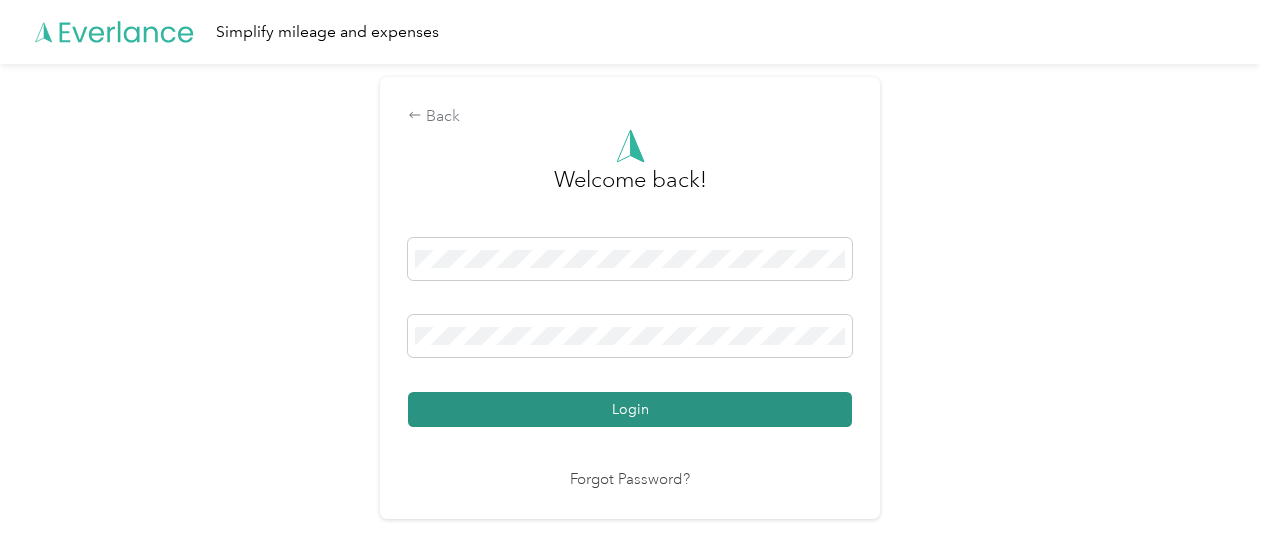 click on "Login" at bounding box center (630, 409) 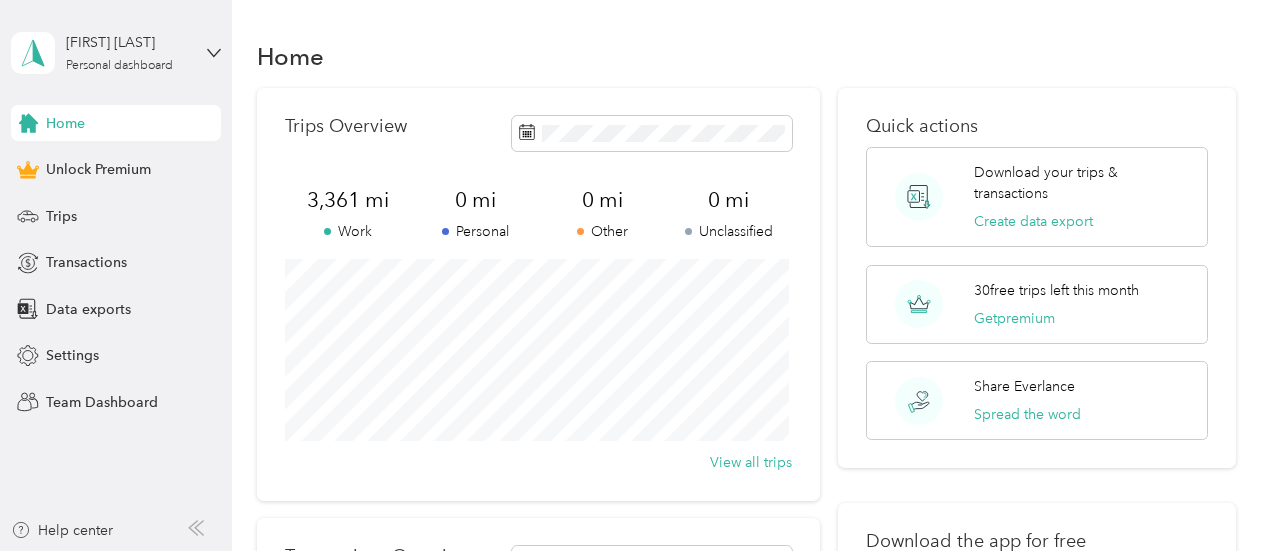 click on "Home" at bounding box center [746, 56] 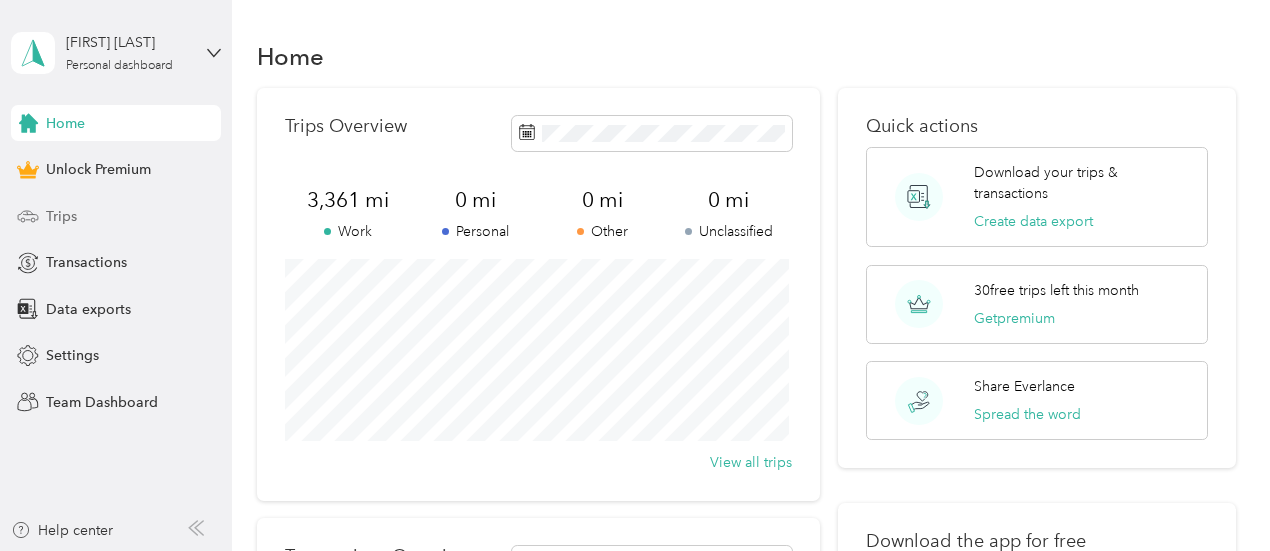 click on "Trips" at bounding box center [61, 216] 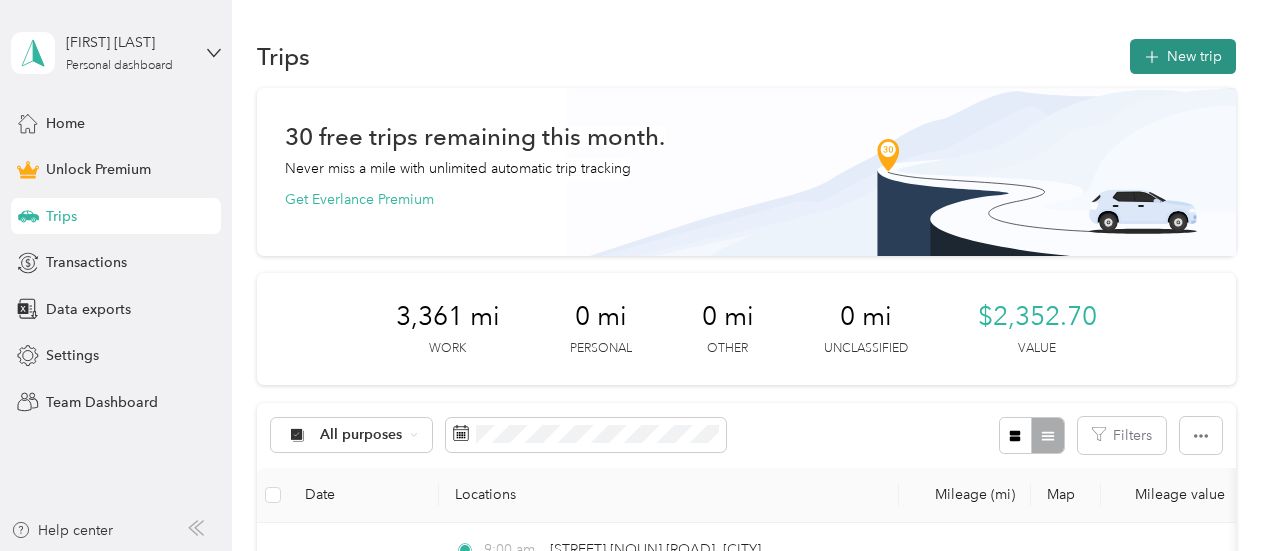 click on "New trip" at bounding box center (1183, 56) 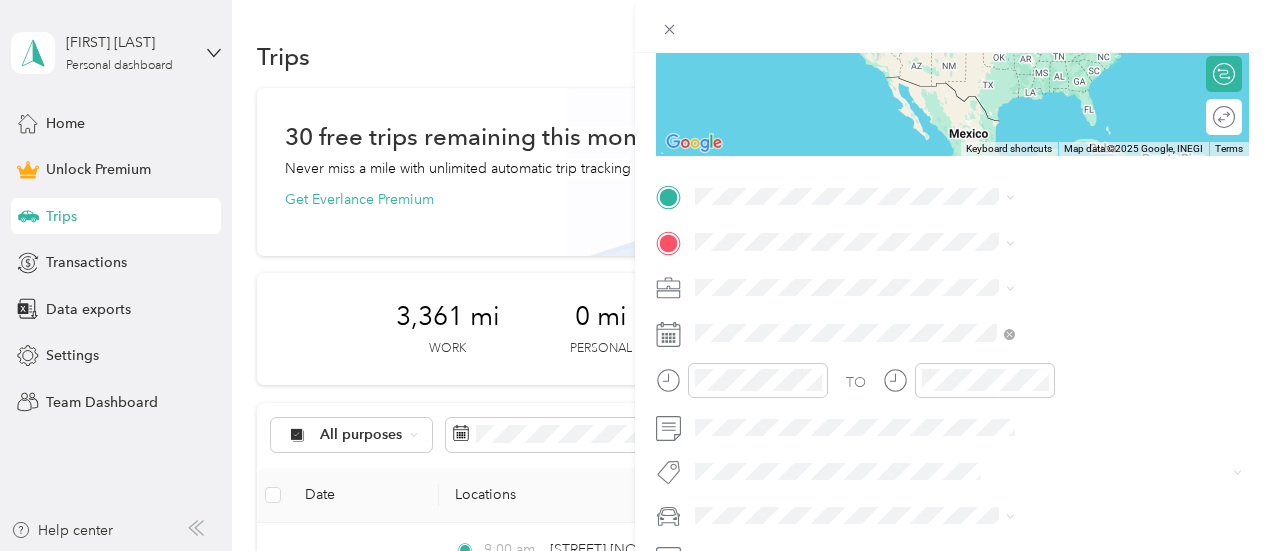 scroll, scrollTop: 340, scrollLeft: 0, axis: vertical 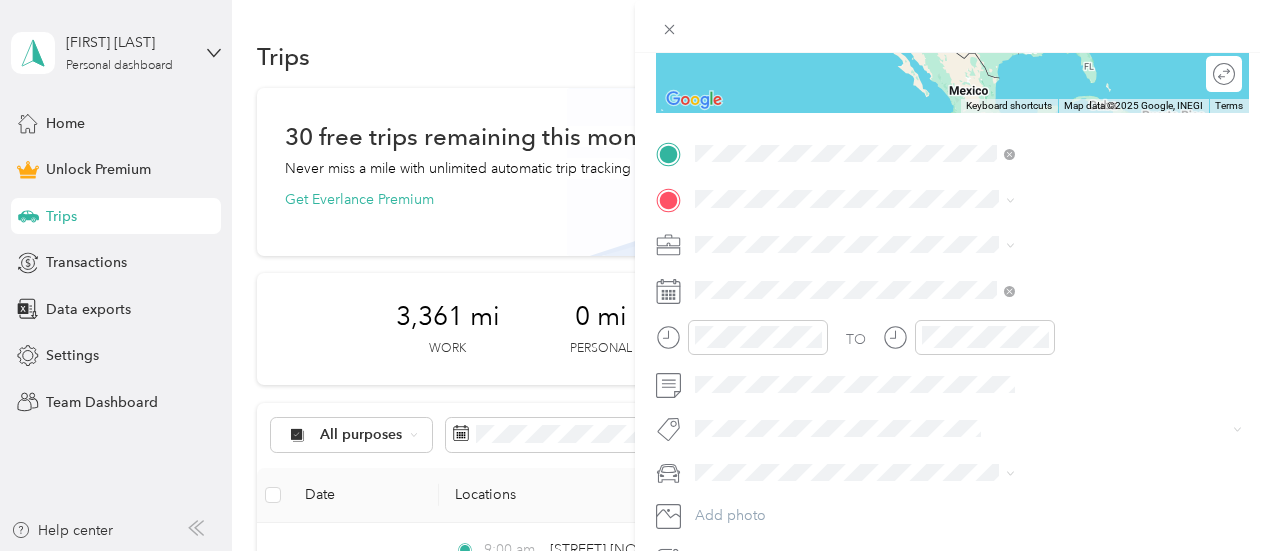click on "[STREET] [NOUN] [ROAD]
[CITY], [STATE] [POSTAL_CODE], [COUNTRY]" at bounding box center (1081, 316) 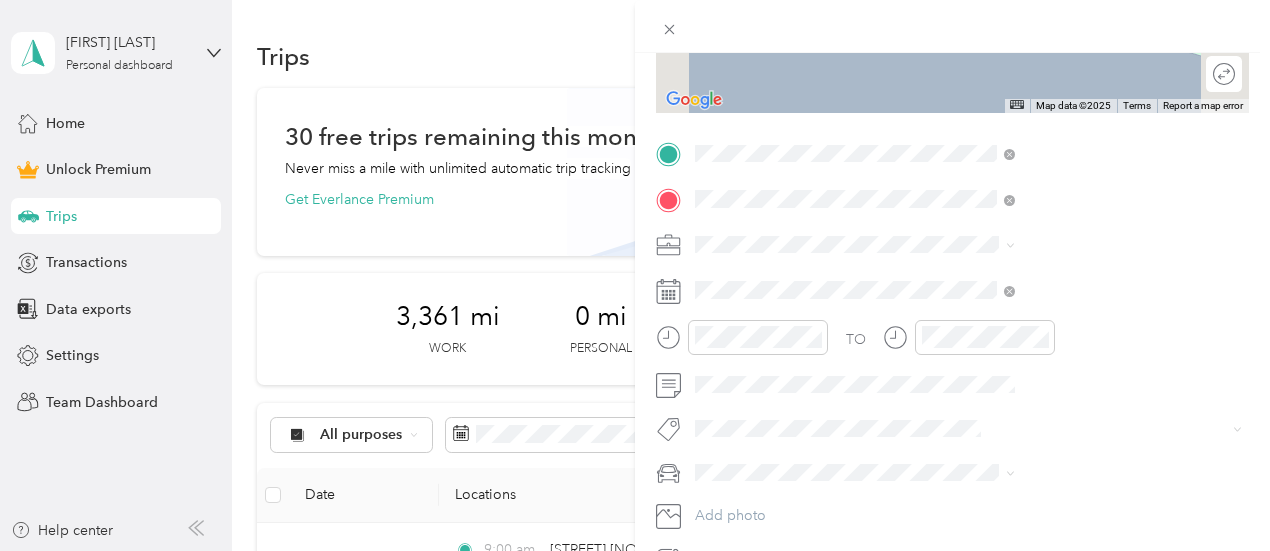 click on "[NUMBER] [ORDINAL] [STREET]
[CITY], [STATE] [POSTAL_CODE], [COUNTRY]" at bounding box center (1081, 288) 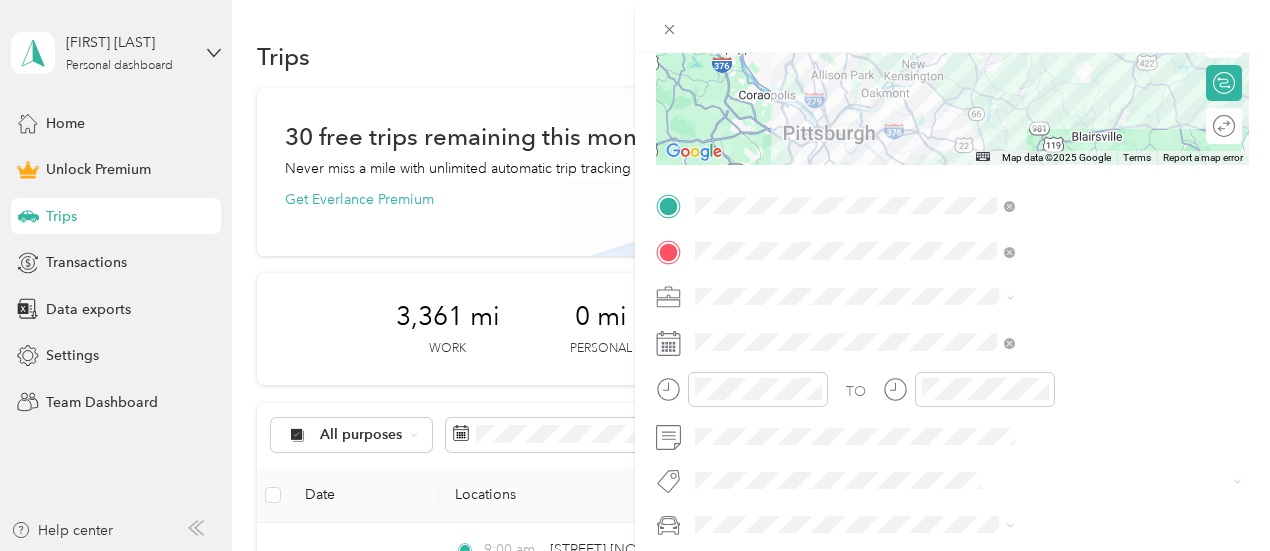scroll, scrollTop: 284, scrollLeft: 0, axis: vertical 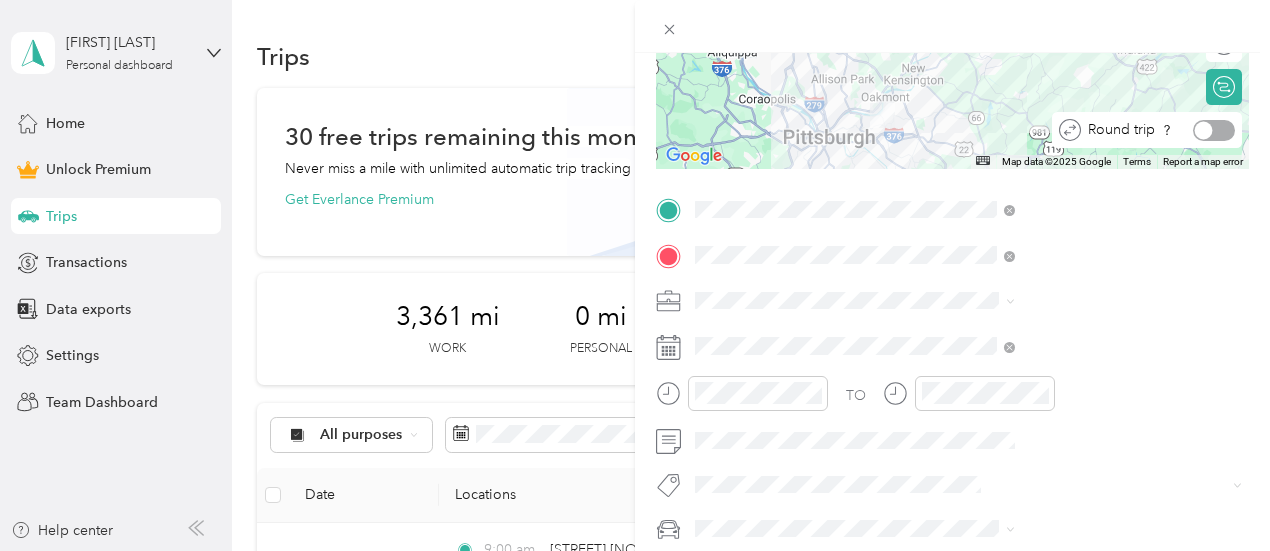 click at bounding box center [1214, 130] 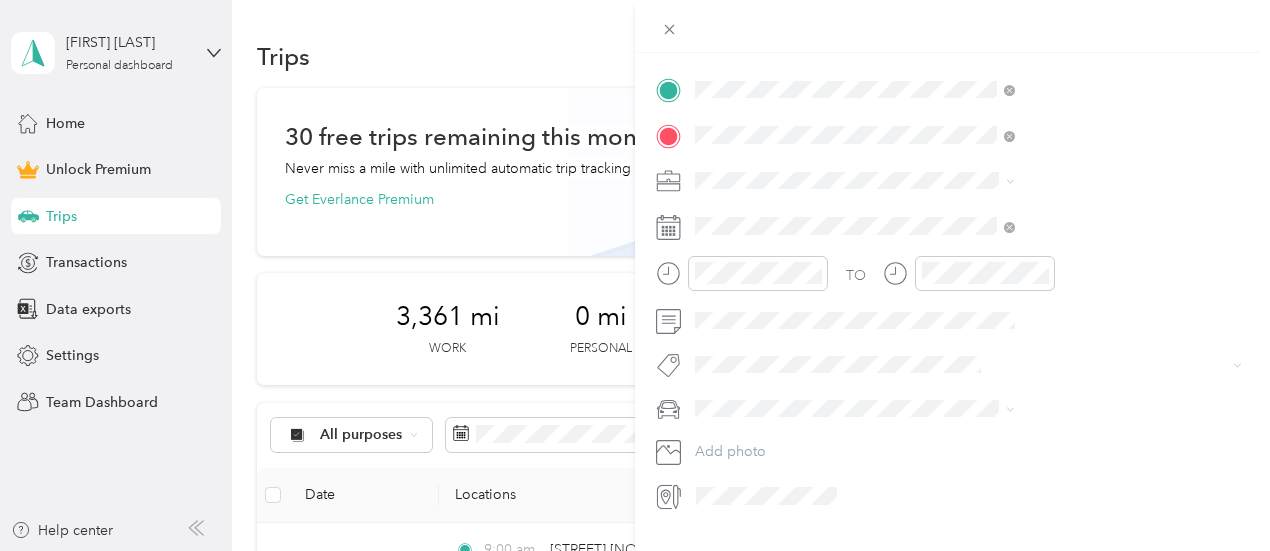 scroll, scrollTop: 406, scrollLeft: 0, axis: vertical 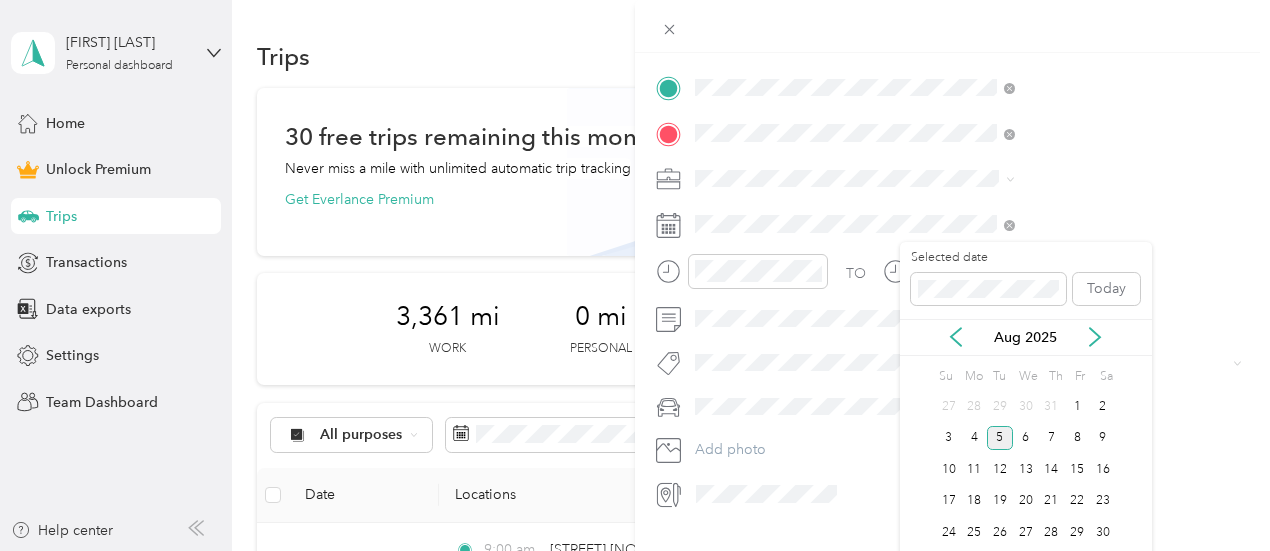 click on "Aug 2025" at bounding box center [1026, 337] 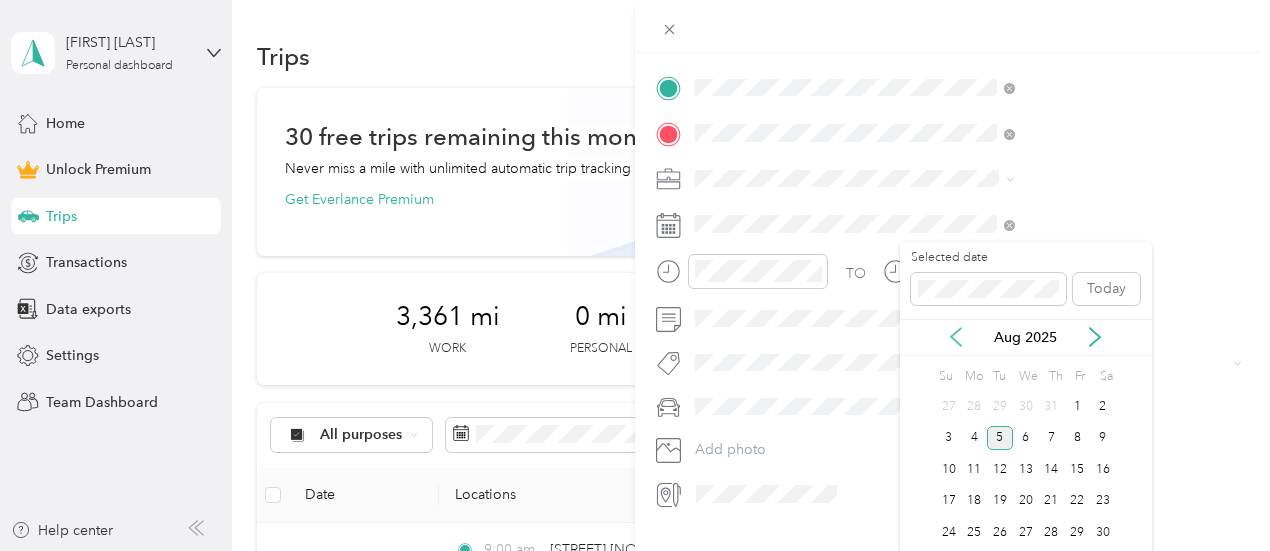click 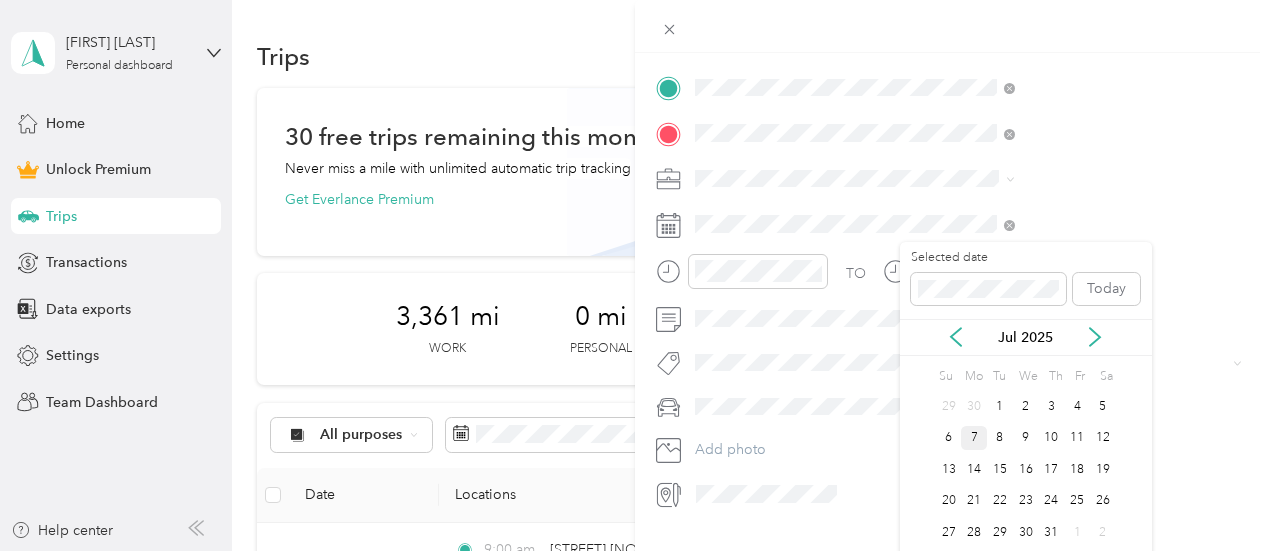 click on "7" at bounding box center [974, 438] 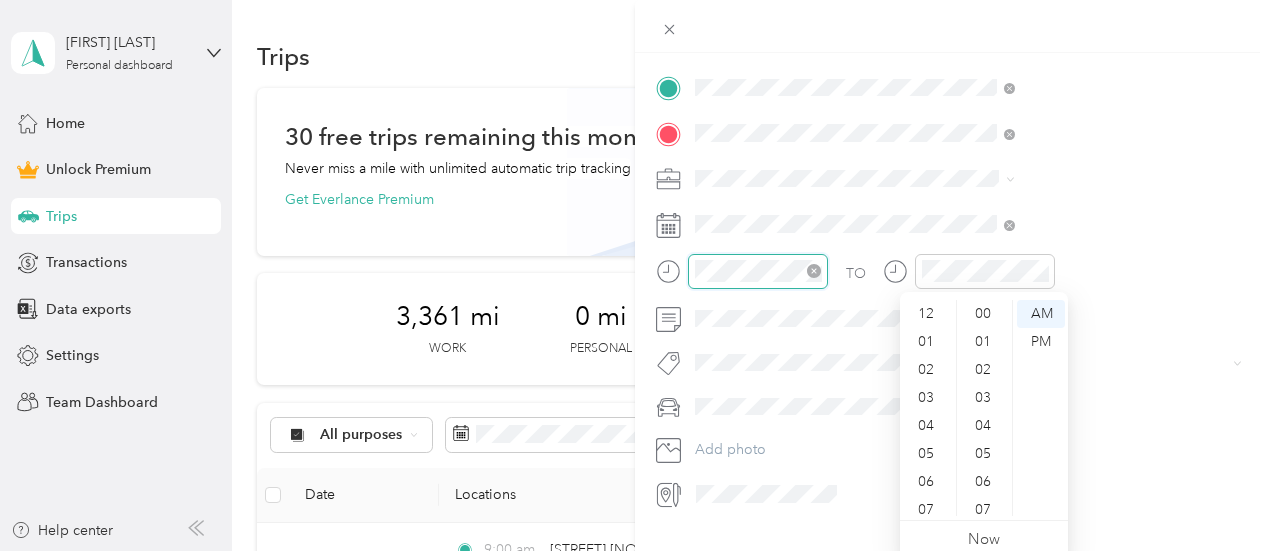 scroll, scrollTop: 812, scrollLeft: 0, axis: vertical 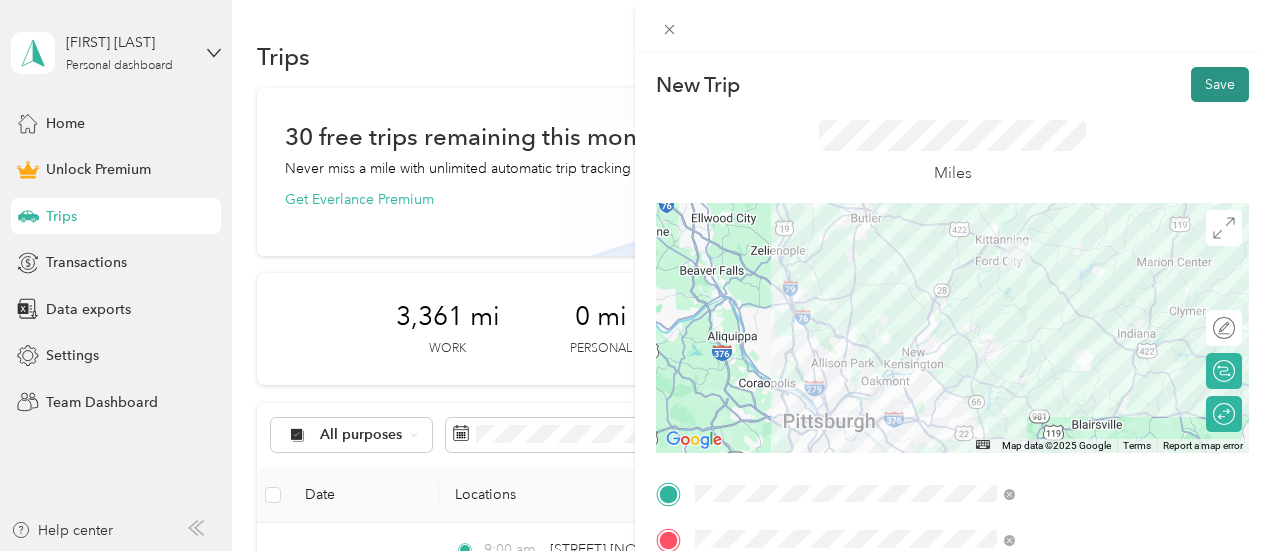 click on "Save" at bounding box center [1220, 84] 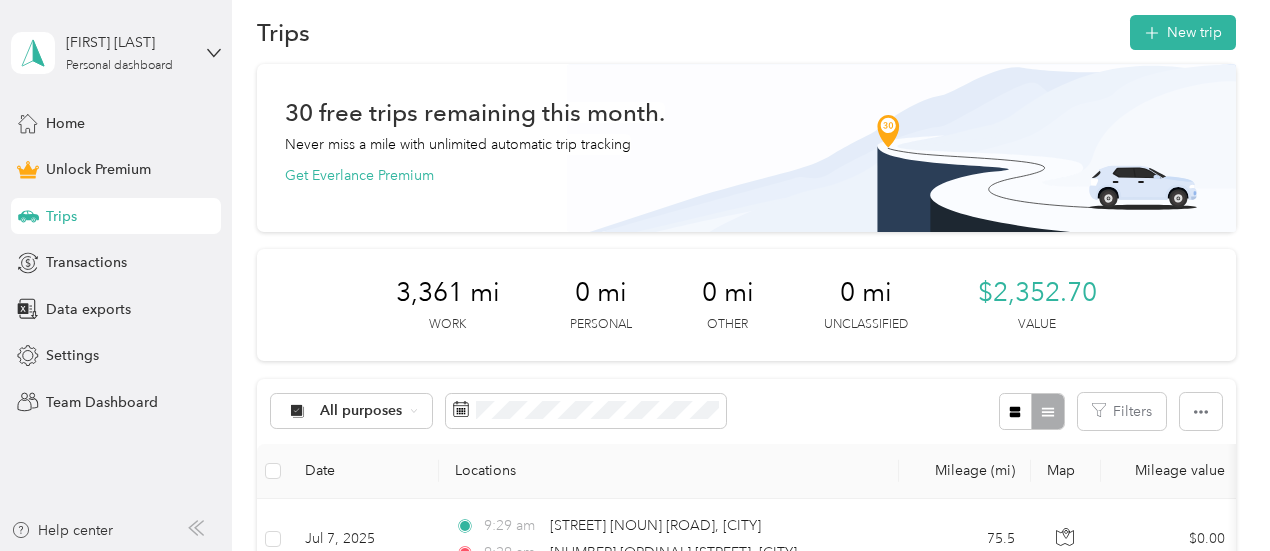 scroll, scrollTop: 13, scrollLeft: 0, axis: vertical 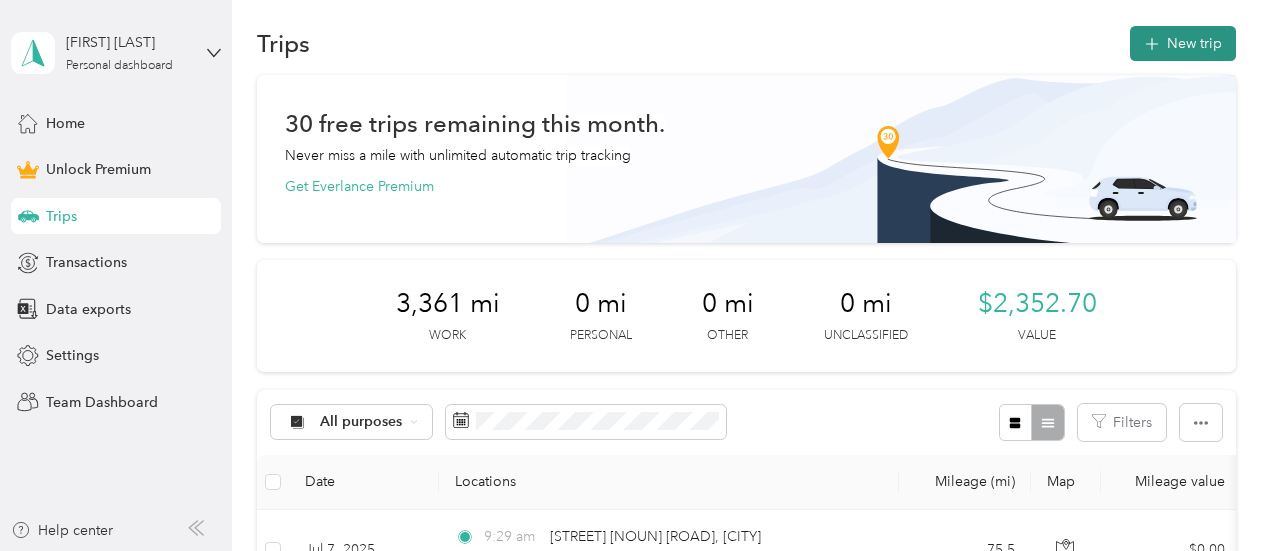 click on "New trip" at bounding box center (1183, 43) 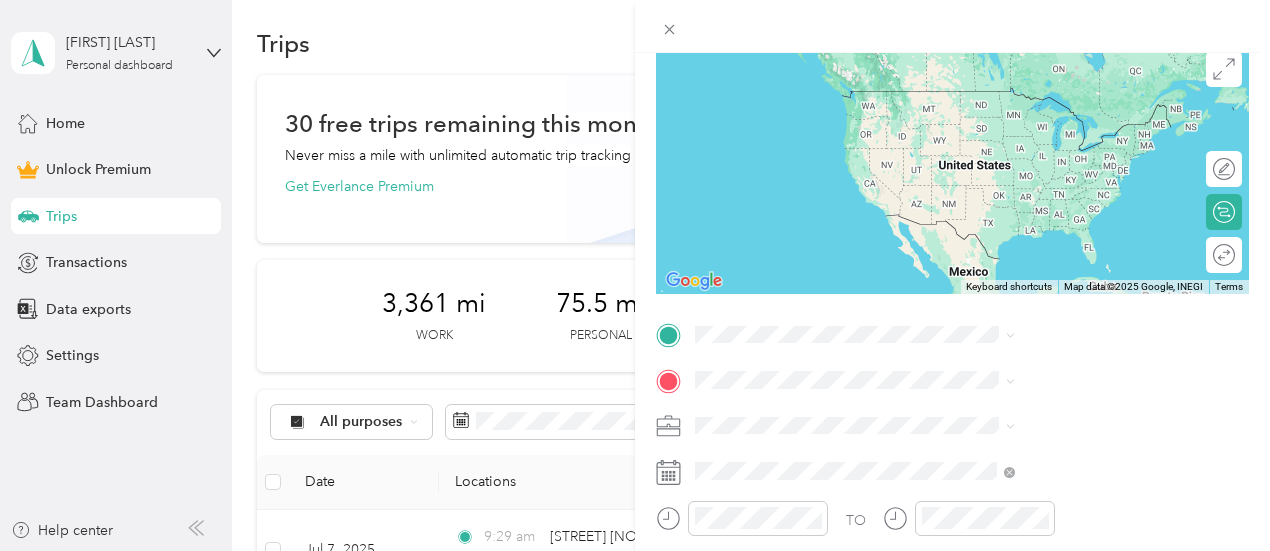 scroll, scrollTop: 255, scrollLeft: 0, axis: vertical 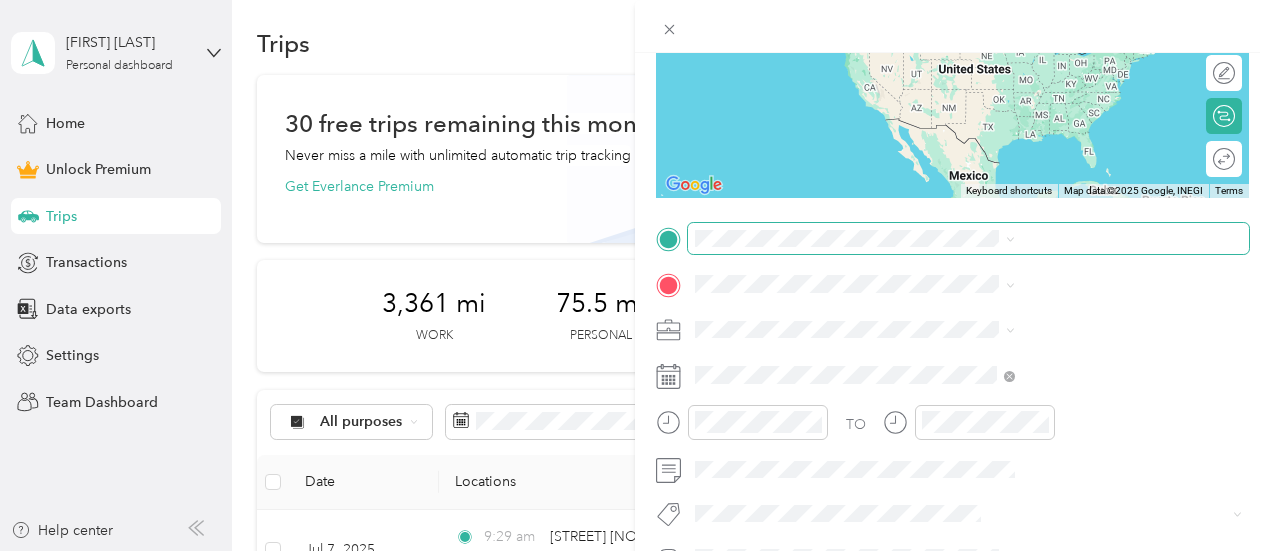 click at bounding box center [968, 239] 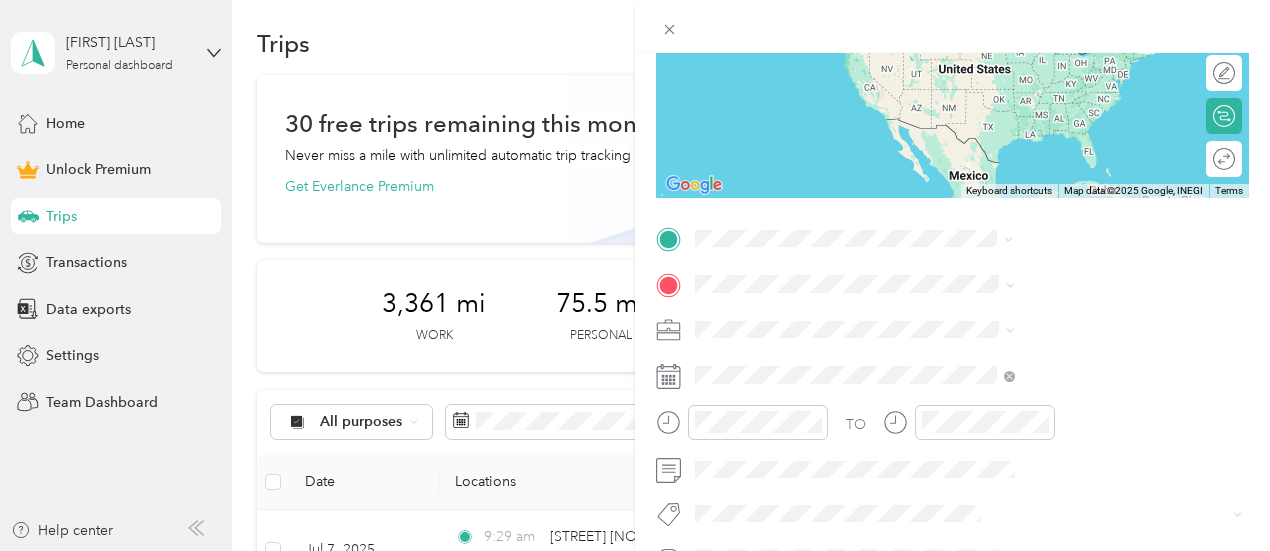 click on "[STREET] [NOUN] [ROAD]
[CITY], [STATE] [POSTAL_CODE], [COUNTRY]" at bounding box center [1081, 401] 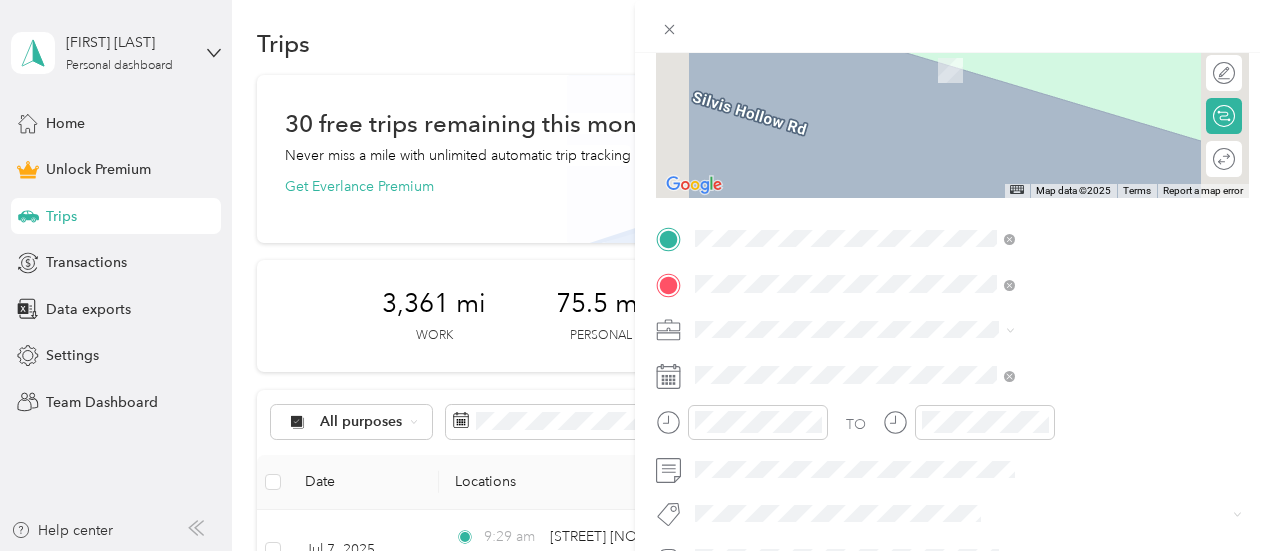 click on "[NUMBER] [STREET] [ROAD]
[CITY], [STATE] [POSTAL_CODE], [COUNTRY]" at bounding box center [1081, 373] 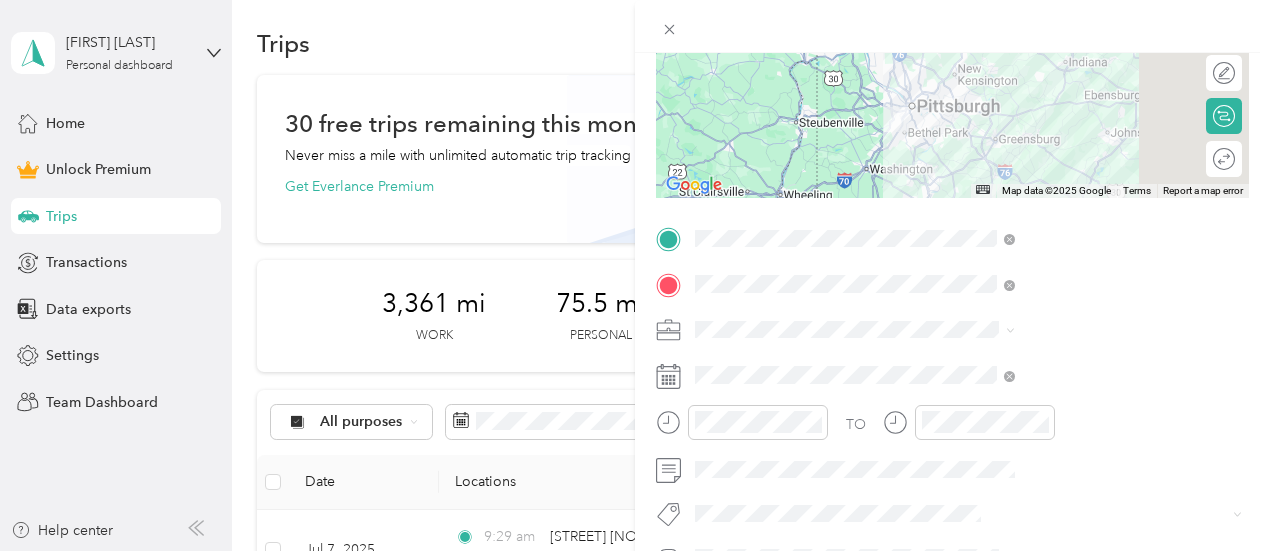 click on "Work" at bounding box center (931, 48) 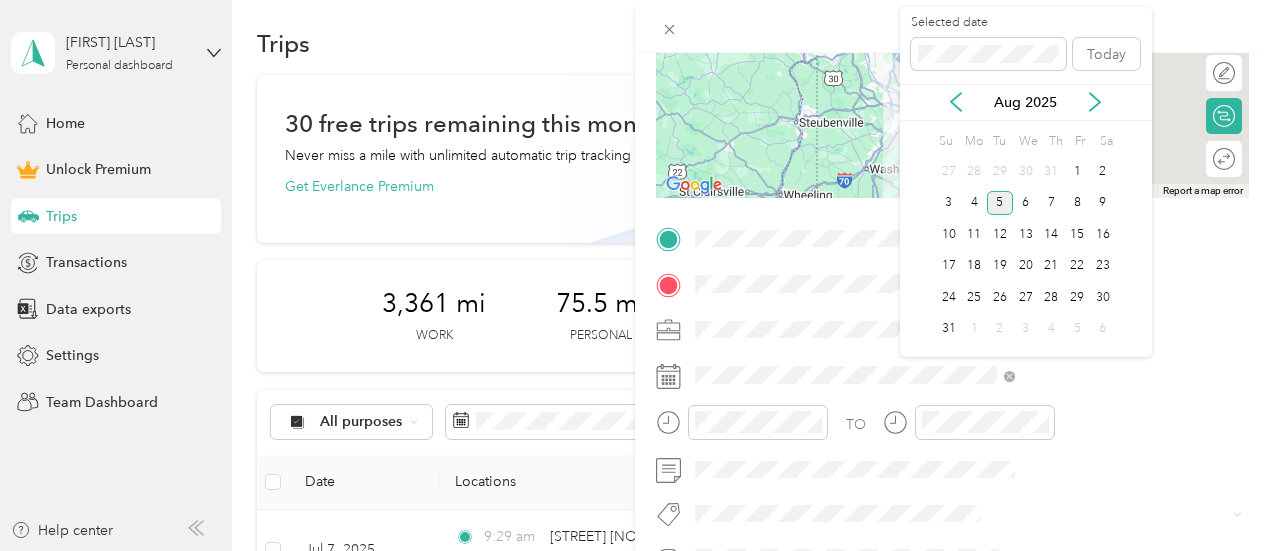 drag, startPoint x: 966, startPoint y: 103, endPoint x: 1010, endPoint y: 95, distance: 44.72136 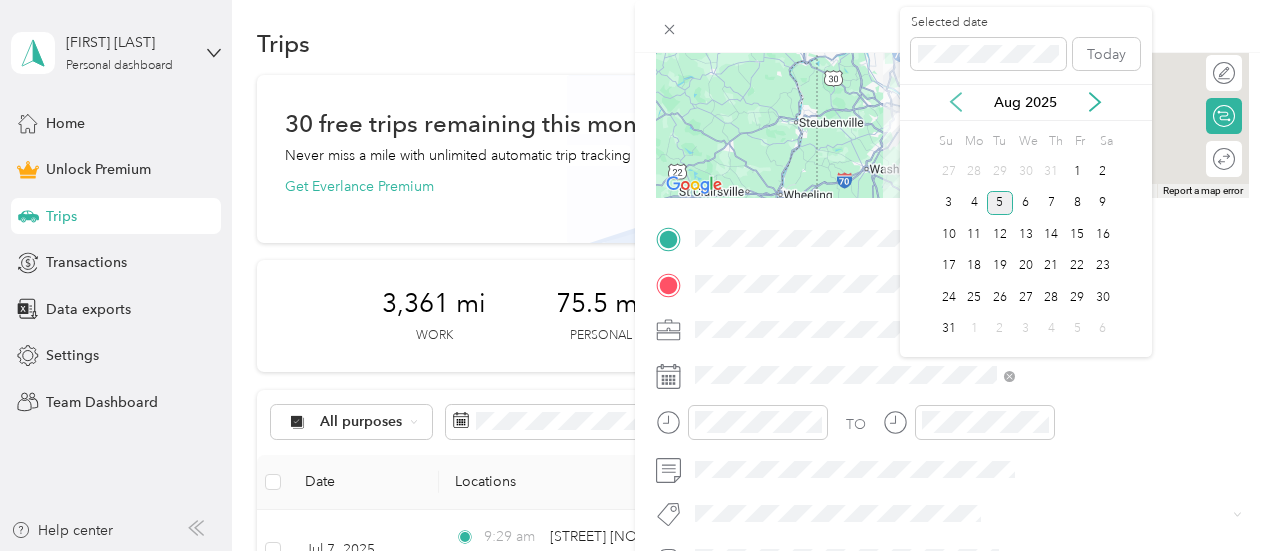click 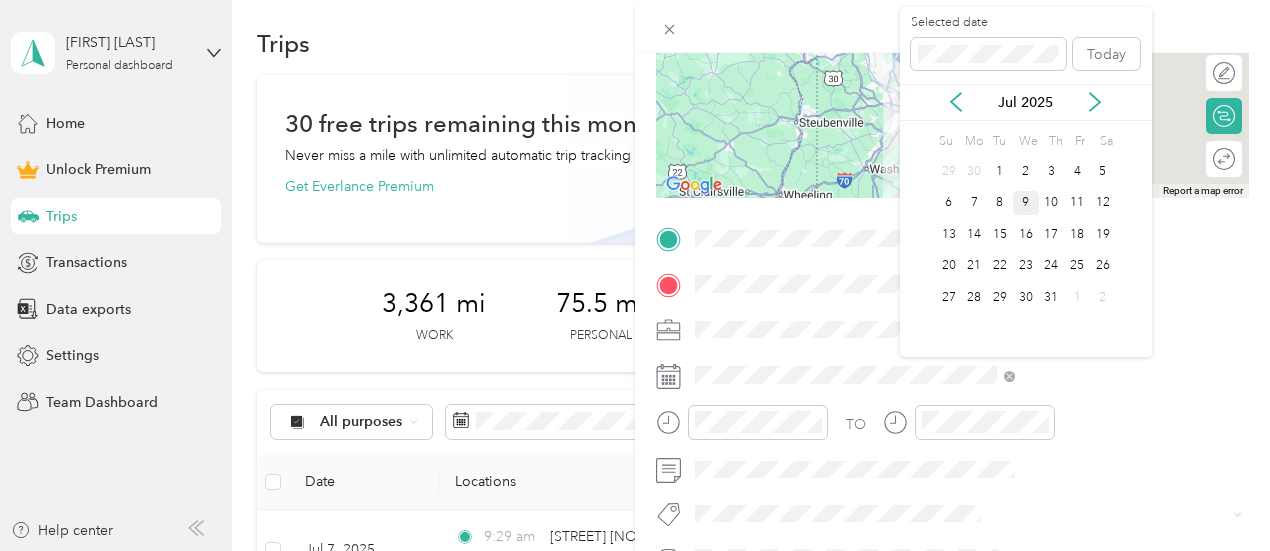 click on "9" at bounding box center (1026, 203) 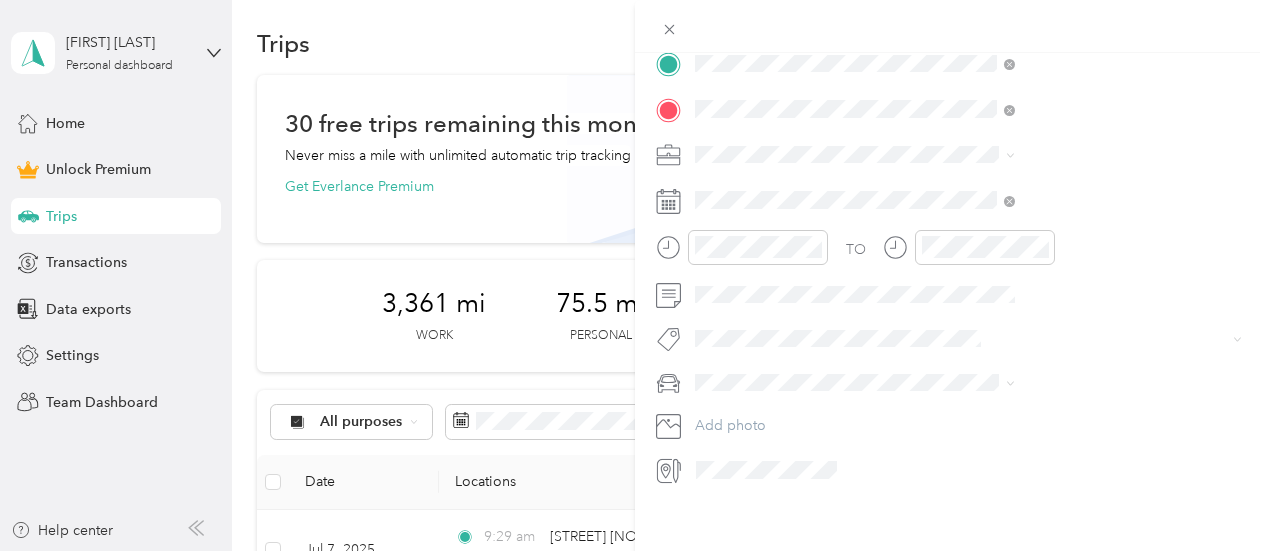 scroll, scrollTop: 434, scrollLeft: 0, axis: vertical 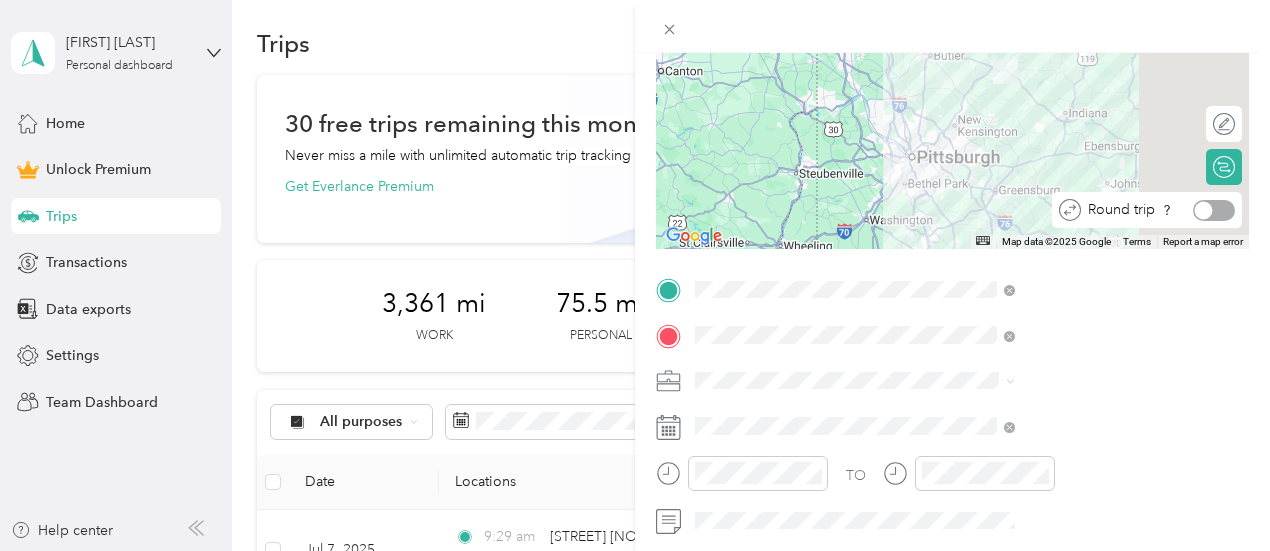 click at bounding box center (1214, 210) 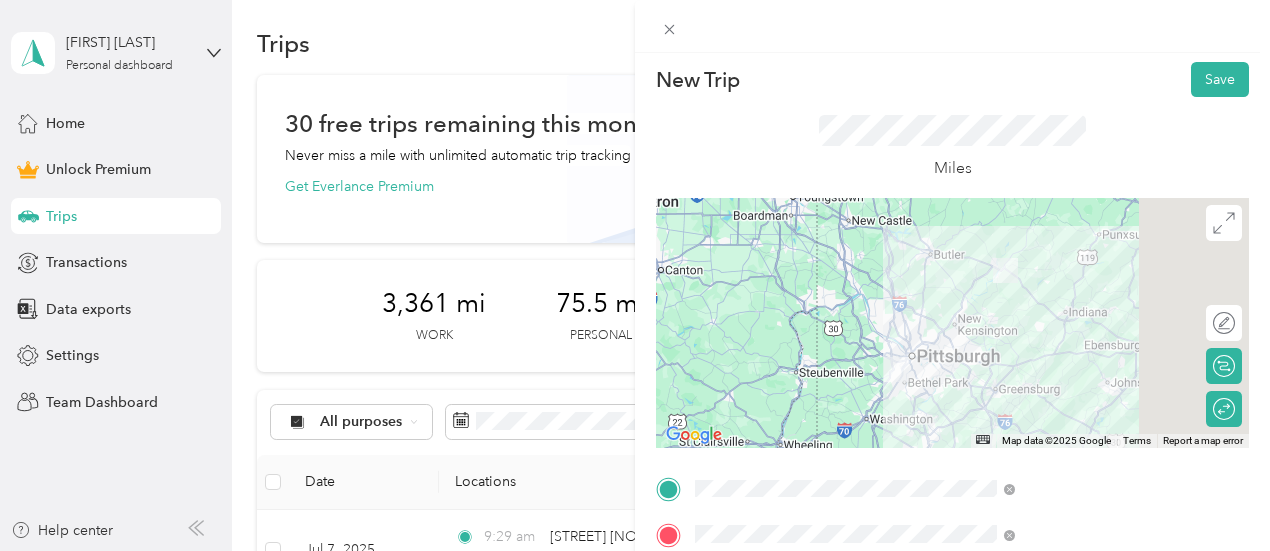 scroll, scrollTop: 0, scrollLeft: 0, axis: both 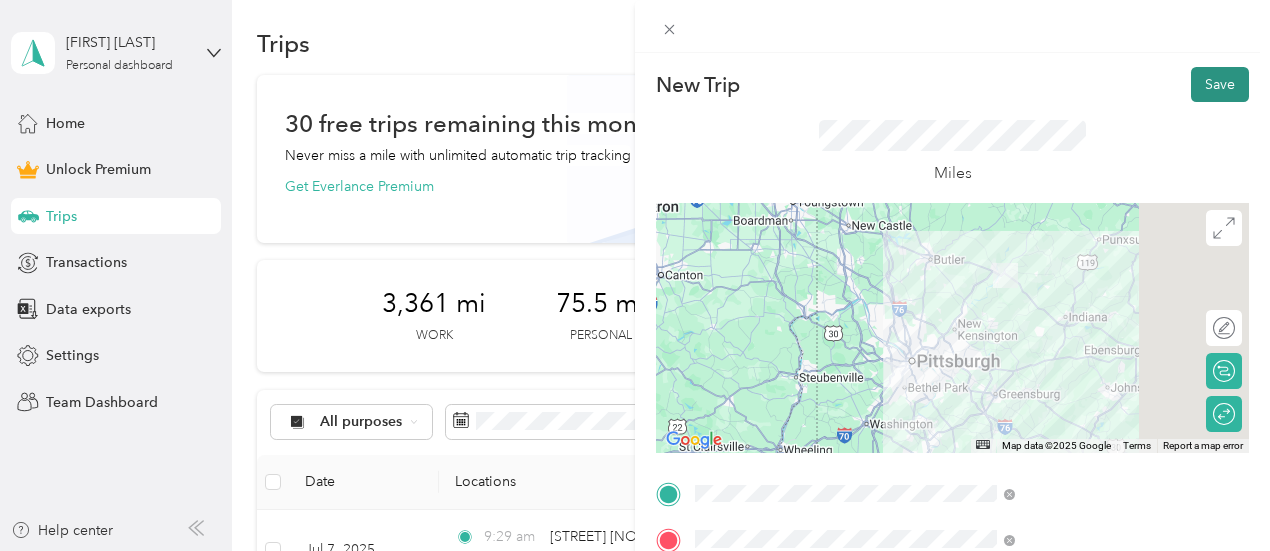 click on "Save" at bounding box center [1220, 84] 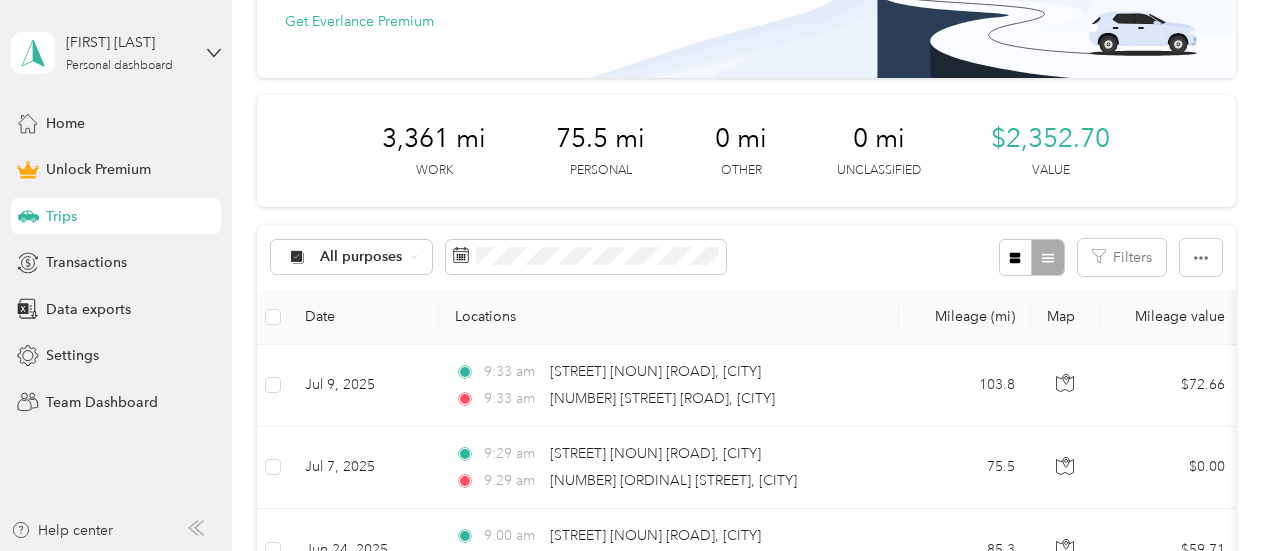 scroll, scrollTop: 310, scrollLeft: 0, axis: vertical 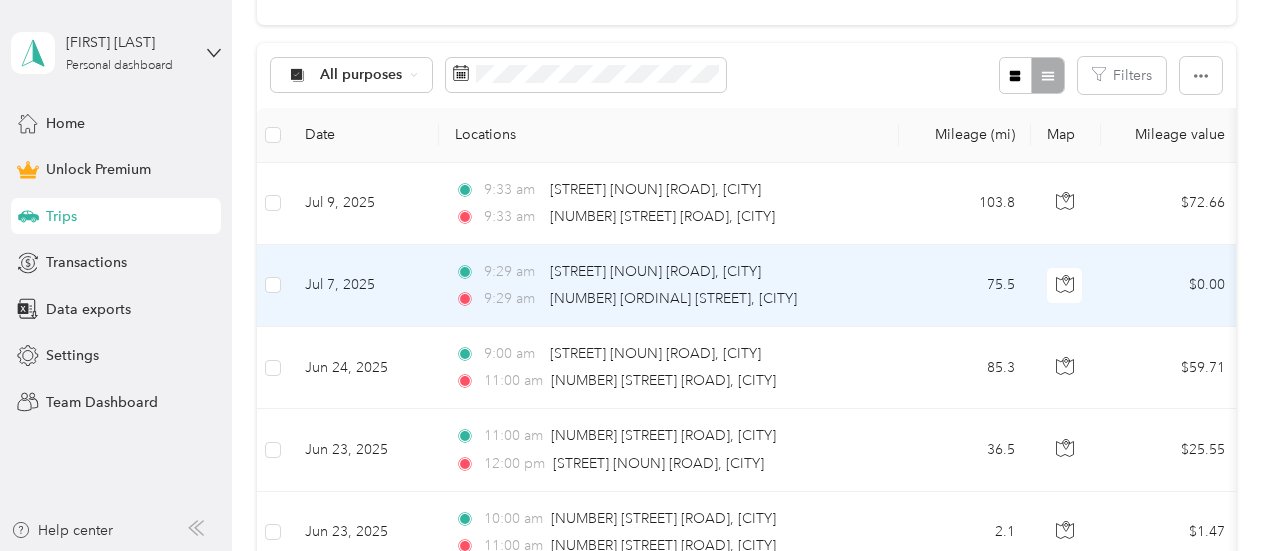 click on "Jul 7, 2025" at bounding box center [364, 286] 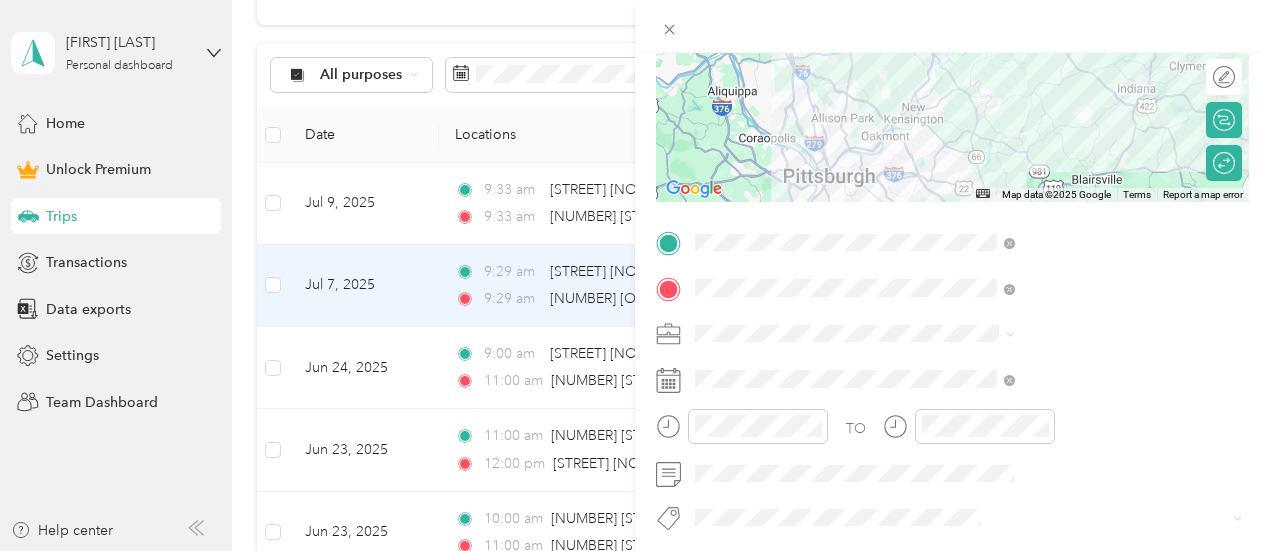 scroll, scrollTop: 260, scrollLeft: 0, axis: vertical 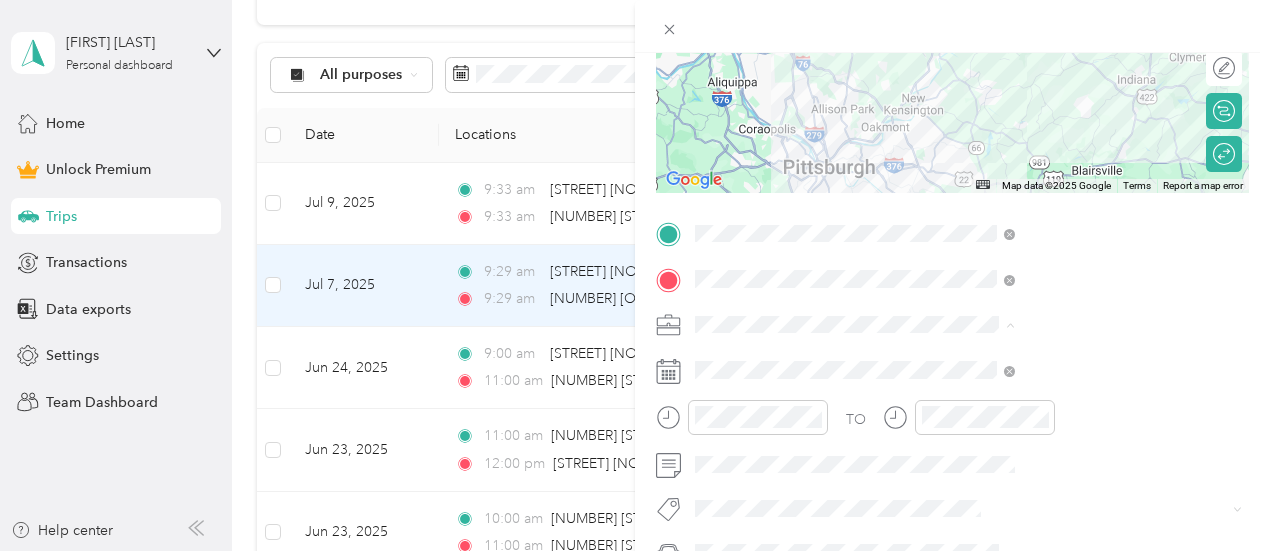 click on "Work" at bounding box center (1067, 43) 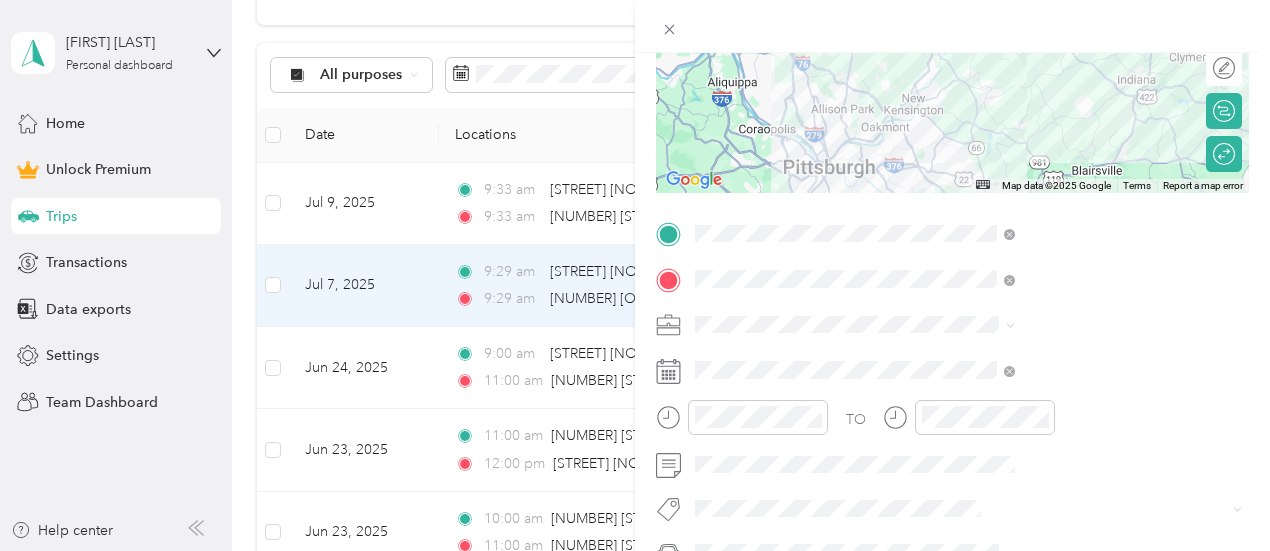 scroll, scrollTop: 452, scrollLeft: 0, axis: vertical 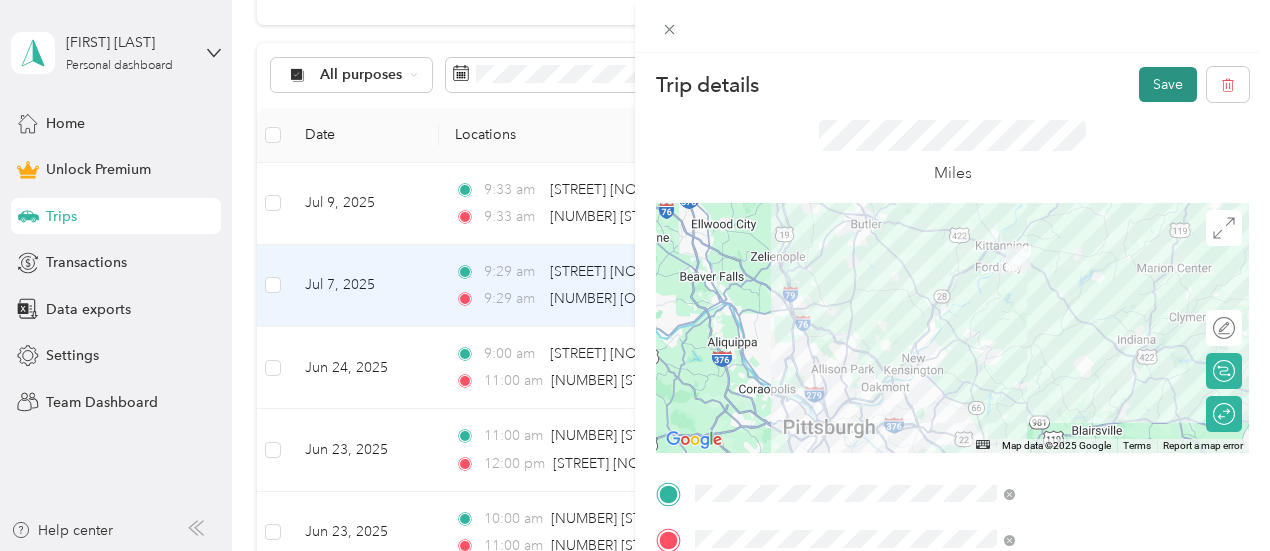 click on "Save" at bounding box center (1168, 84) 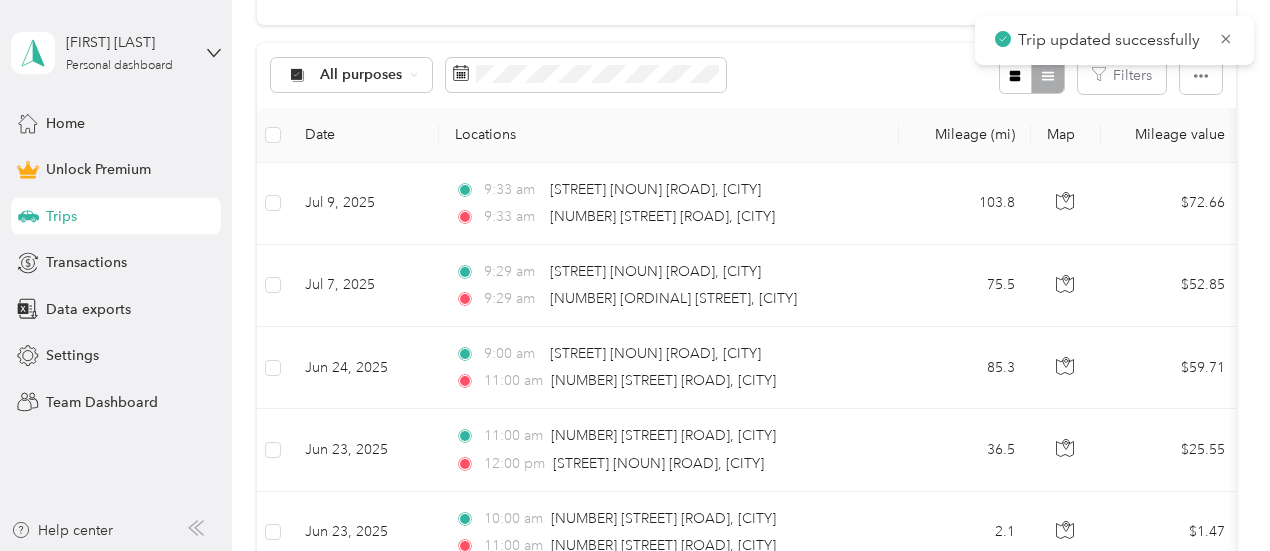 scroll, scrollTop: 320, scrollLeft: 0, axis: vertical 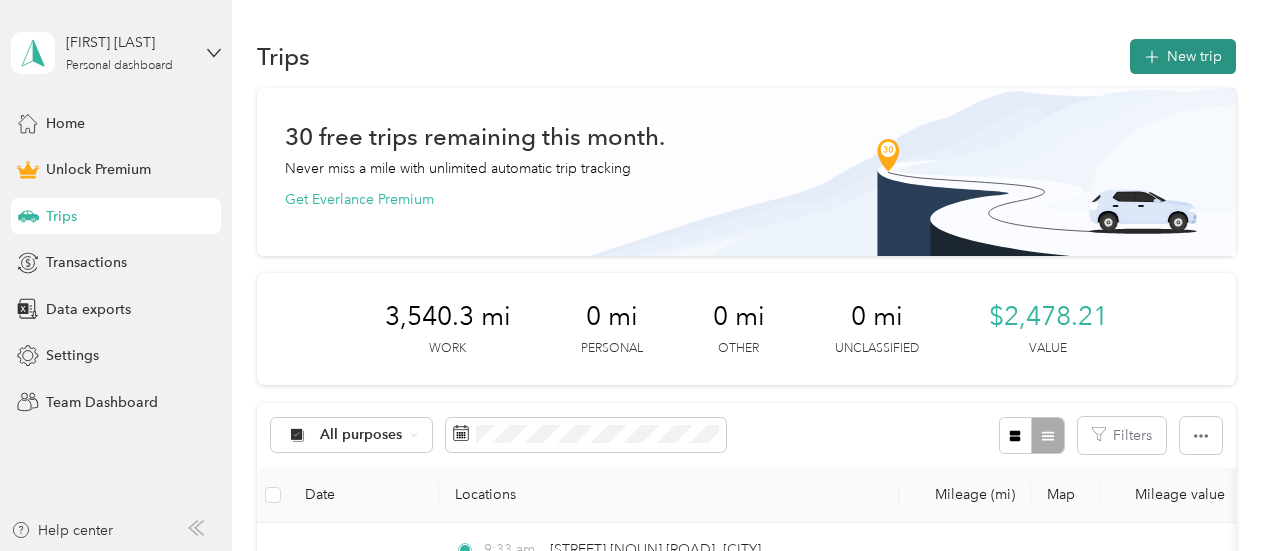 click on "New trip" at bounding box center [1183, 56] 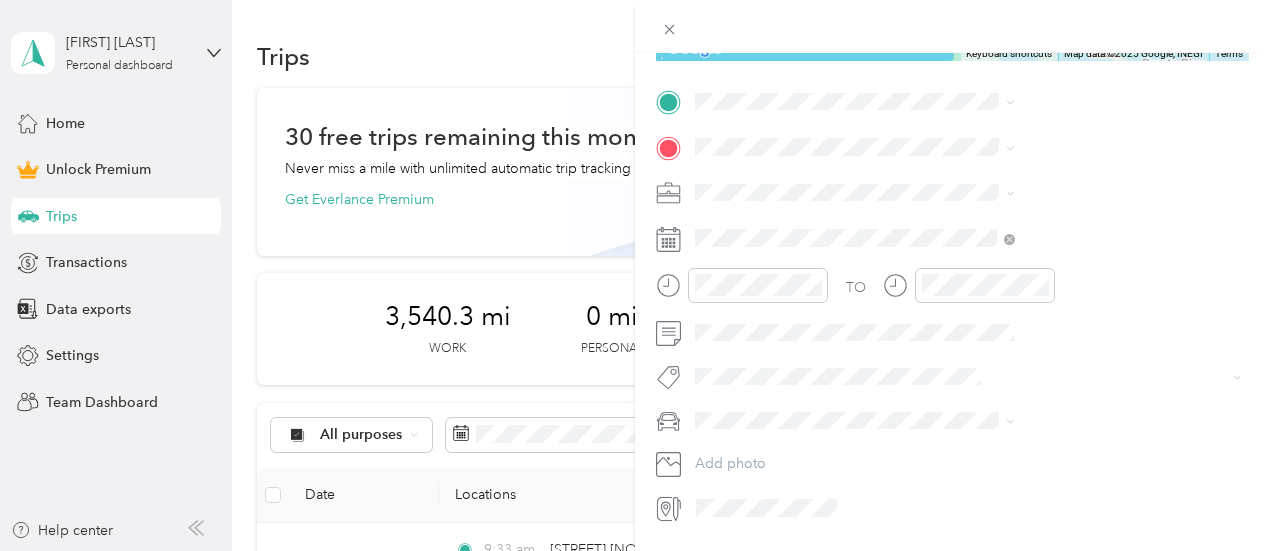 scroll, scrollTop: 396, scrollLeft: 0, axis: vertical 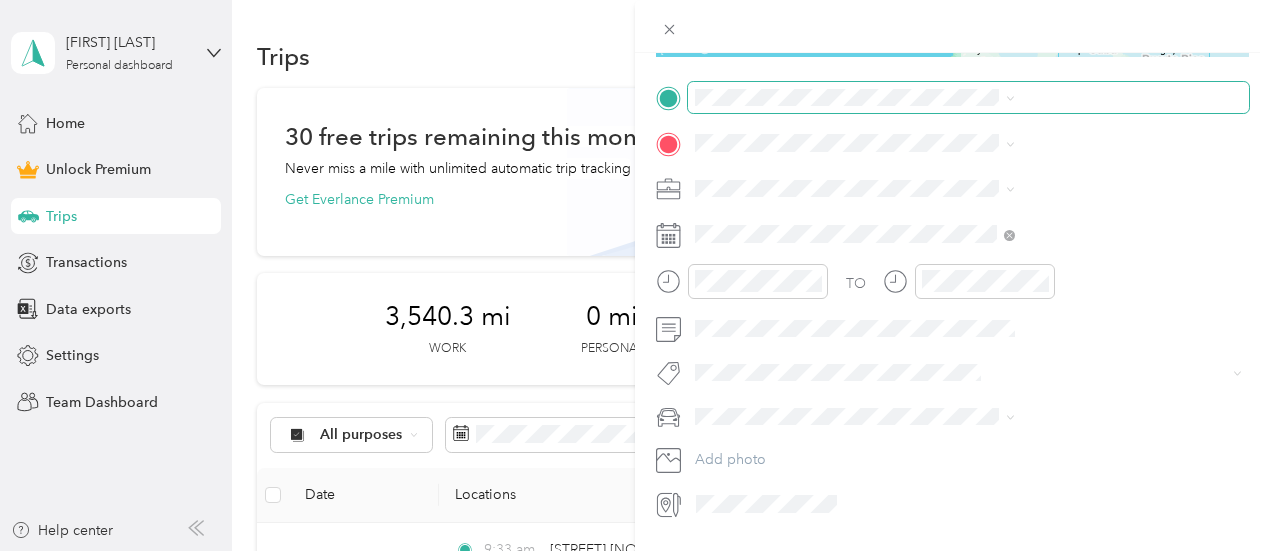click at bounding box center (968, 98) 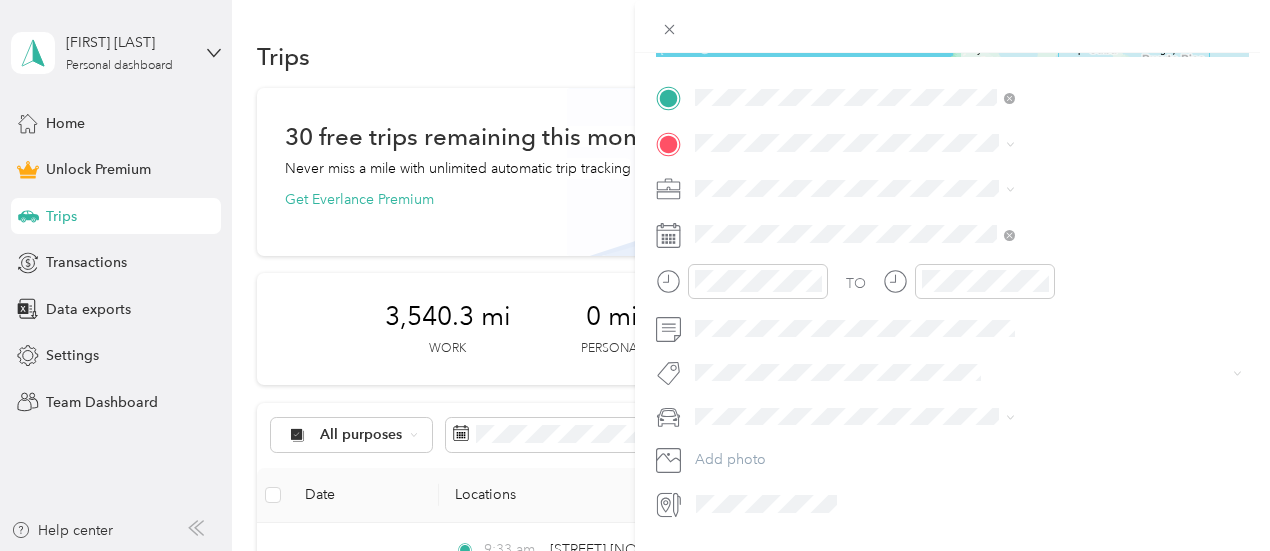 click on "[STREET] [NOUN] [ROAD]
[CITY], [STATE] [POSTAL_CODE], [COUNTRY]" at bounding box center (1081, 260) 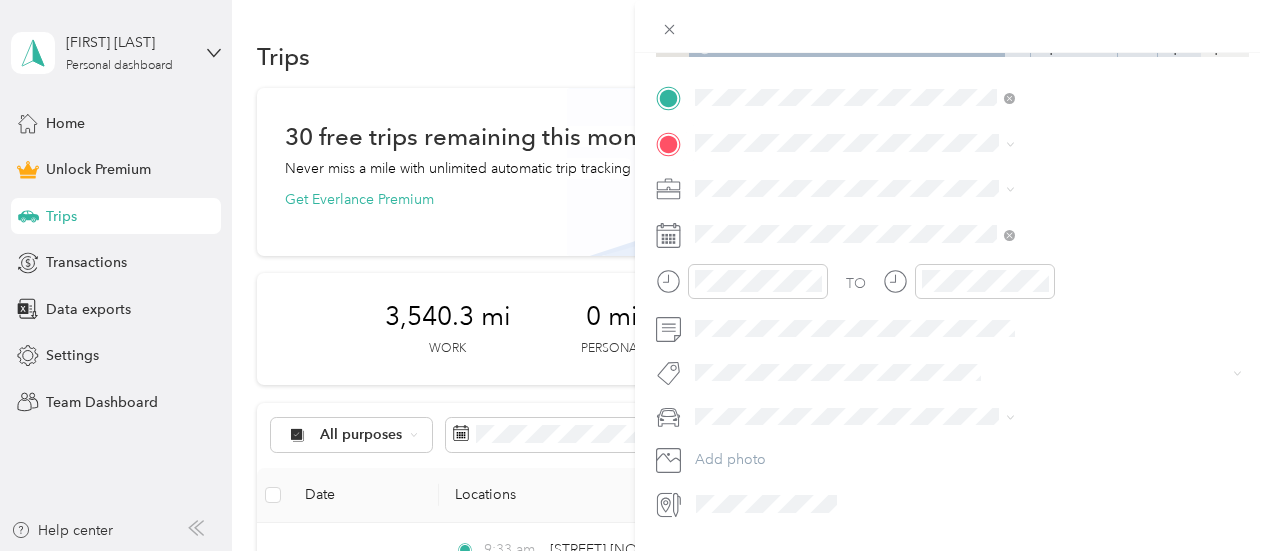 click on "[NUMBER] [STREET] [ROAD]
[CITY], [STATE] [POSTAL_CODE], [COUNTRY]" at bounding box center [1081, 226] 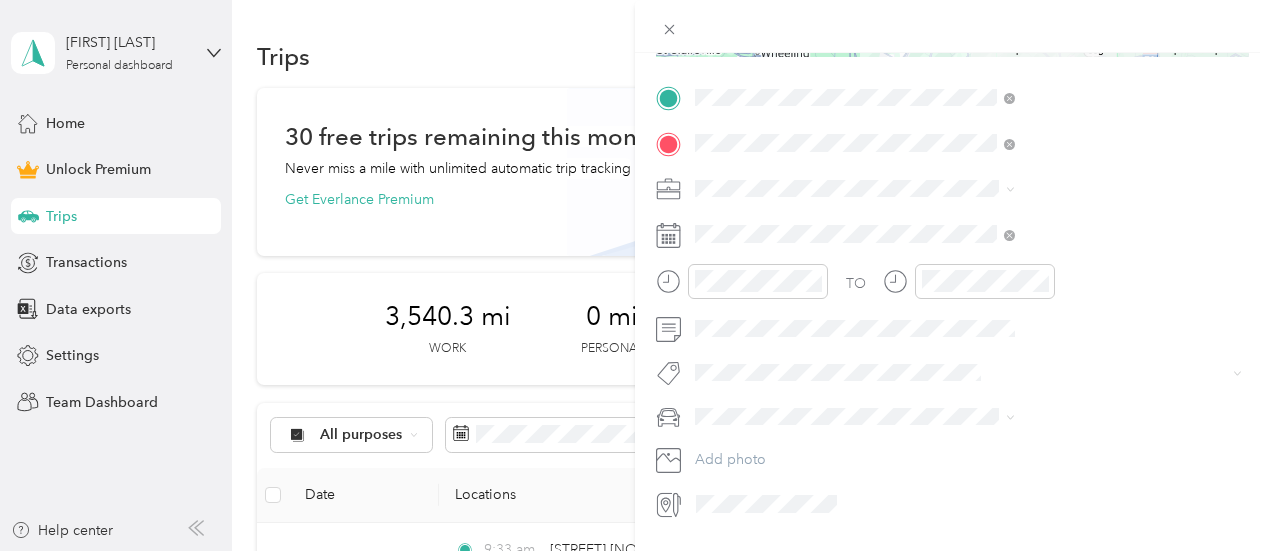 click at bounding box center (968, 189) 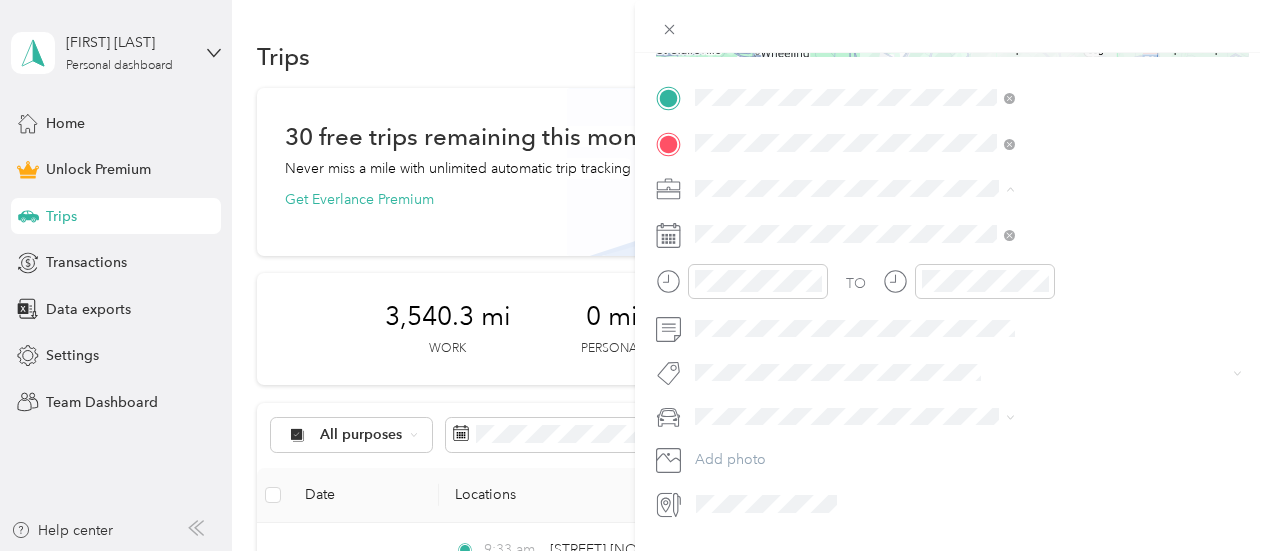click on "Work" at bounding box center [1067, 223] 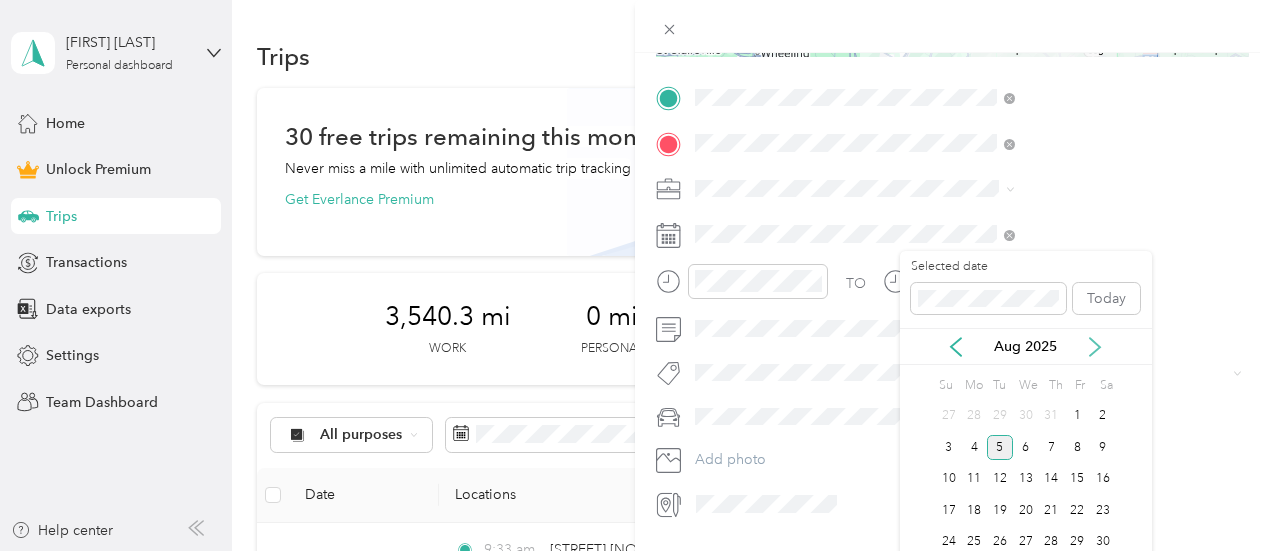 click 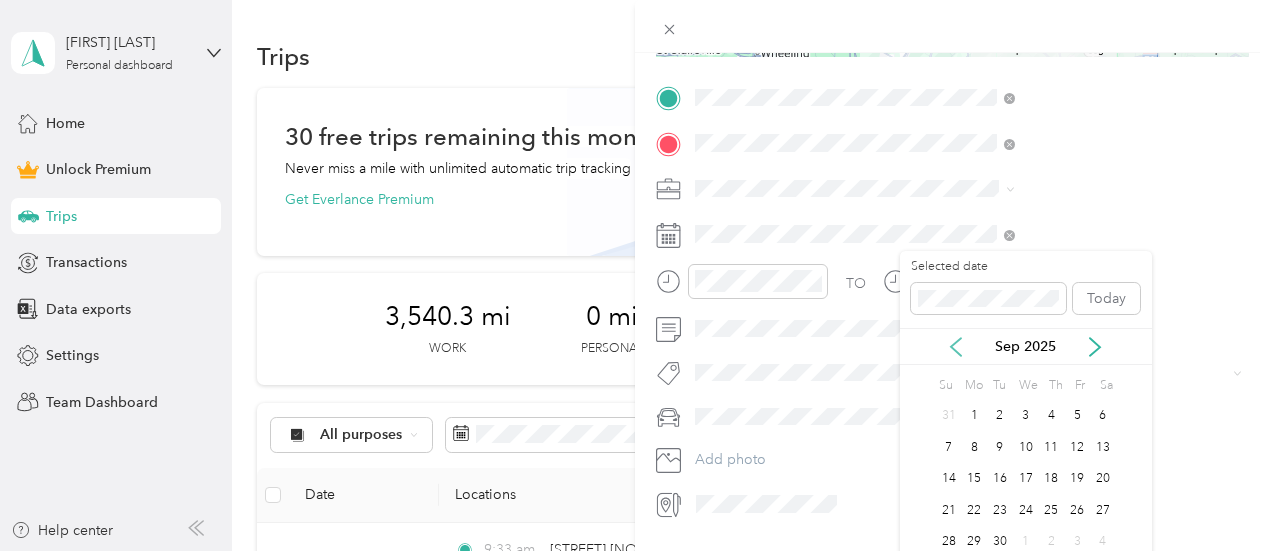 click 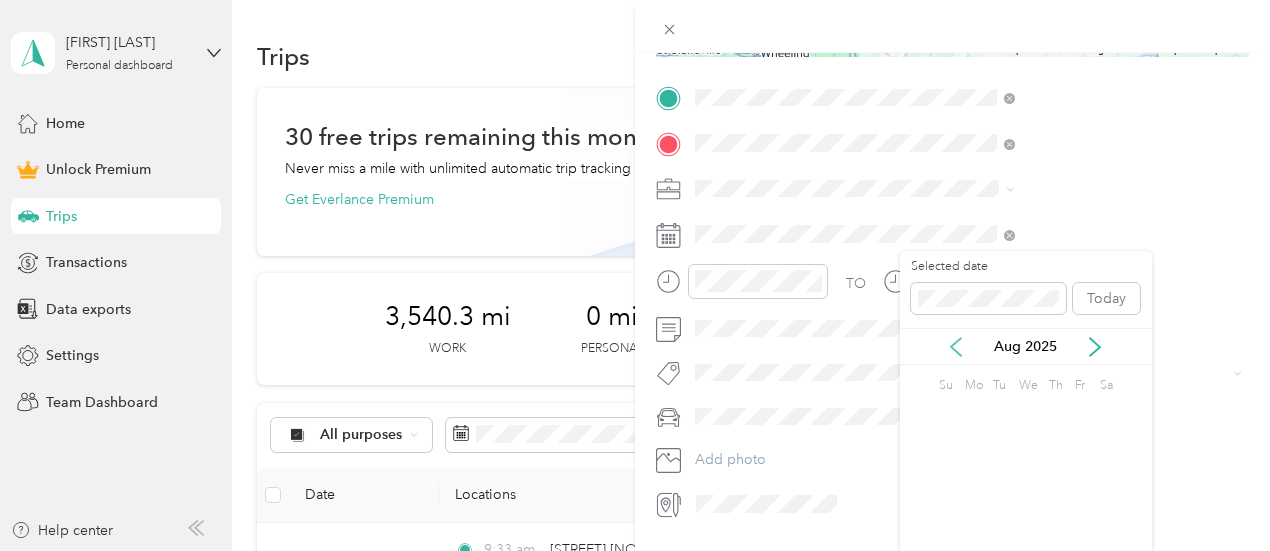 click 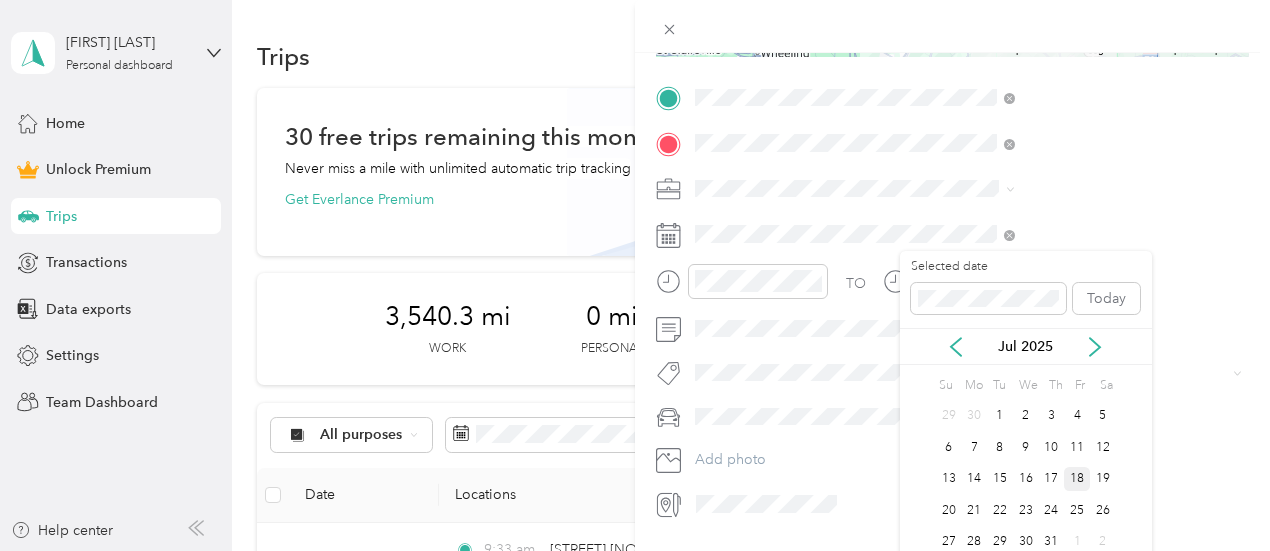 click on "18" at bounding box center (1077, 479) 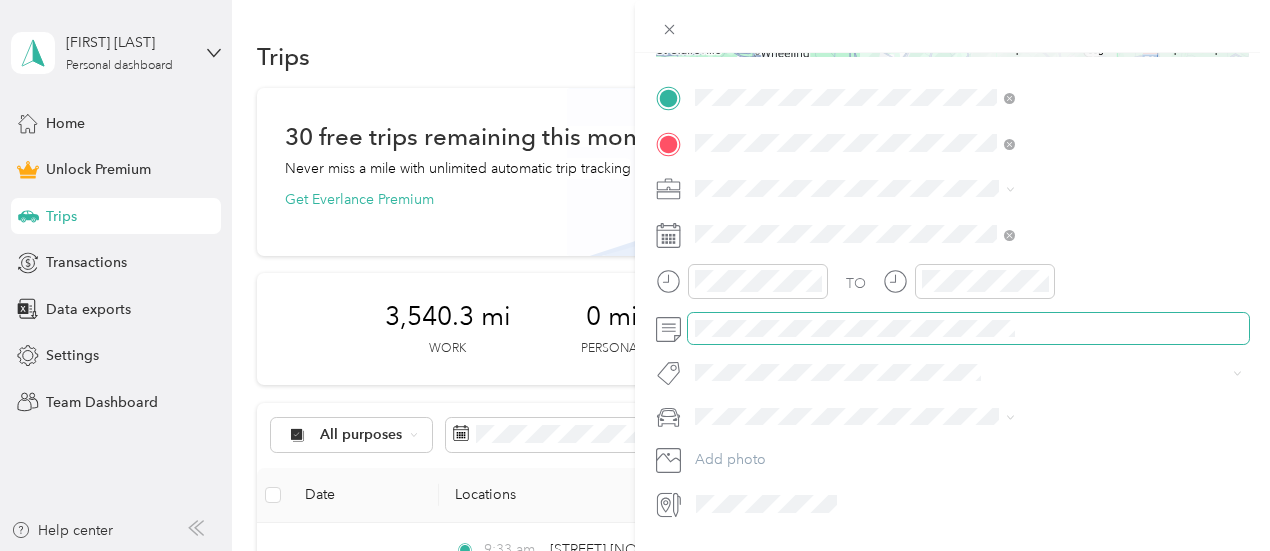 click at bounding box center [968, 329] 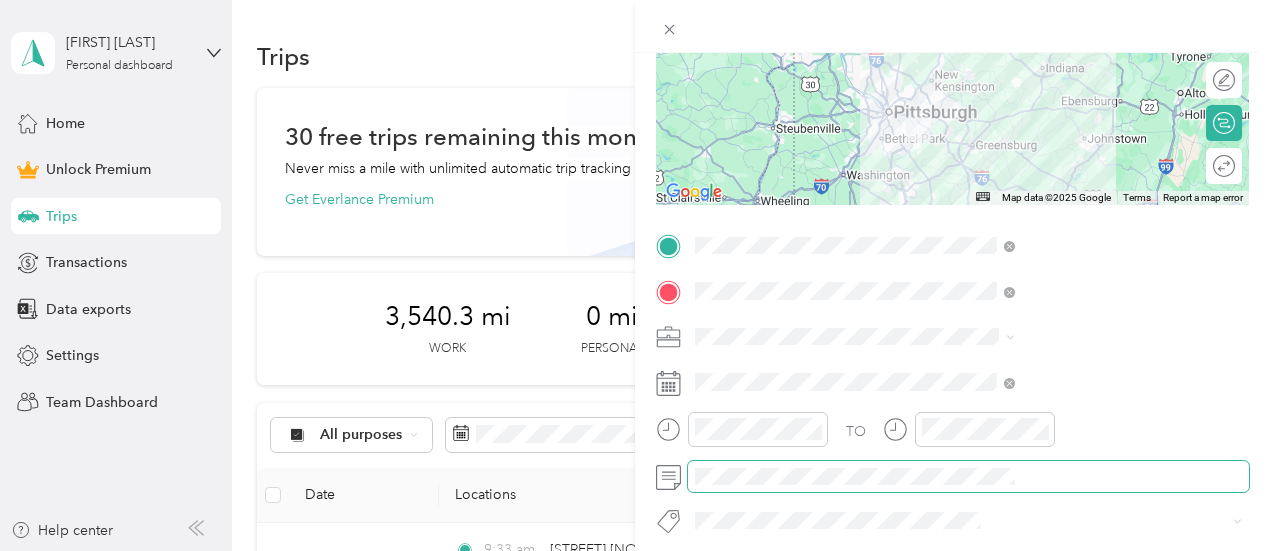 scroll, scrollTop: 194, scrollLeft: 0, axis: vertical 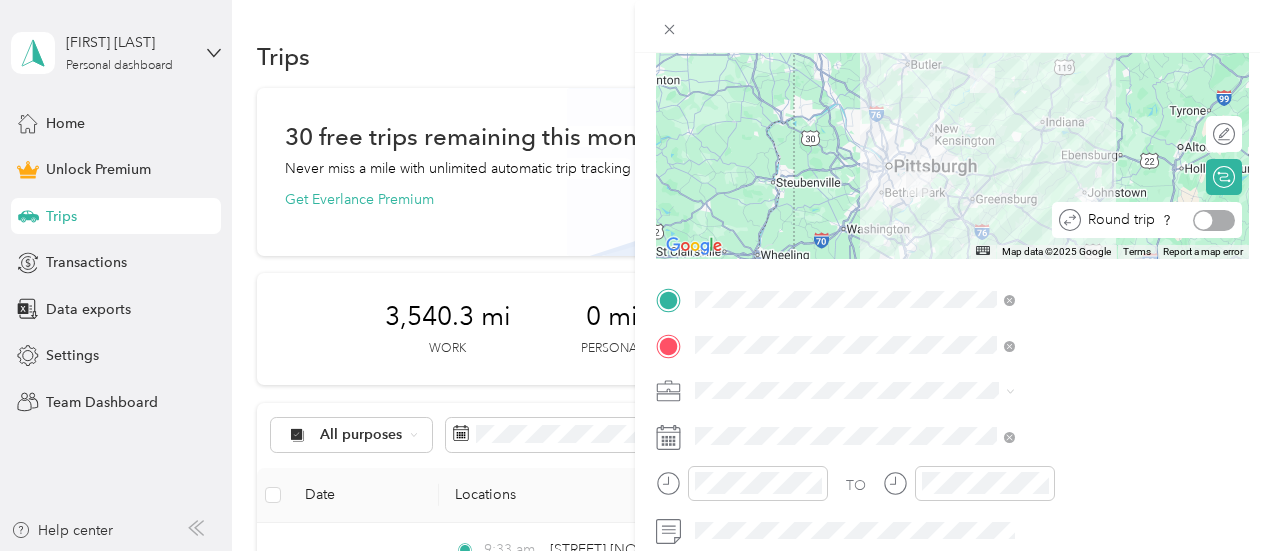 click at bounding box center (1214, 220) 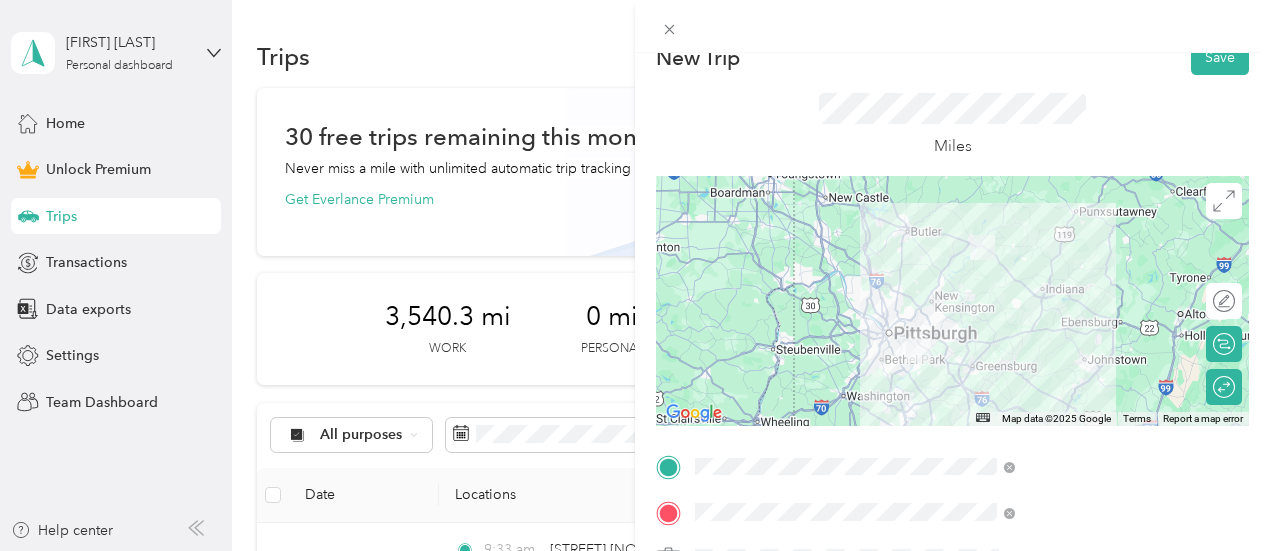 scroll, scrollTop: 0, scrollLeft: 0, axis: both 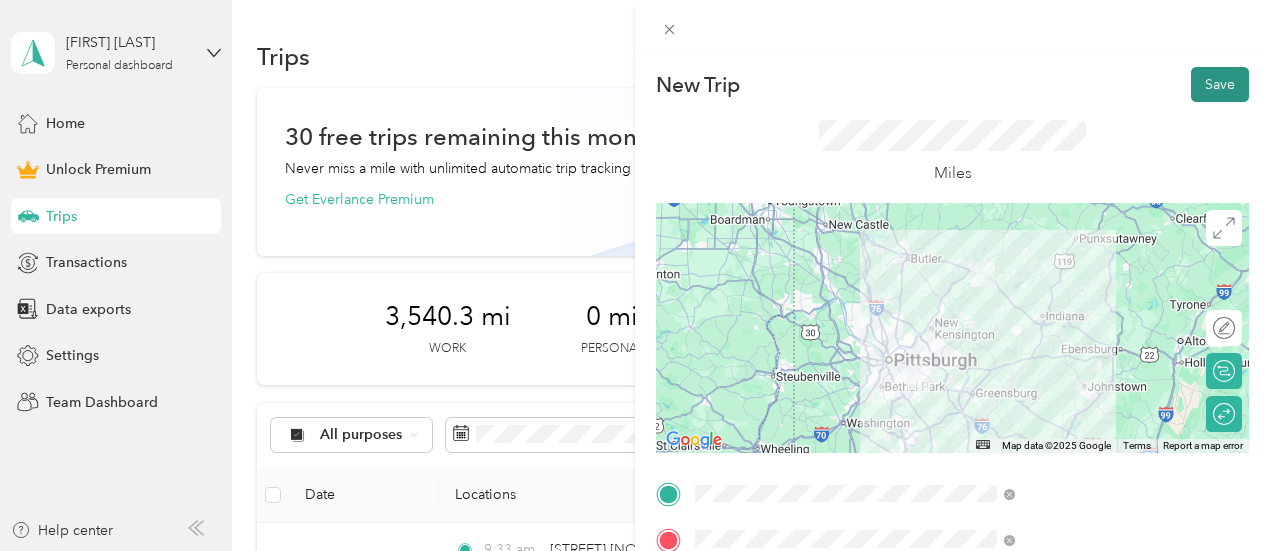 click on "Save" at bounding box center (1220, 84) 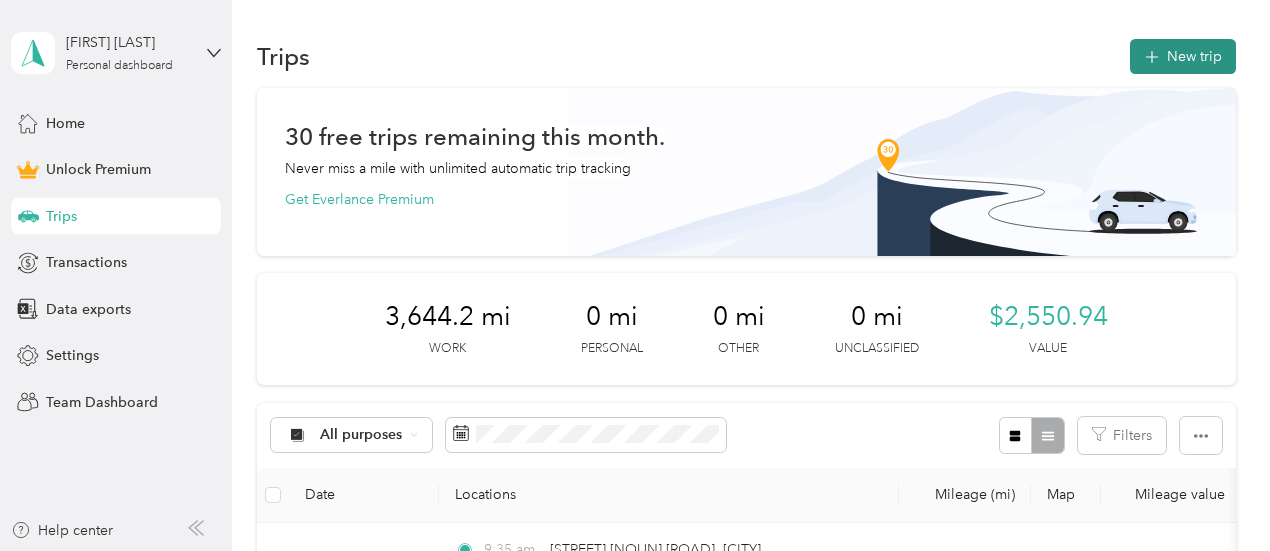 click on "New trip" at bounding box center [1183, 56] 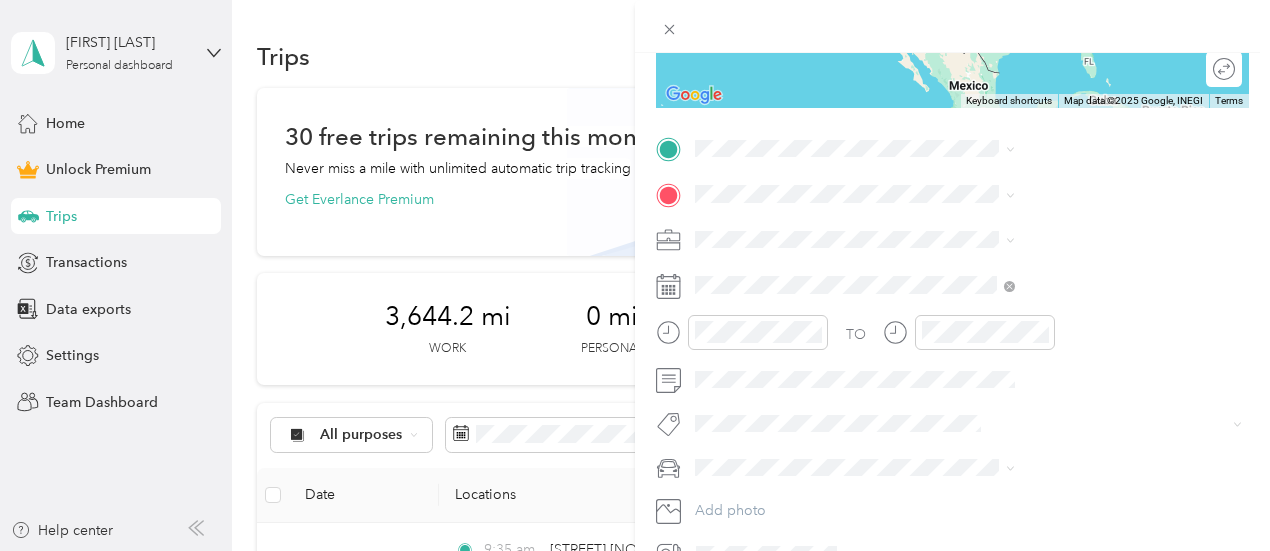 scroll, scrollTop: 352, scrollLeft: 0, axis: vertical 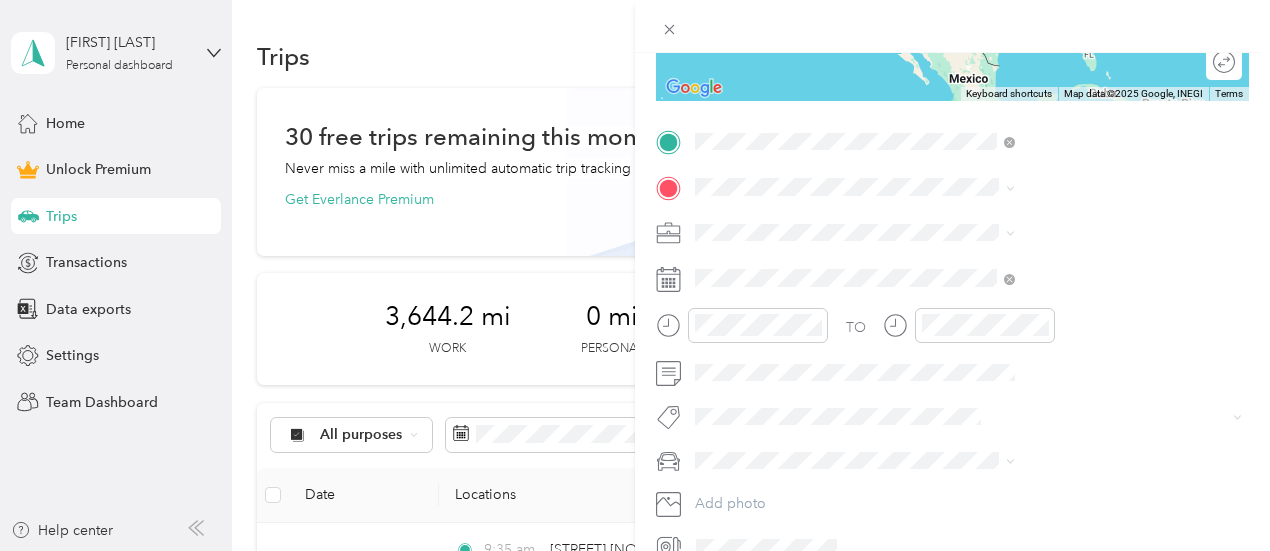 click on "[STREET] [NOUN] [ROAD]
[CITY], [STATE] [POSTAL_CODE], [COUNTRY]" at bounding box center (1081, 304) 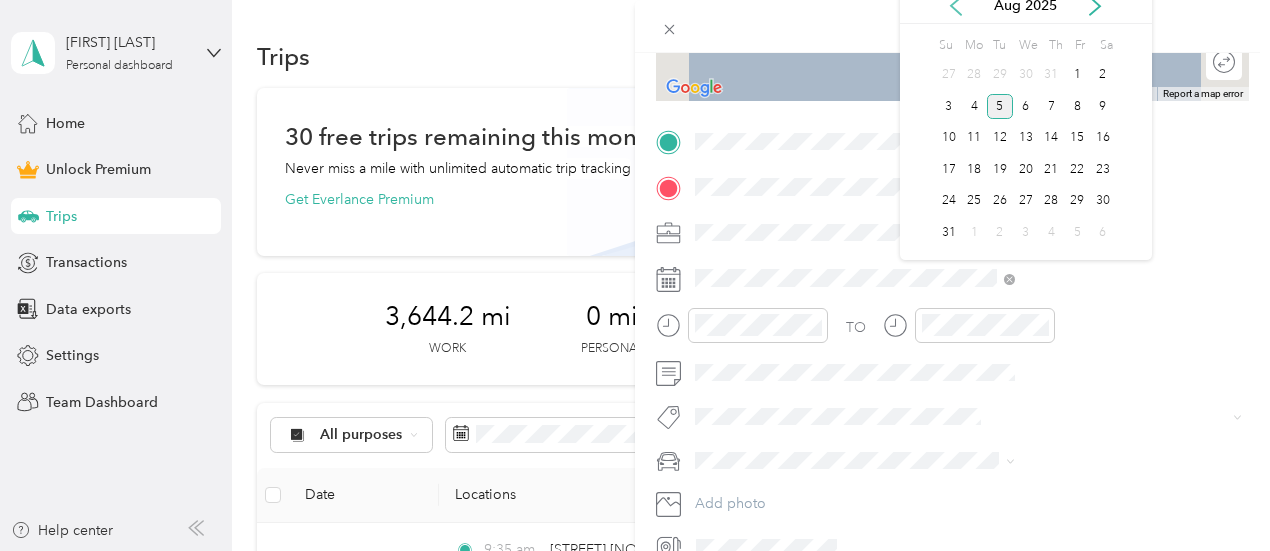 click 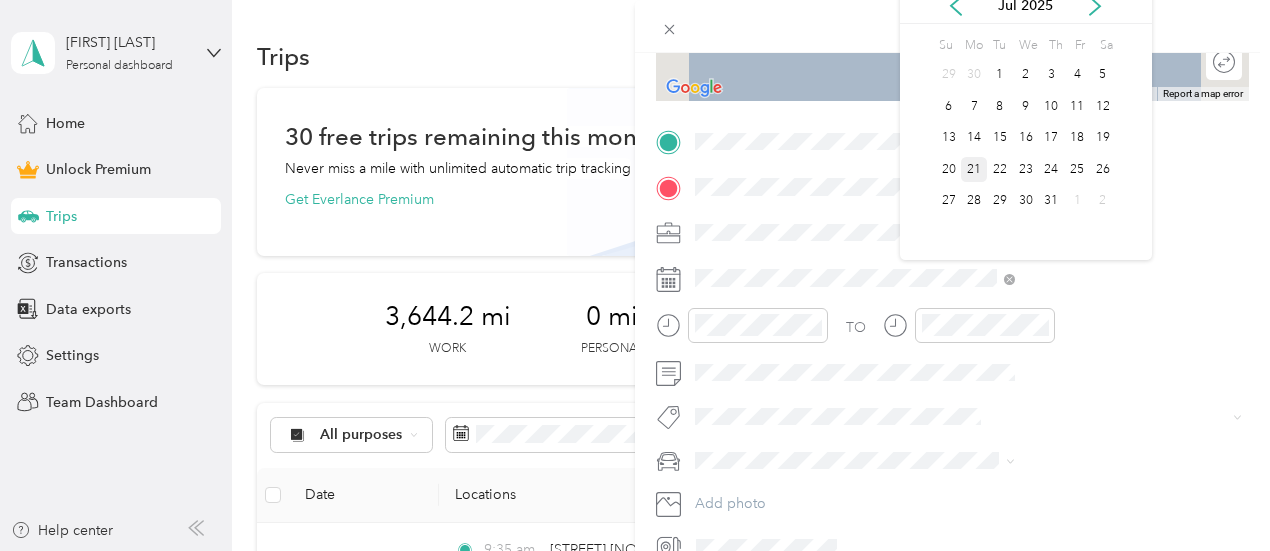 click on "21" at bounding box center (974, 169) 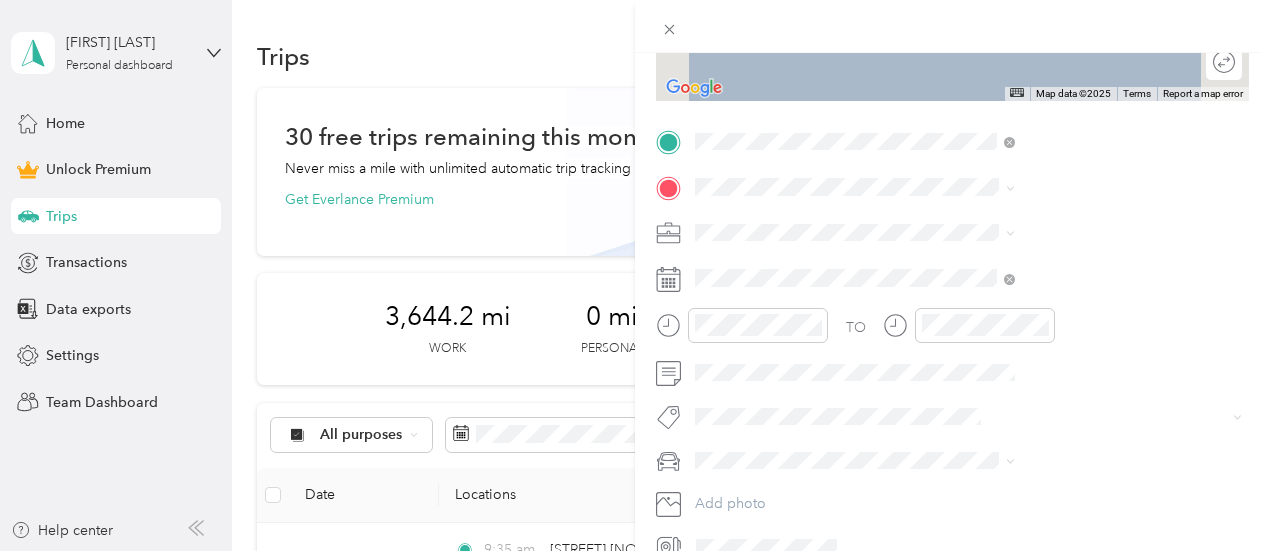 click on "Work" at bounding box center [1067, 267] 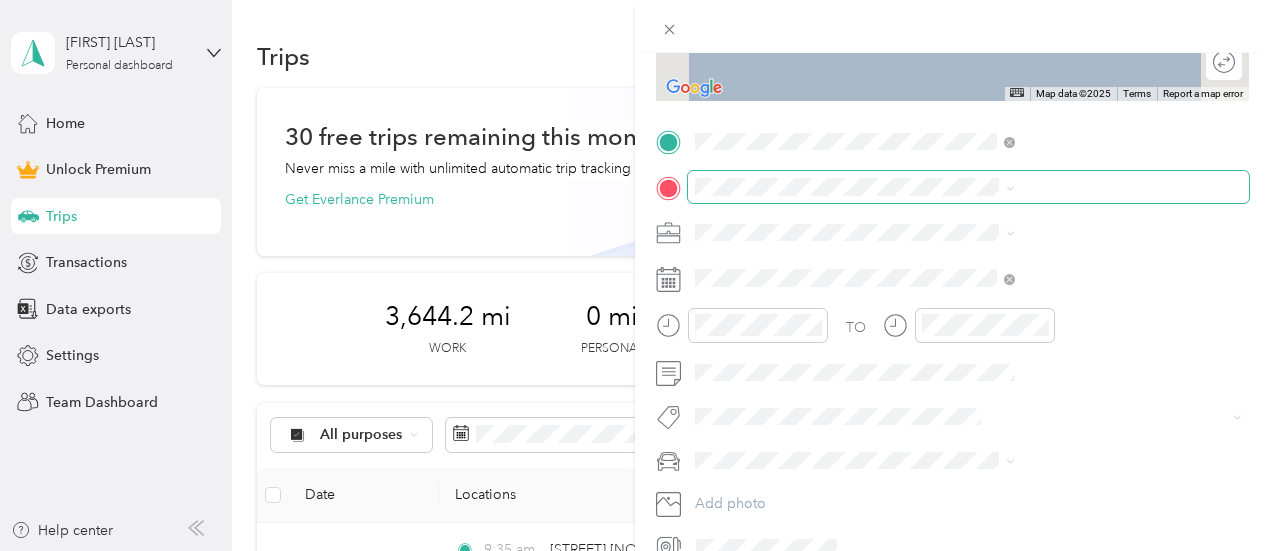 click at bounding box center [968, 187] 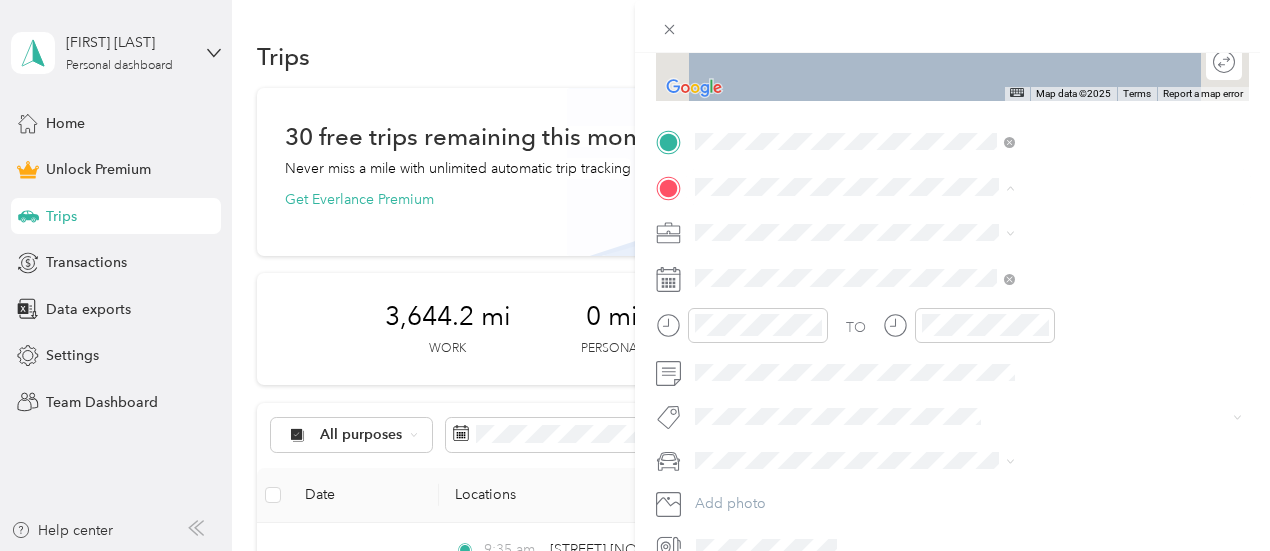 click on "[NUMBER] [STREET] [ROAD]
[CITY], [STATE] [POSTAL_CODE], [COUNTRY]" at bounding box center [1081, 276] 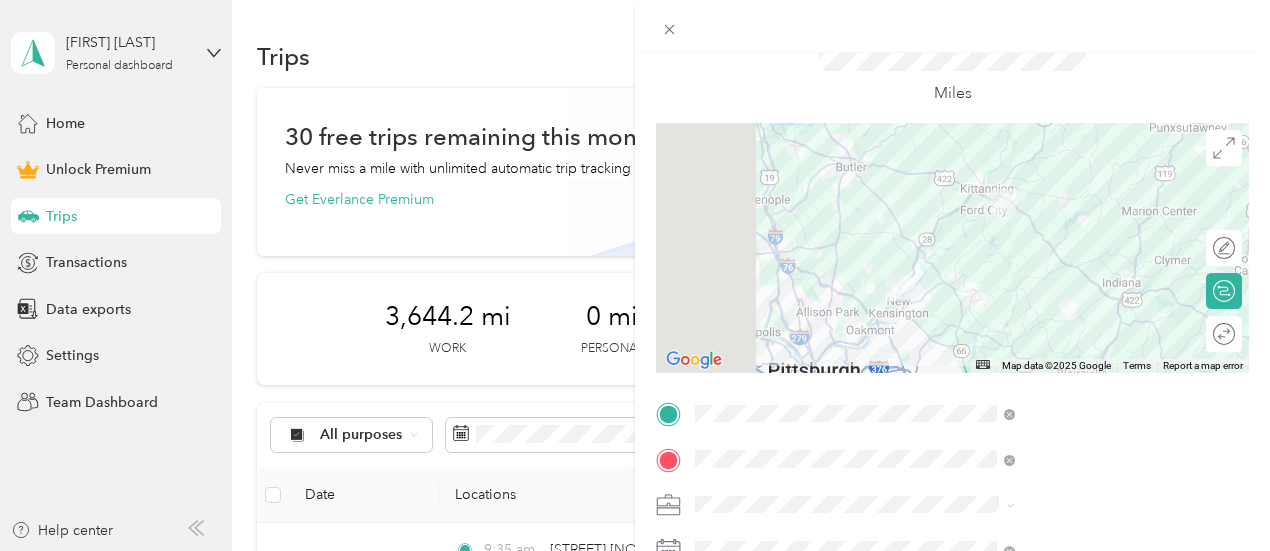 scroll, scrollTop: 0, scrollLeft: 0, axis: both 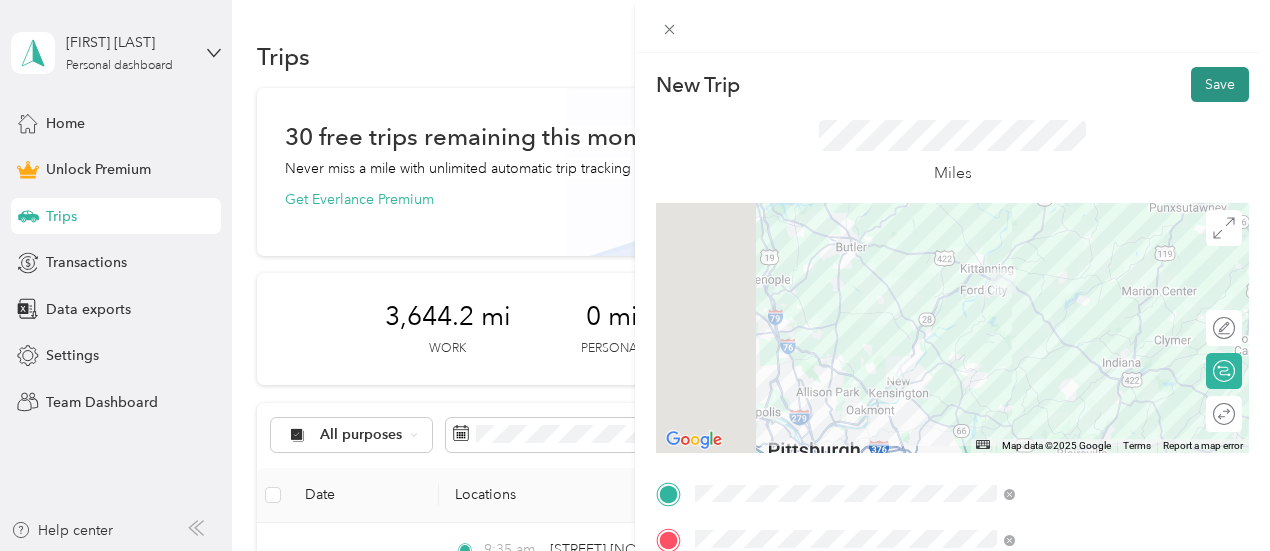click on "Save" at bounding box center [1220, 84] 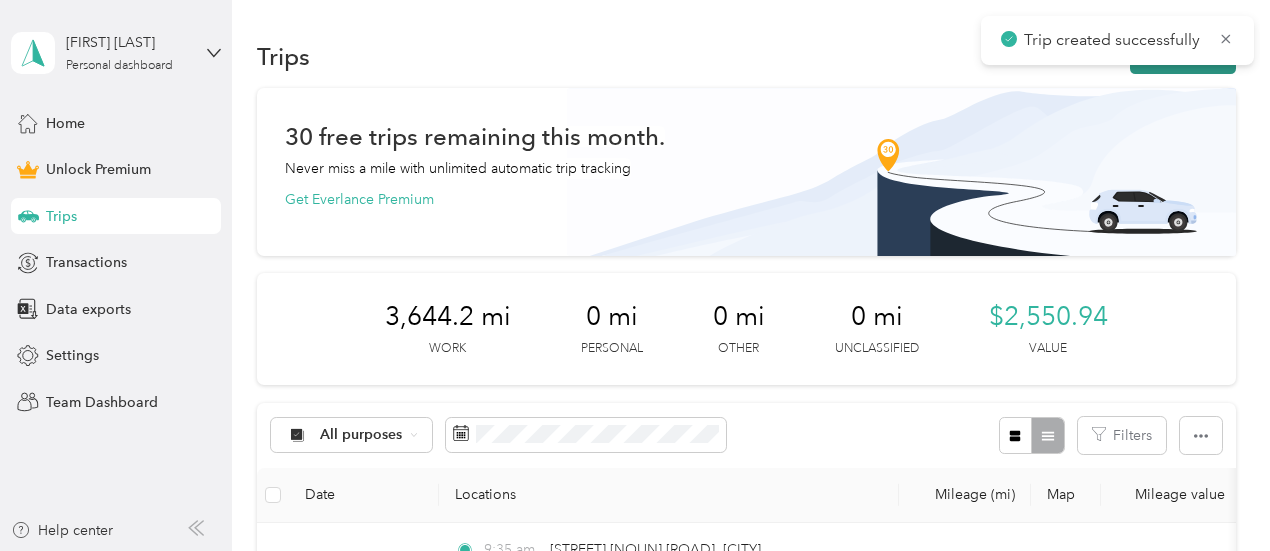 click on "New trip" at bounding box center (1183, 56) 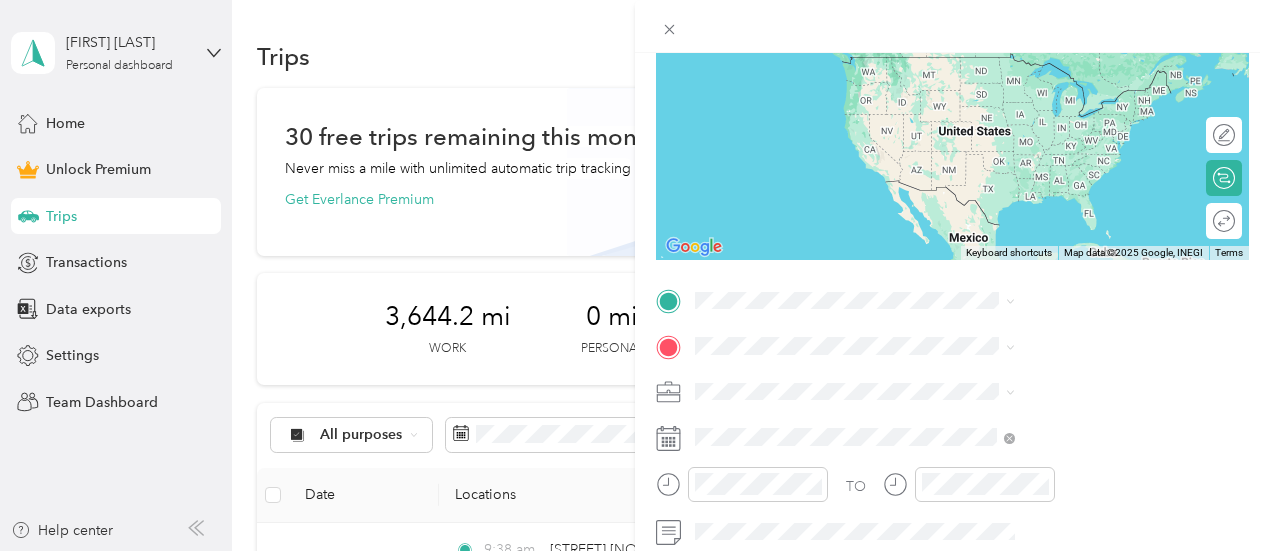 scroll, scrollTop: 271, scrollLeft: 0, axis: vertical 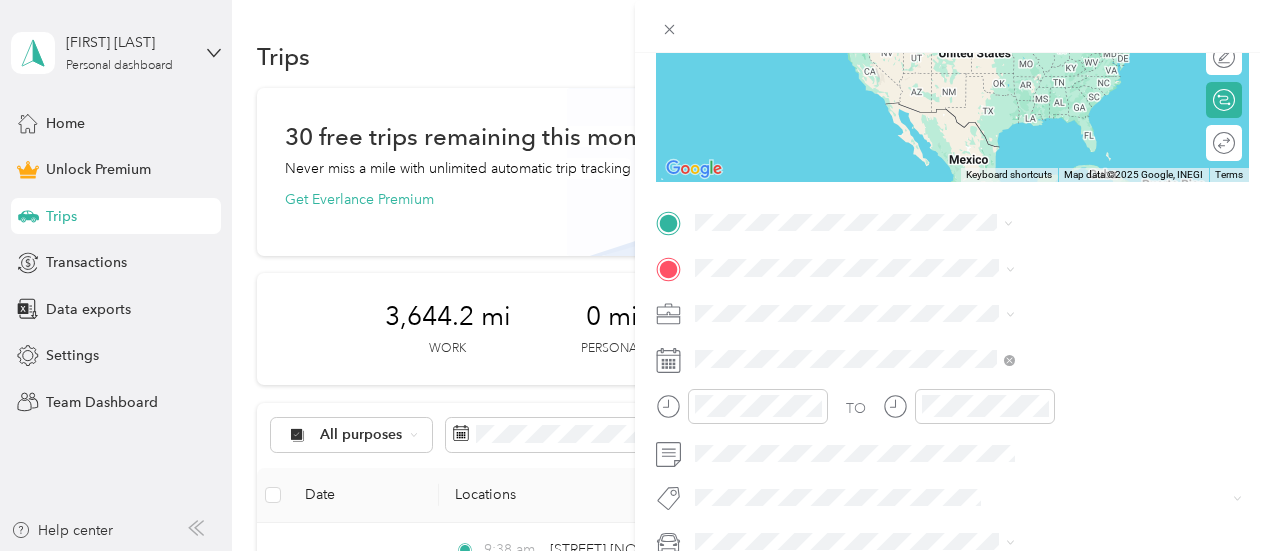 click on "[NUMBER] [STREET] [ROAD]
[CITY], [STATE] [POSTAL_CODE], [COUNTRY]" at bounding box center (1081, 311) 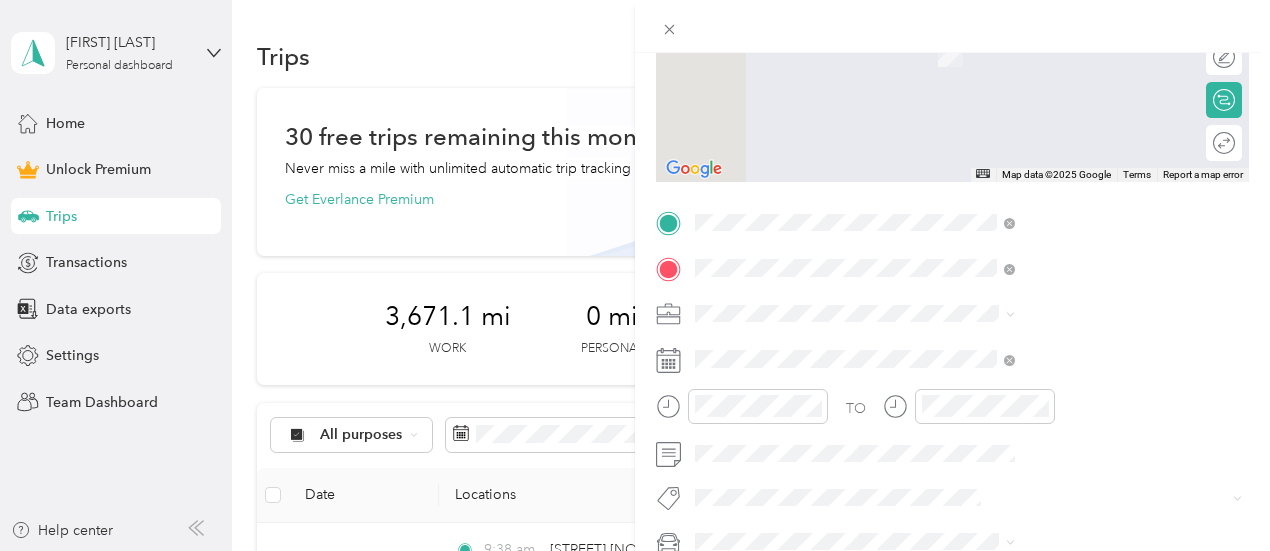 click on "[NUMBER] [ORDINAL] [STREET] [ROAD]
[CITY], [STATE] [POSTAL_CODE], [COUNTRY]" at bounding box center (1081, 357) 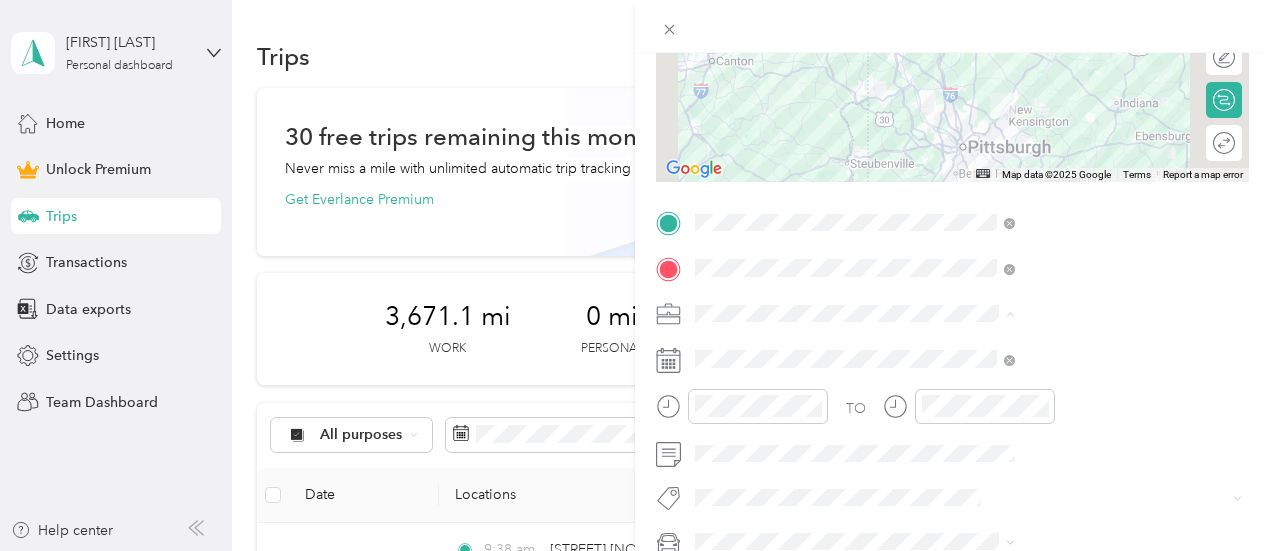 click on "Work" at bounding box center [1067, 32] 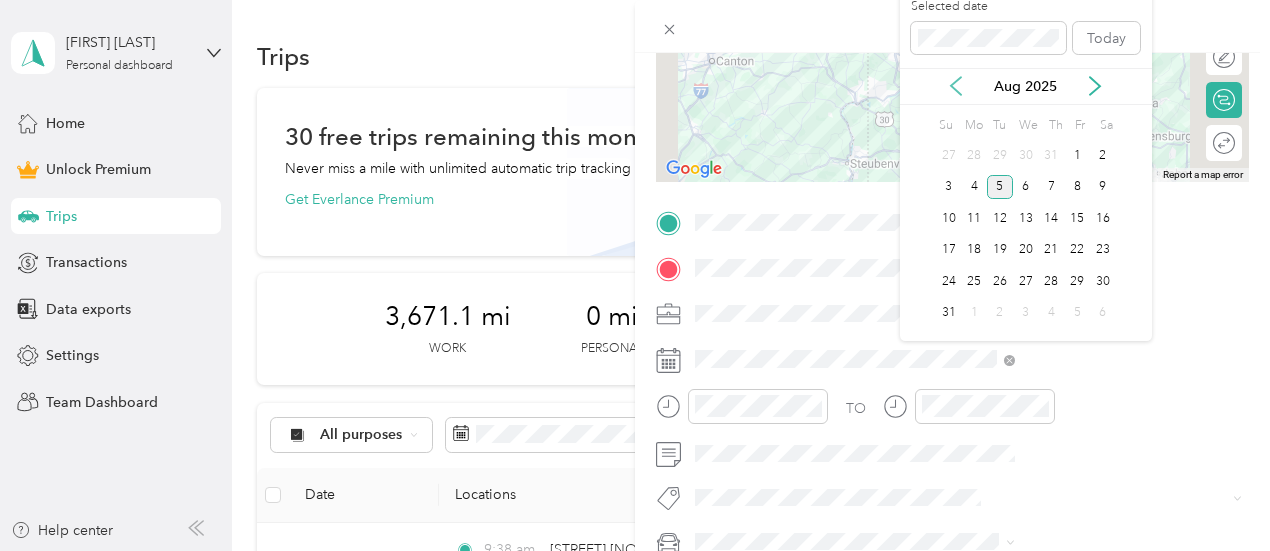 click 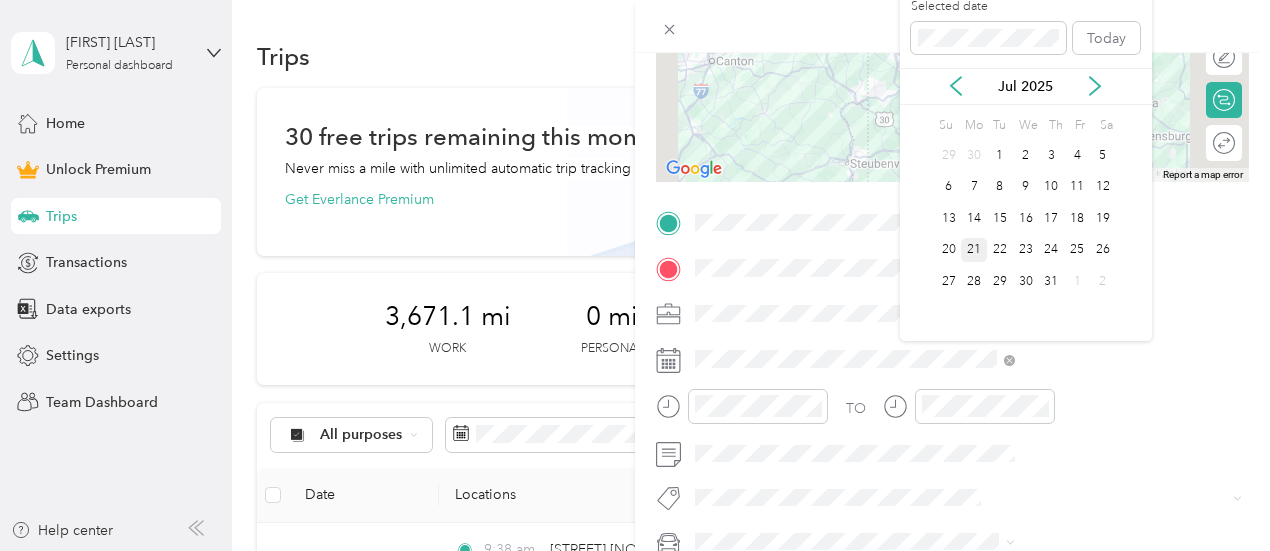 click on "21" at bounding box center (974, 250) 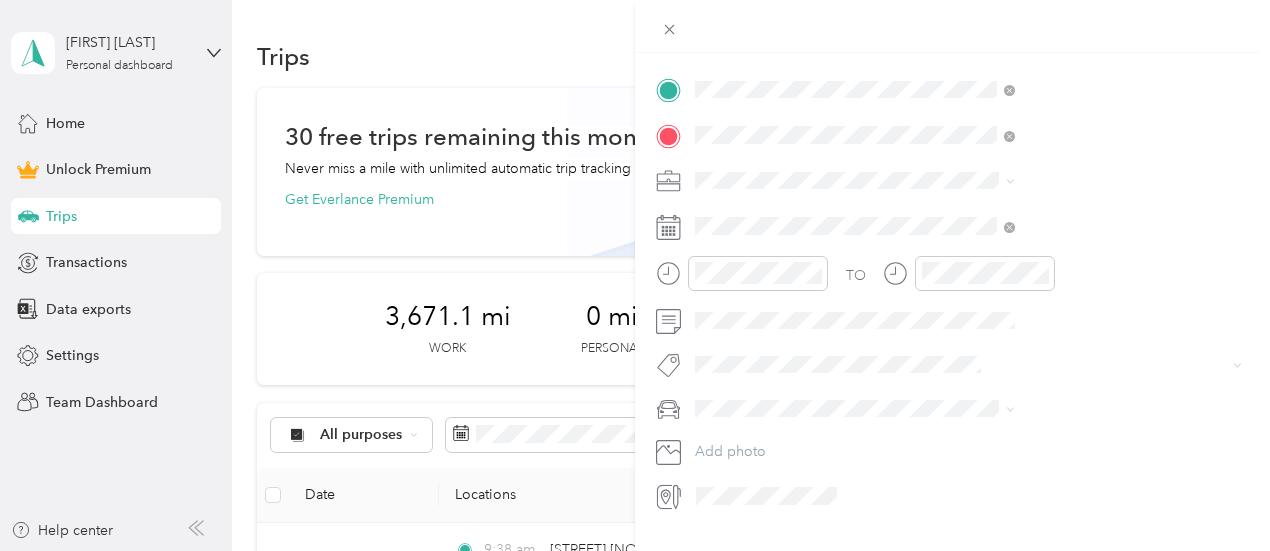 scroll, scrollTop: 435, scrollLeft: 0, axis: vertical 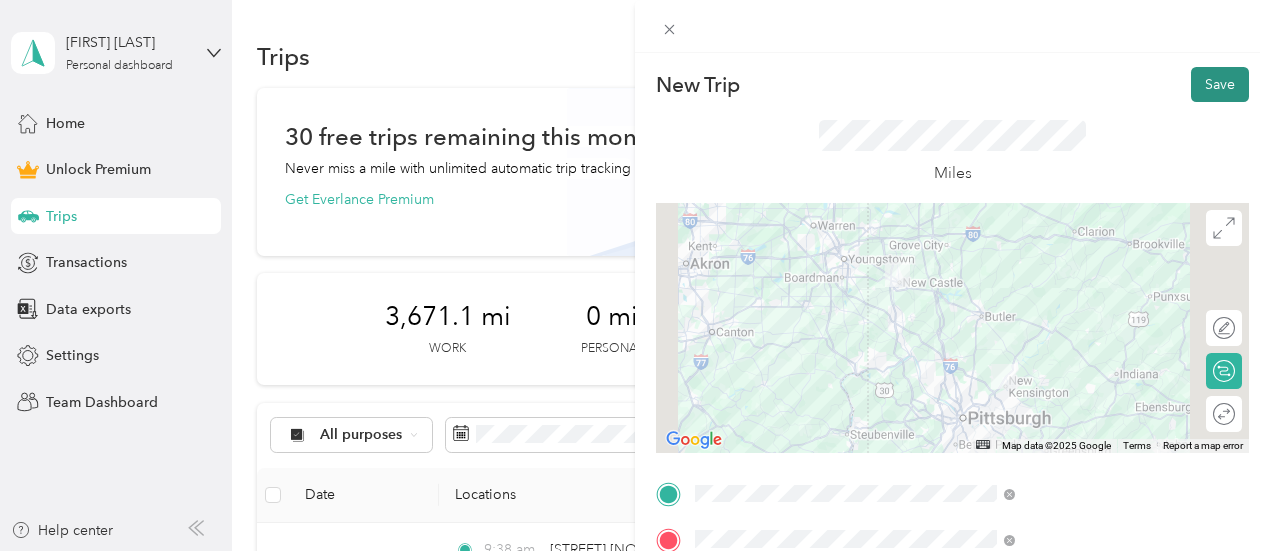 click on "Save" at bounding box center (1220, 84) 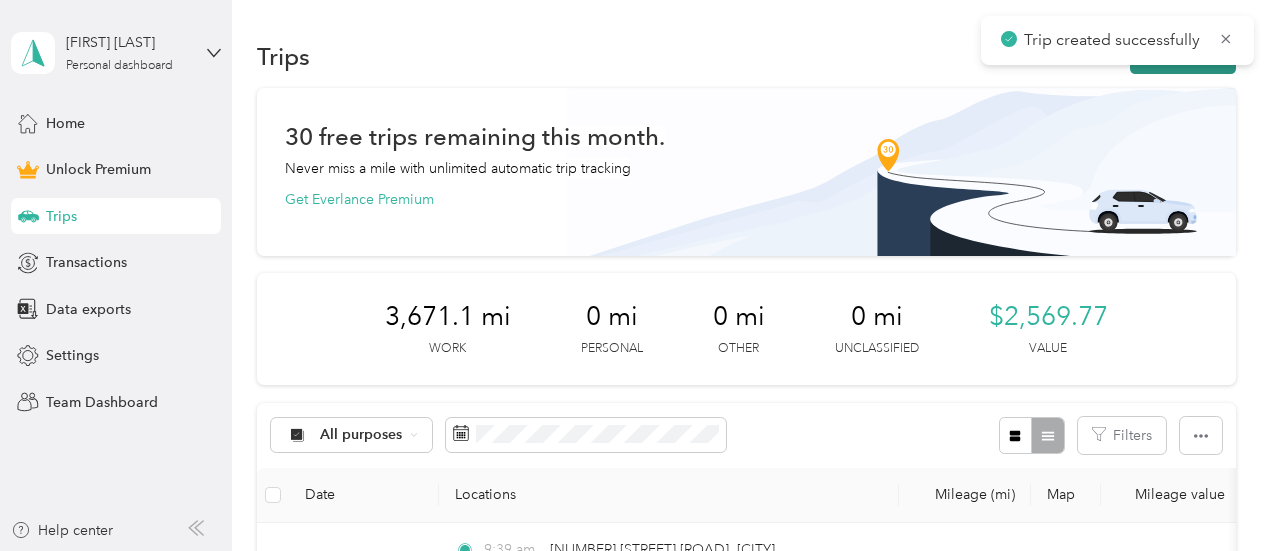click on "New trip" at bounding box center (1183, 56) 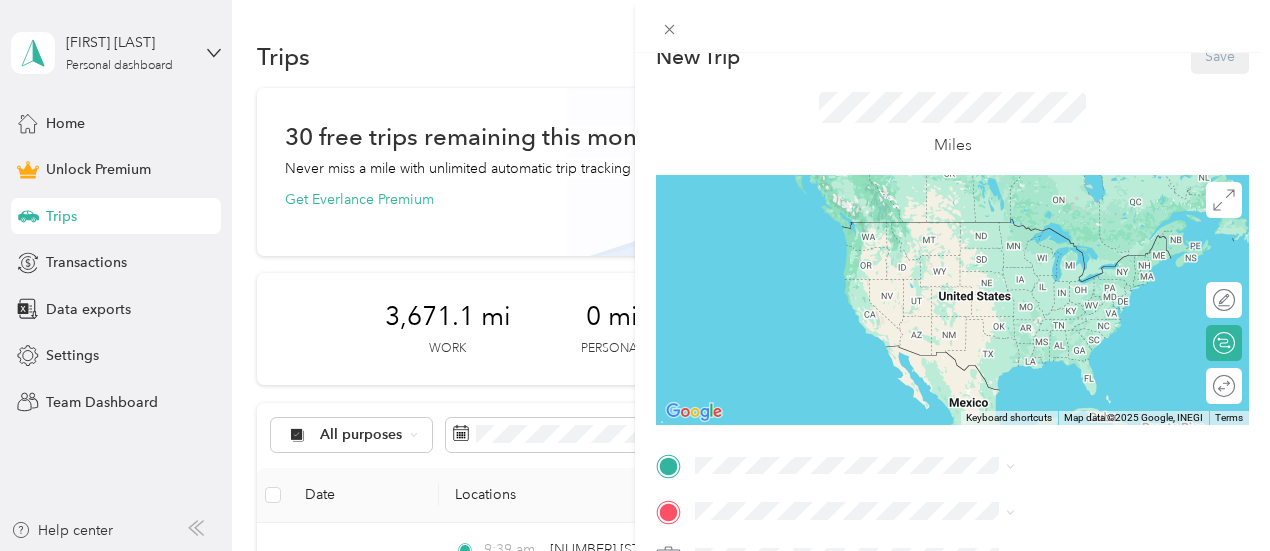 scroll, scrollTop: 0, scrollLeft: 0, axis: both 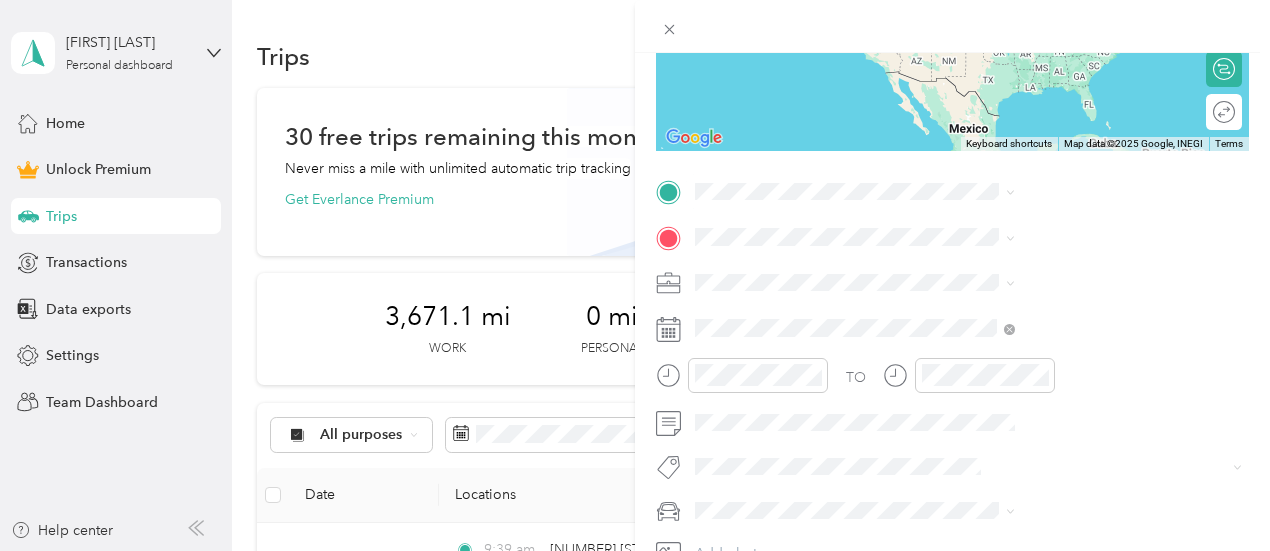 click on "[NUMBER] [ORDINAL] [STREET] [ROAD]
[CITY], [STATE] [POSTAL_CODE], [COUNTRY]" at bounding box center [1081, 276] 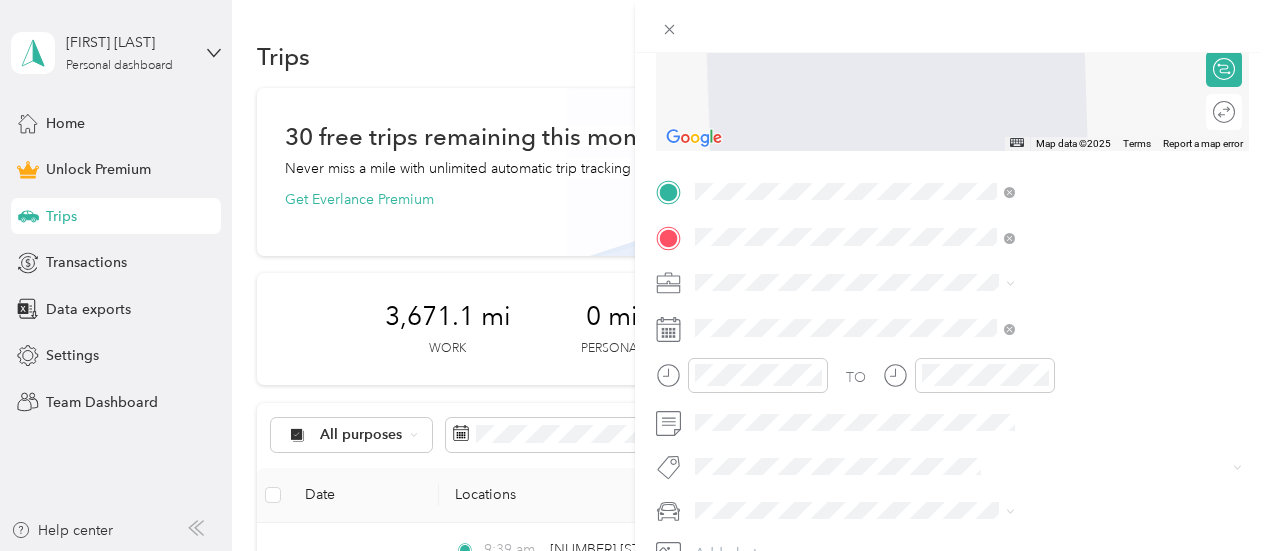 click on "[STREET] [NOUN] [ROAD]
[CITY], [STATE] [POSTAL_CODE], [COUNTRY]" at bounding box center (1081, 399) 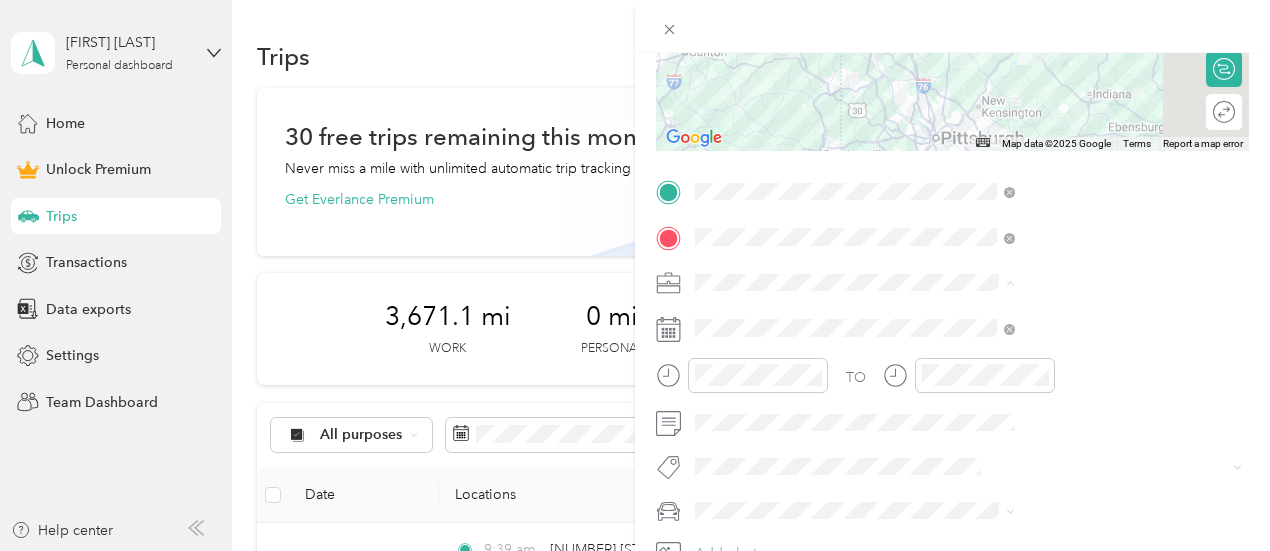 click on "Work" at bounding box center (1067, 1) 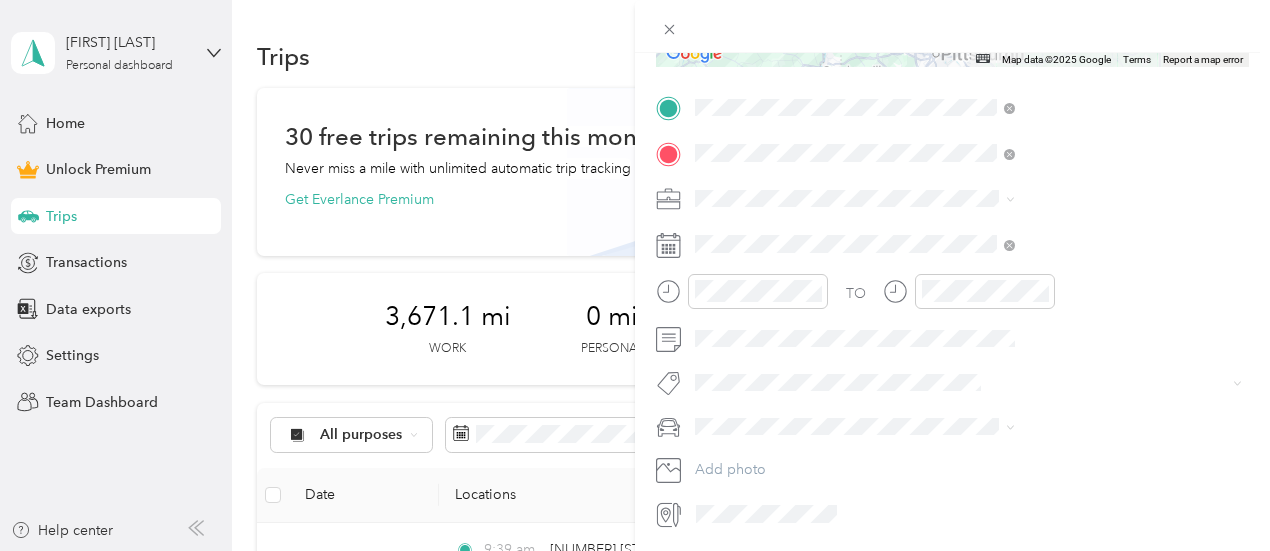 scroll, scrollTop: 412, scrollLeft: 0, axis: vertical 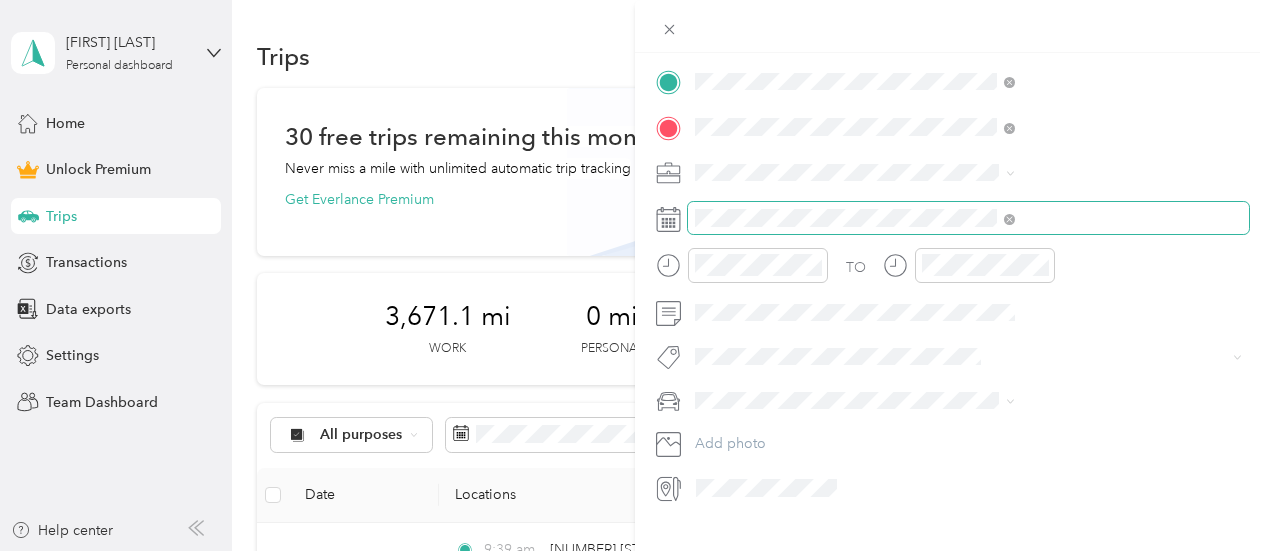 click at bounding box center (968, 218) 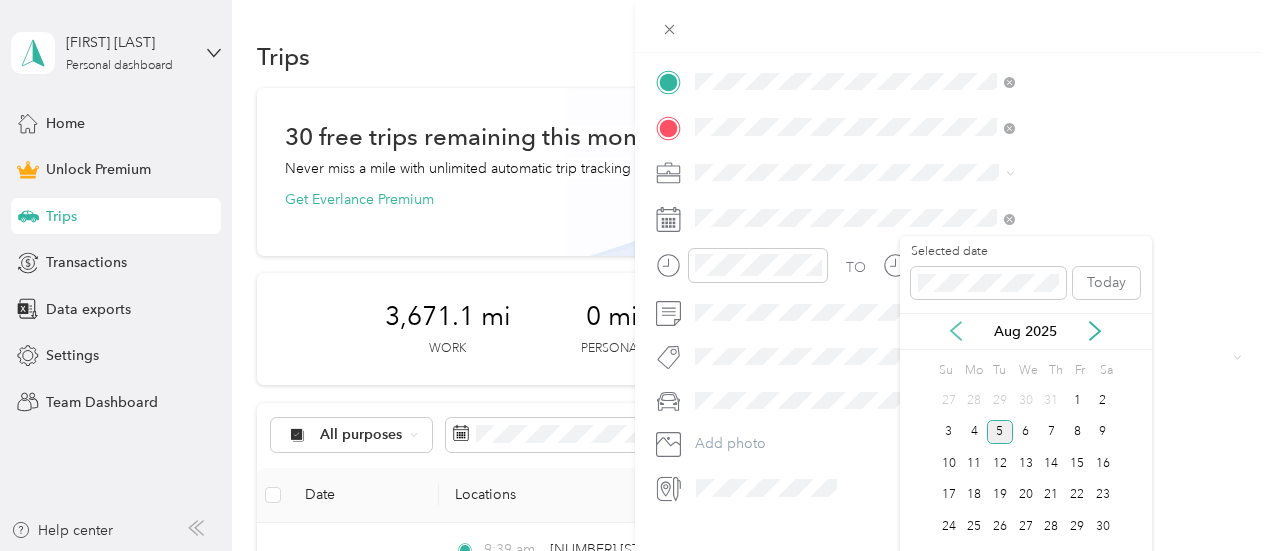 click 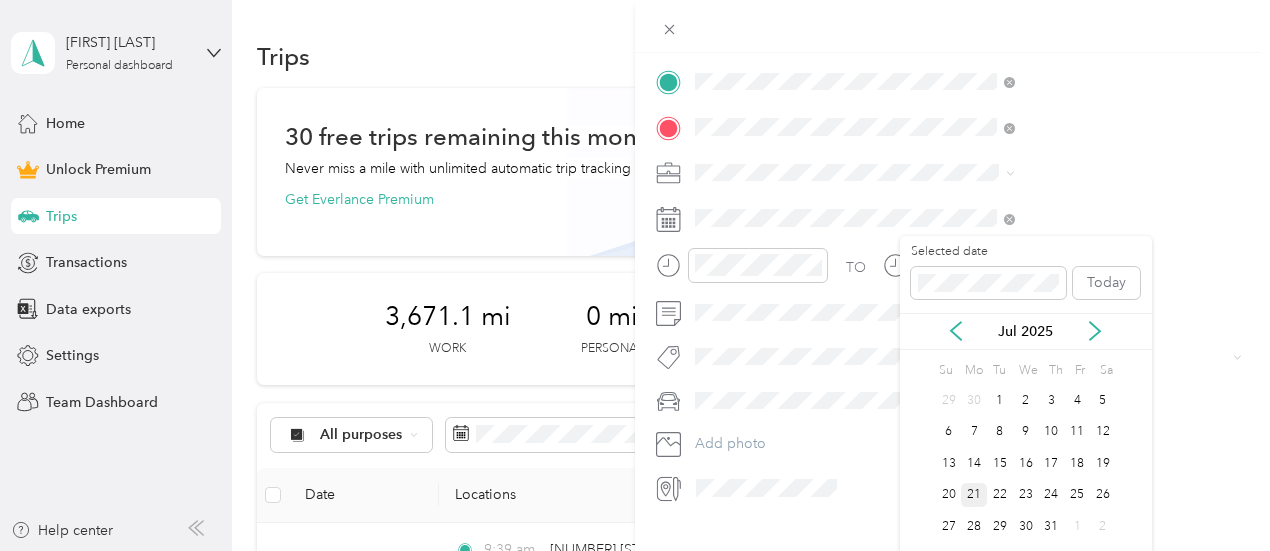 click on "21" at bounding box center (974, 495) 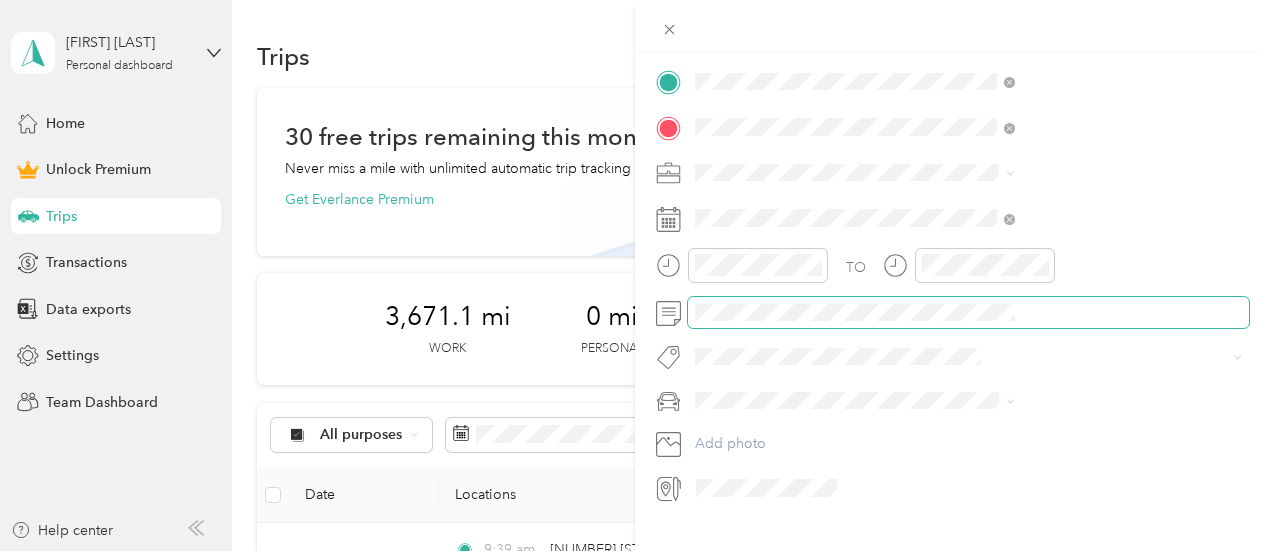 click at bounding box center (968, 313) 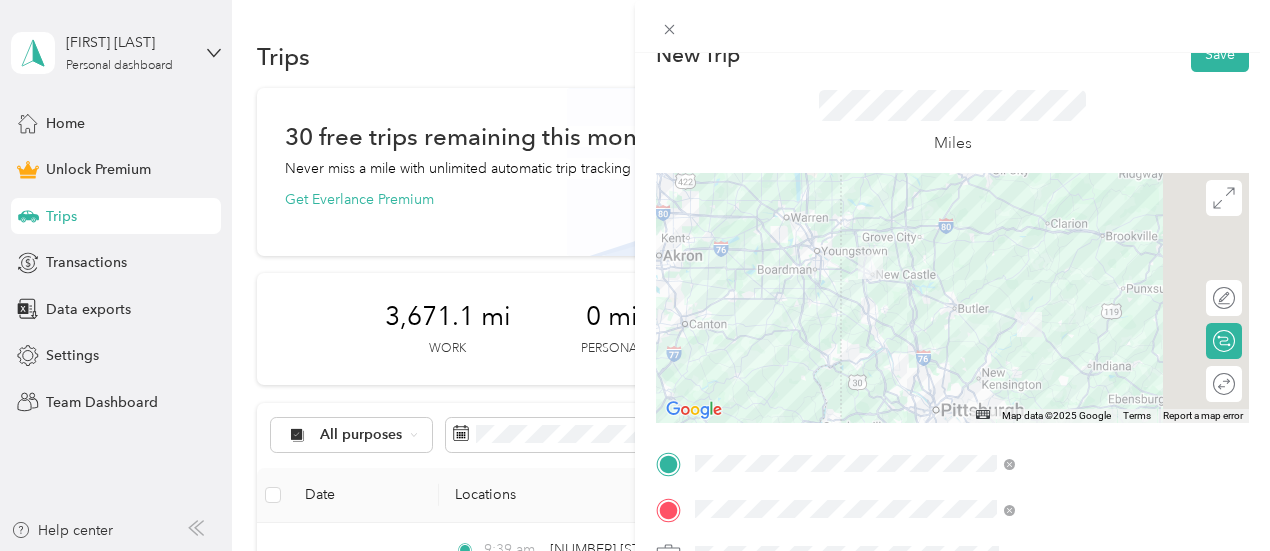 scroll, scrollTop: 0, scrollLeft: 0, axis: both 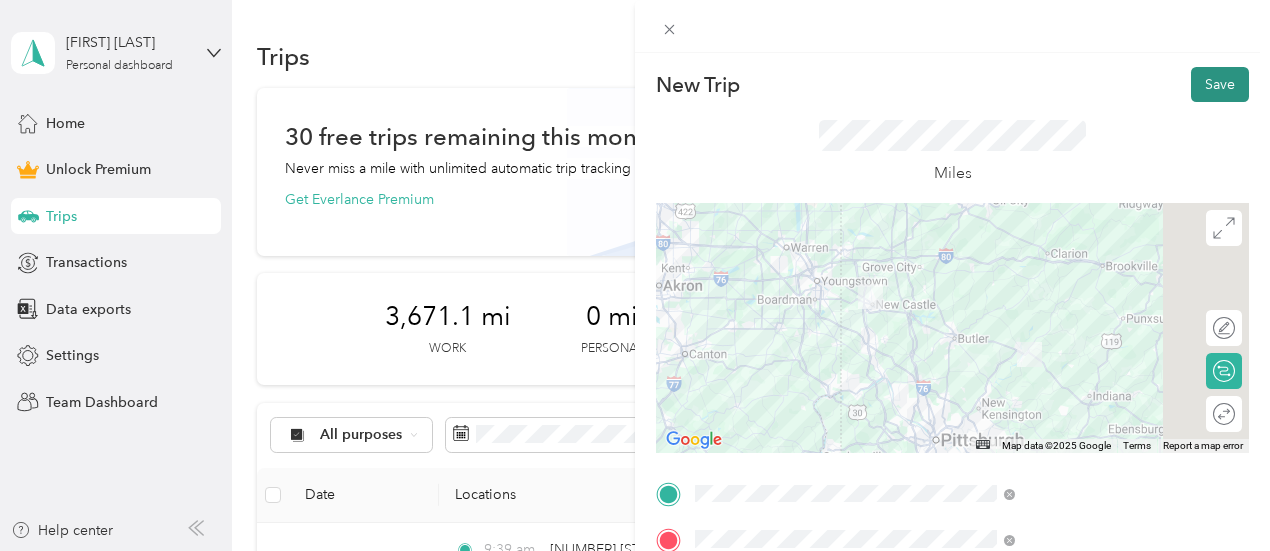 click on "Save" at bounding box center [1220, 84] 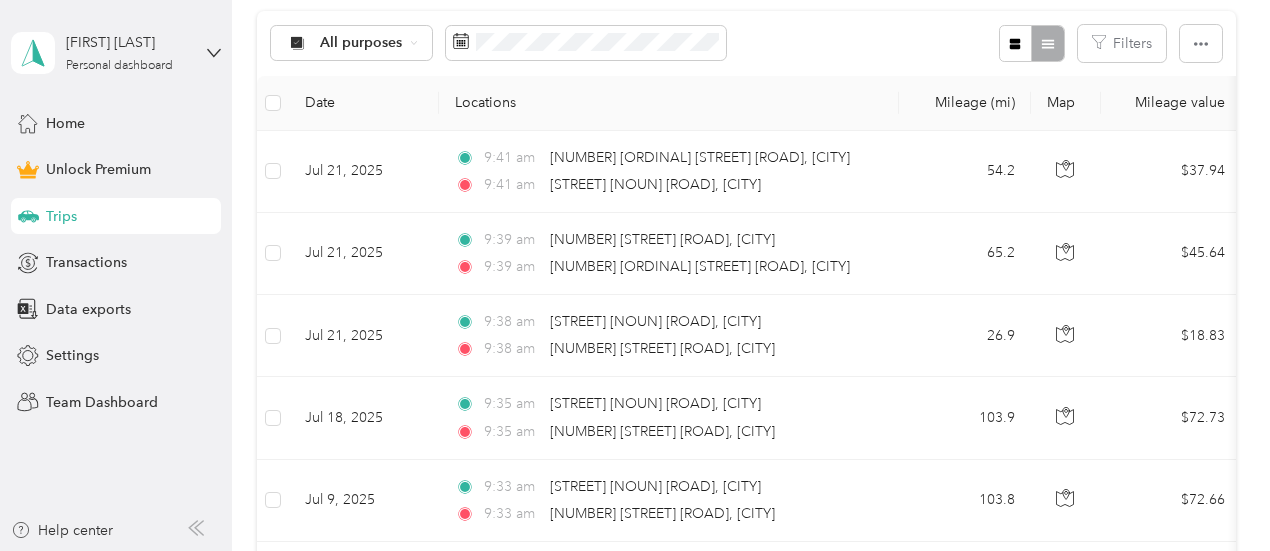 scroll, scrollTop: 422, scrollLeft: 0, axis: vertical 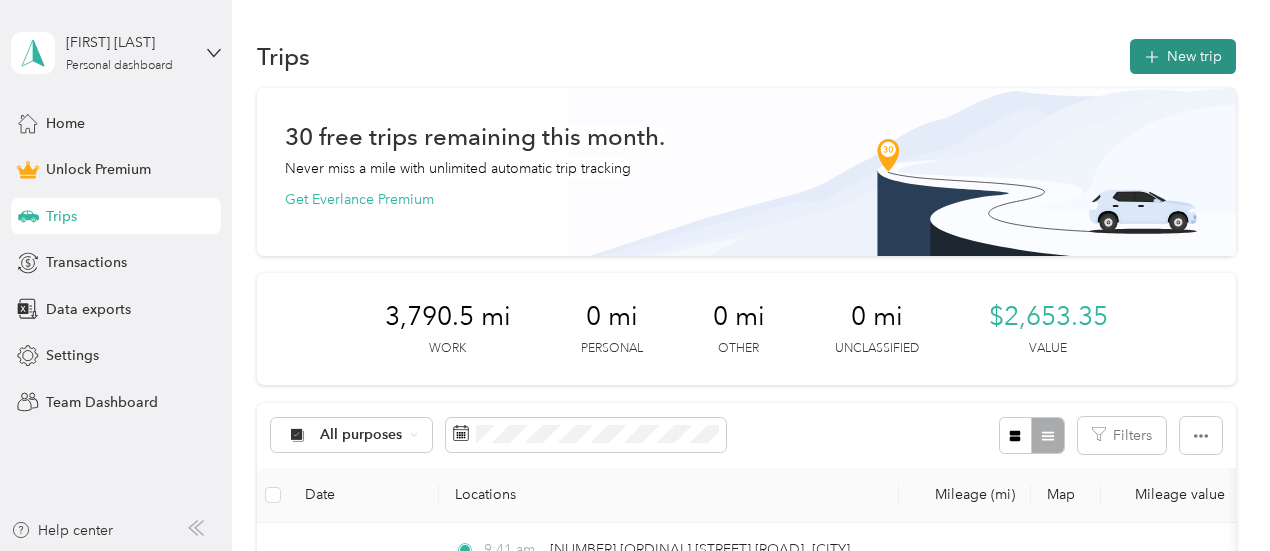 click on "New trip" at bounding box center [1183, 56] 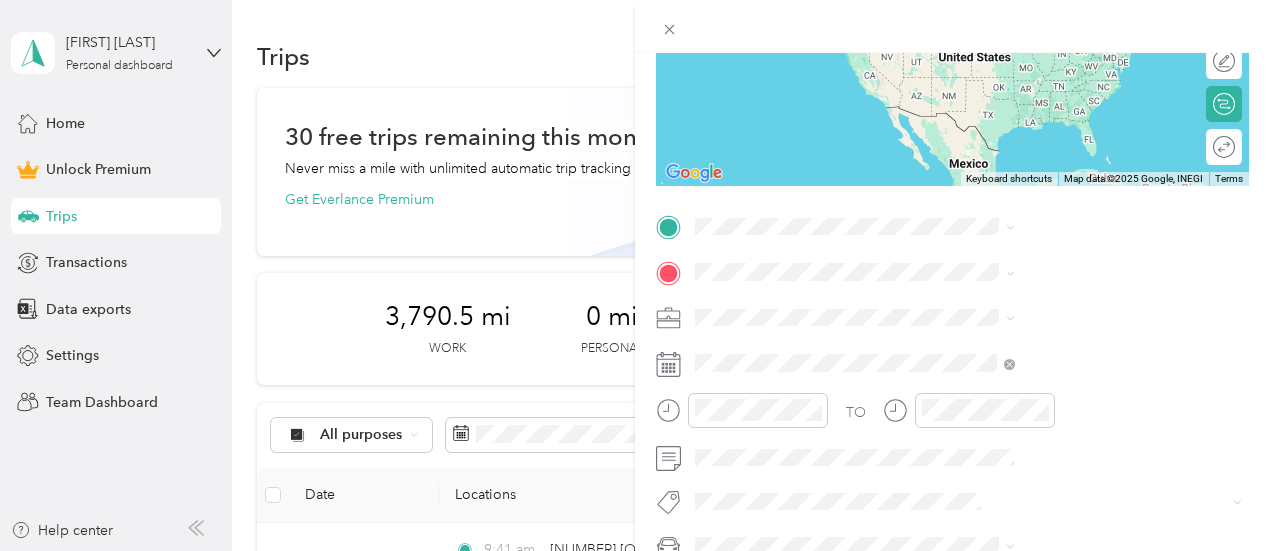 scroll, scrollTop: 274, scrollLeft: 0, axis: vertical 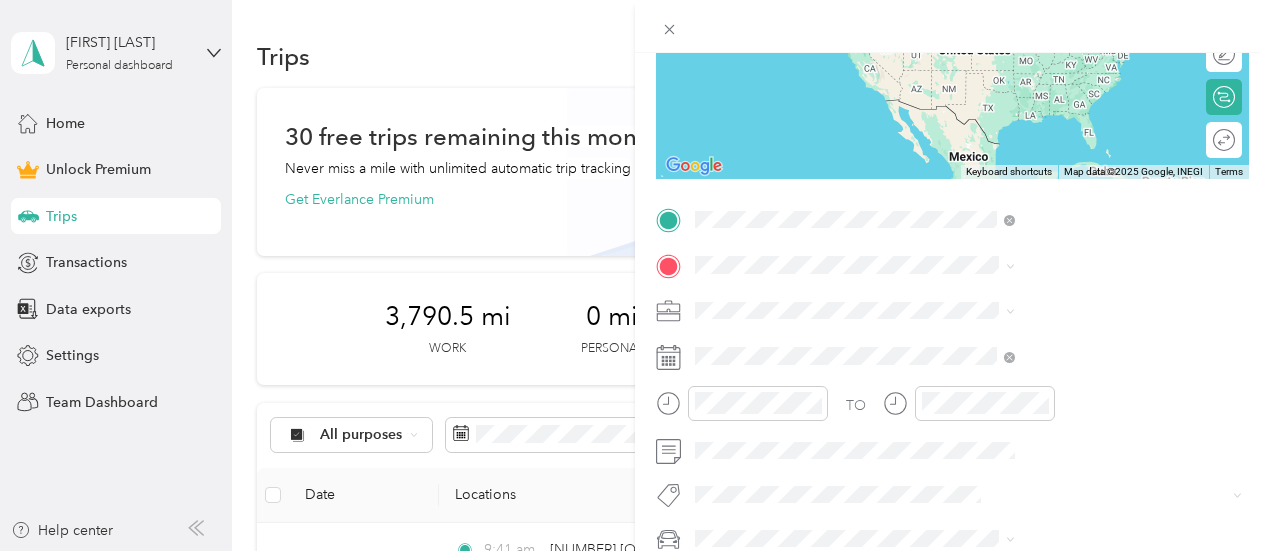 click on "[NUMBER] [STREET] [VLG]
[CITY], [STATE] [POSTAL_CODE], [COUNTRY]" at bounding box center [1081, 309] 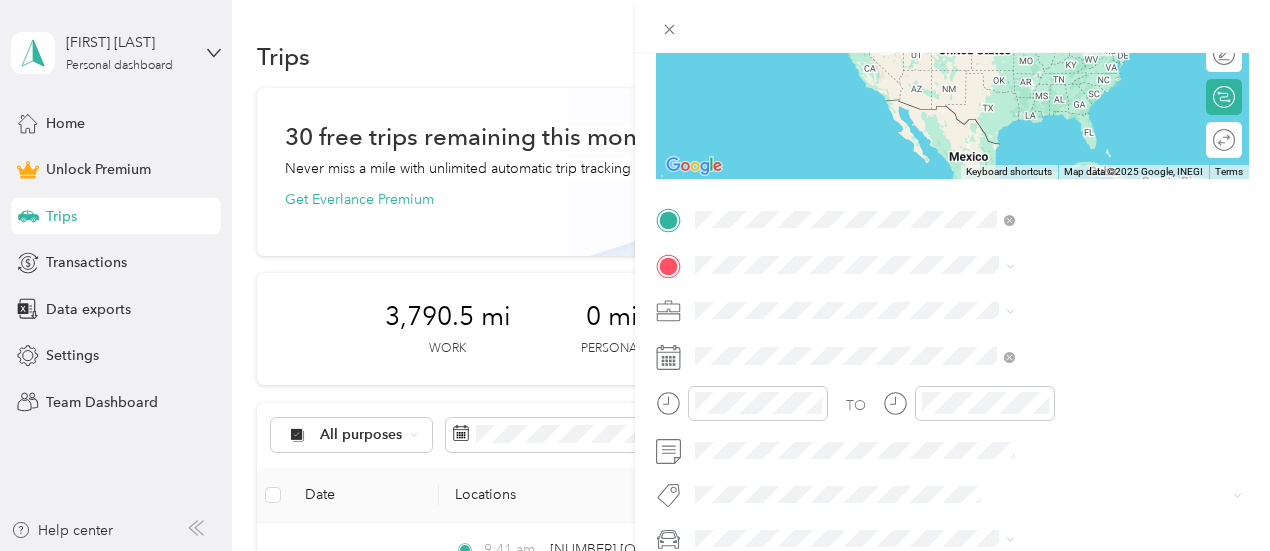 click on "[STREET] [NOUN] [ROAD]
[CITY], [STATE] [POSTAL_CODE], [COUNTRY]" at bounding box center (1081, 382) 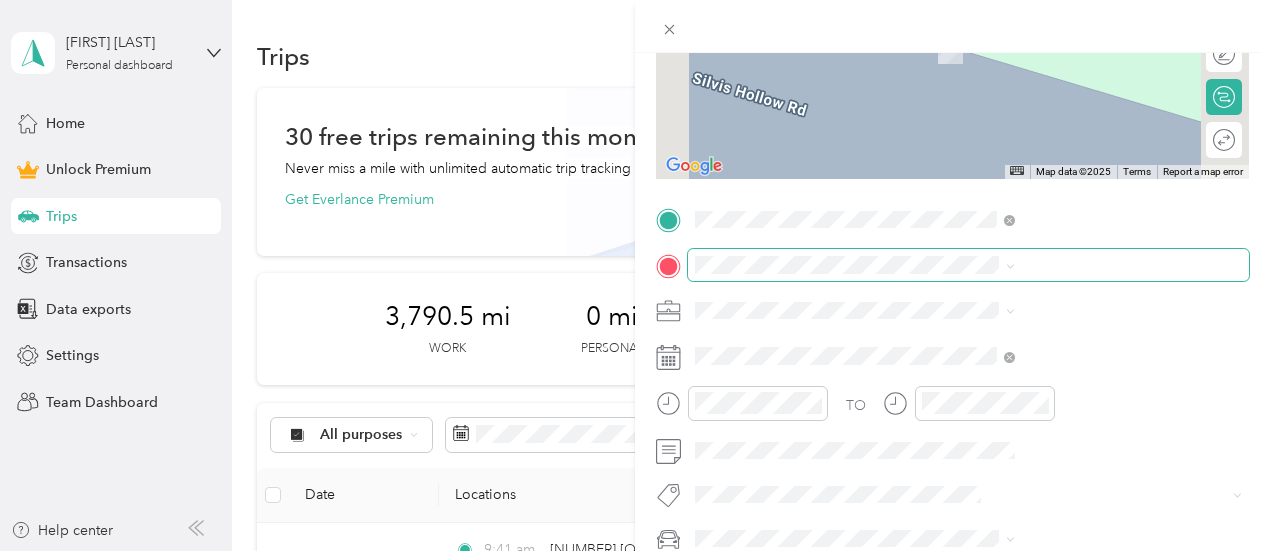 click at bounding box center [968, 265] 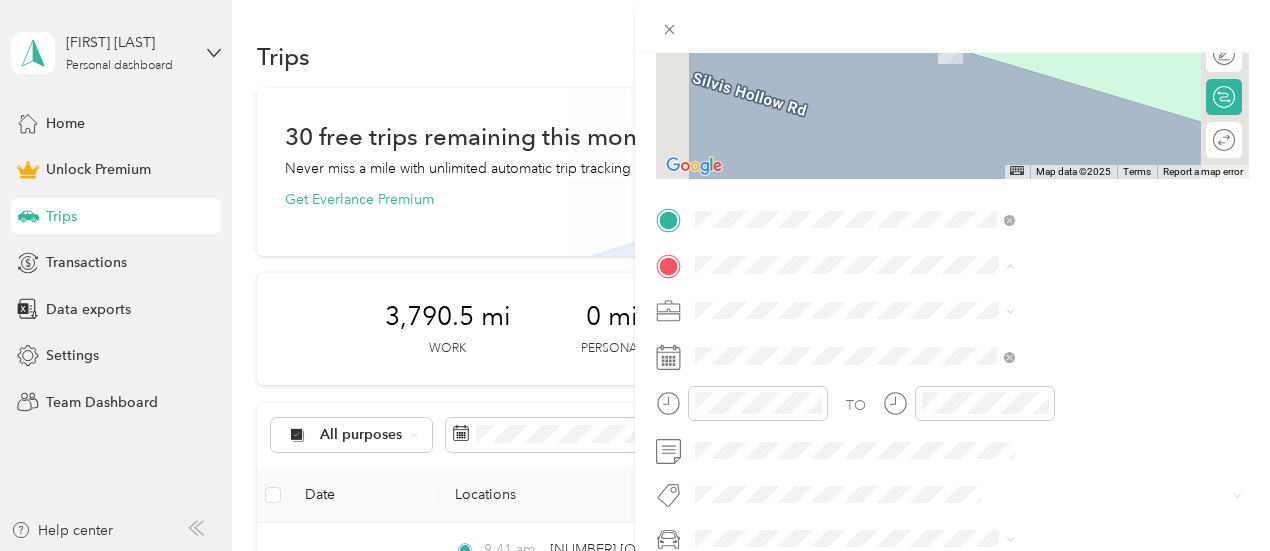 click on "[NUMBER] [STREET] [VLG]
[CITY], [STATE] [POSTAL_CODE], [COUNTRY]" at bounding box center [1081, 354] 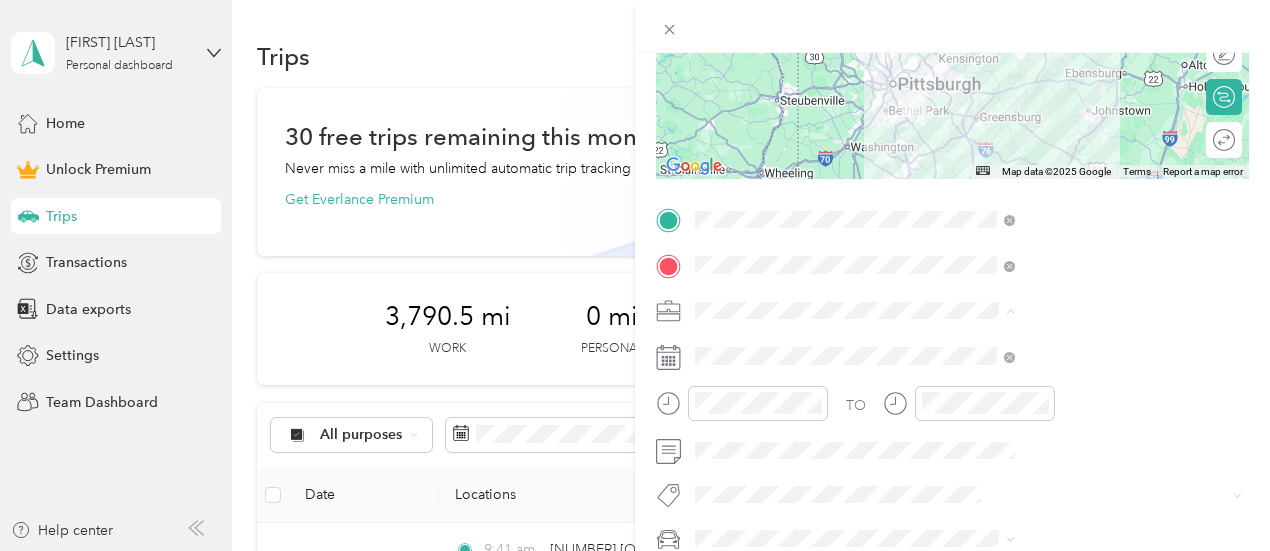 click on "Work" at bounding box center (1067, 30) 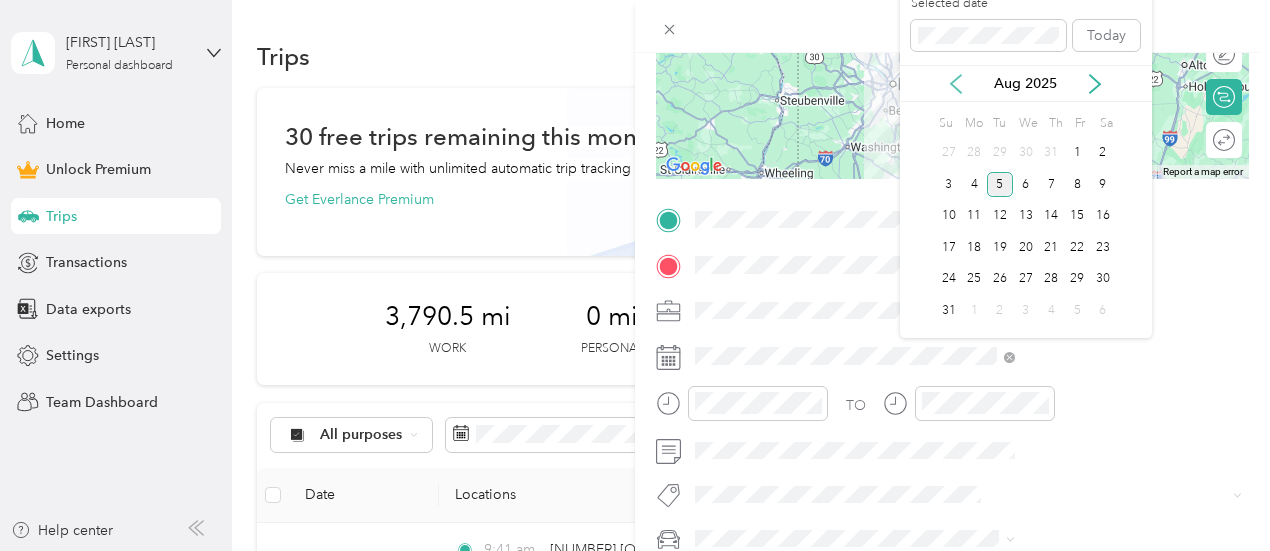 click 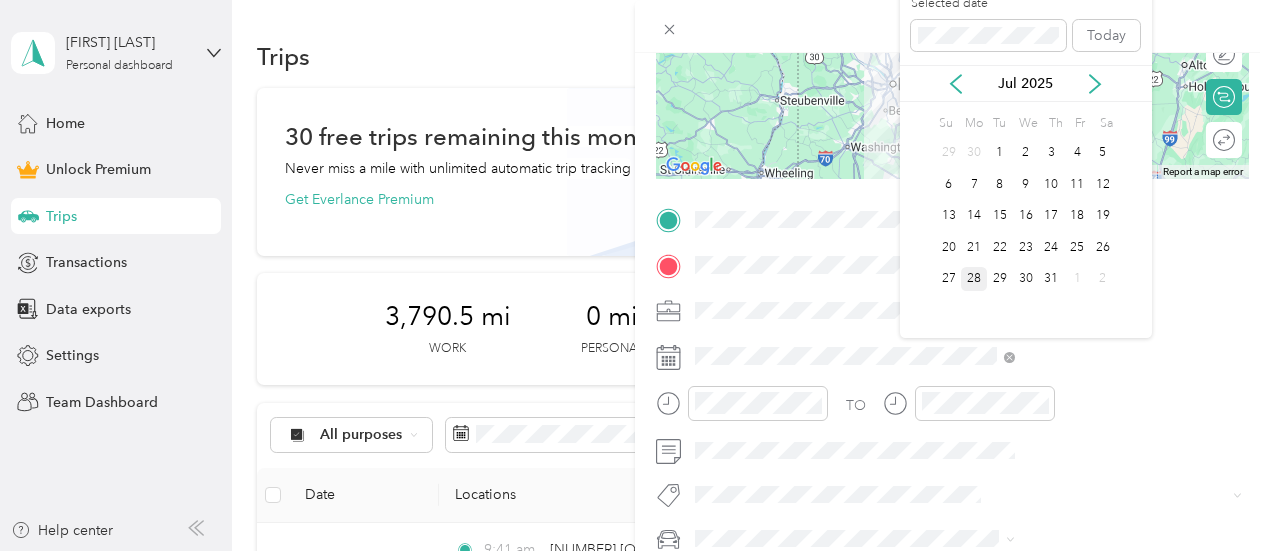 click on "28" at bounding box center [974, 279] 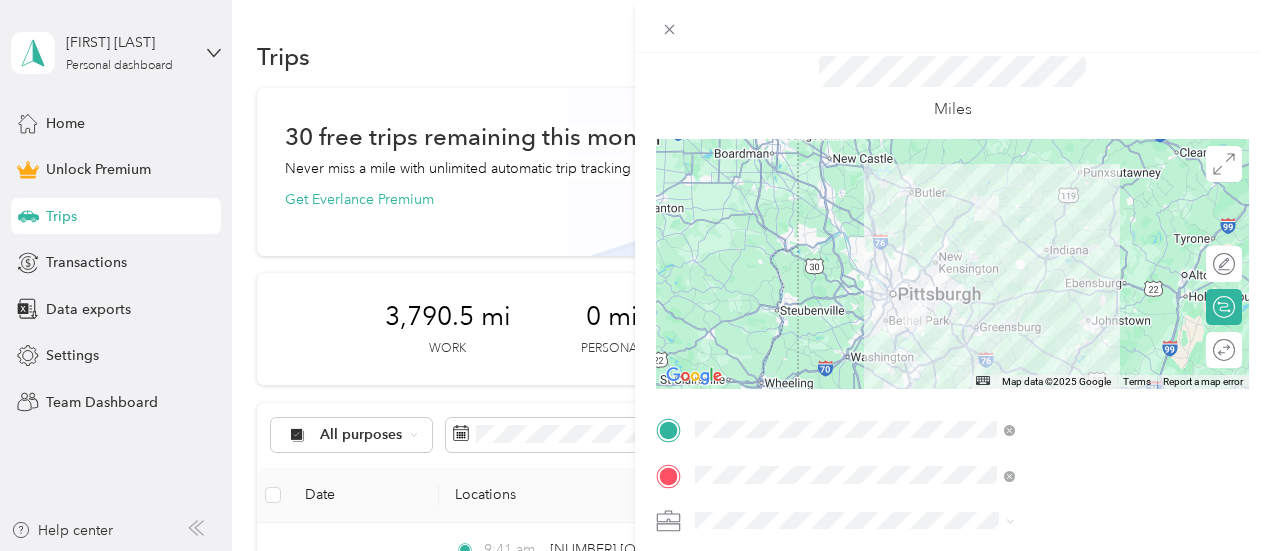 scroll, scrollTop: 42, scrollLeft: 0, axis: vertical 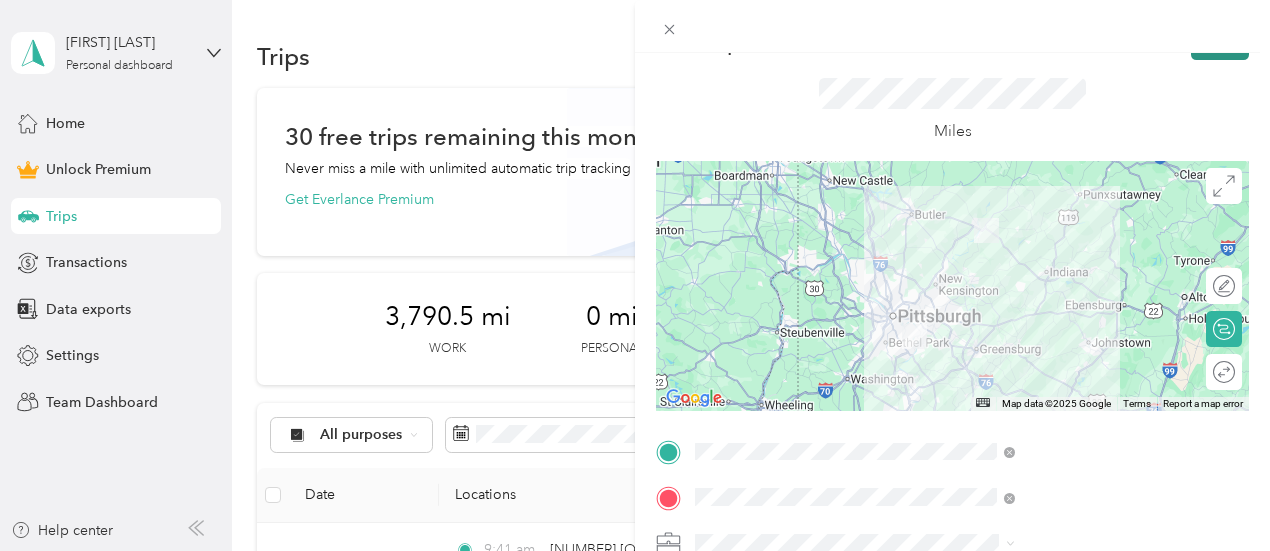 click on "Save" at bounding box center [1220, 42] 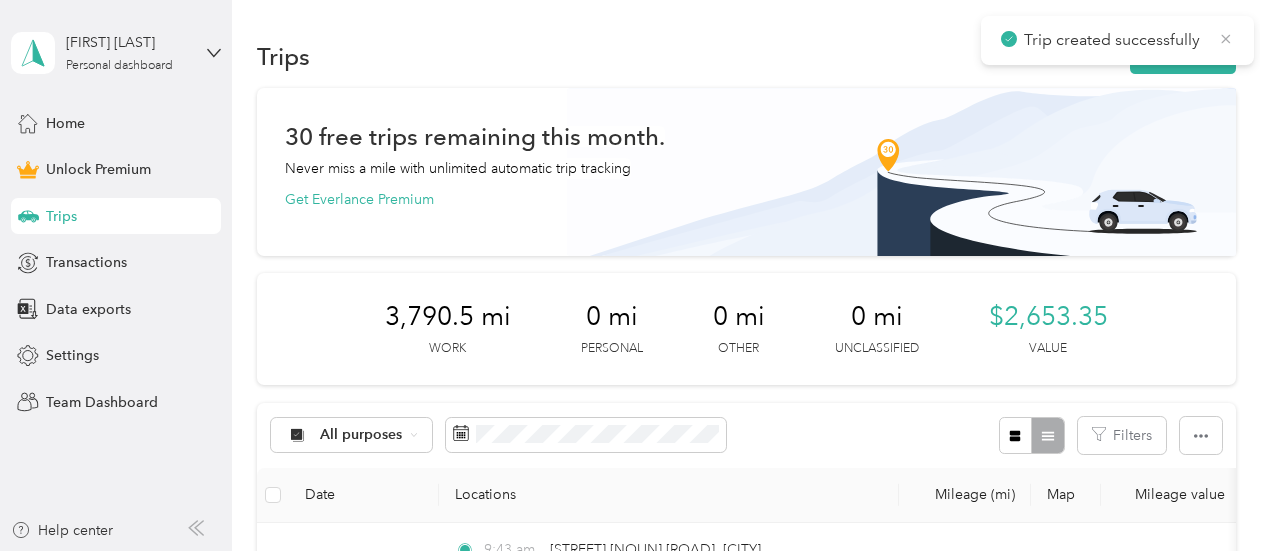 click 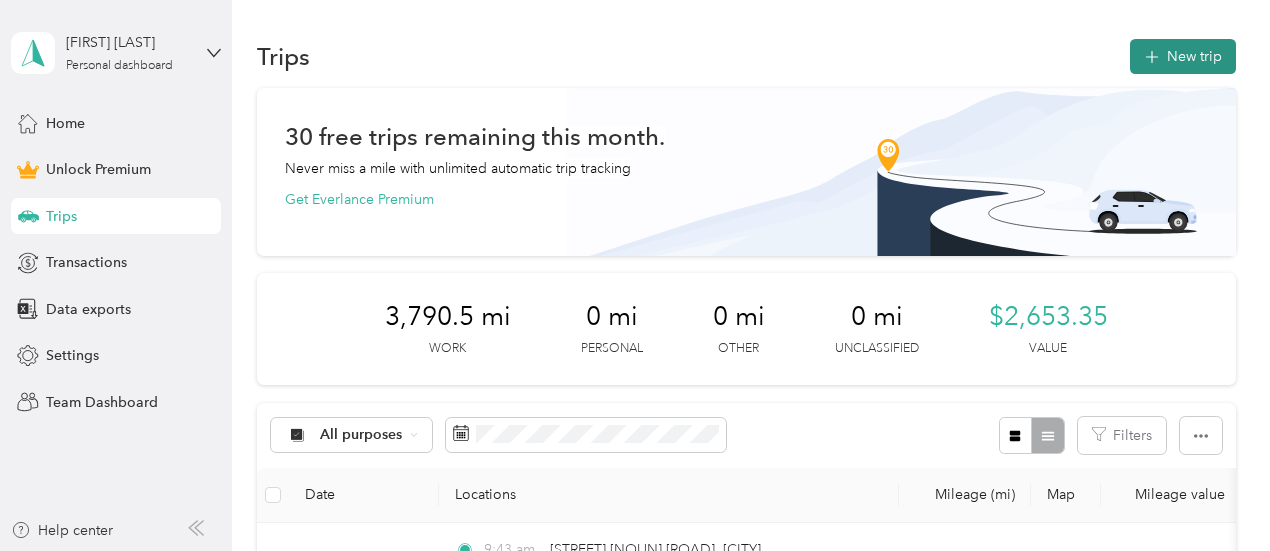 click on "New trip" at bounding box center (1183, 56) 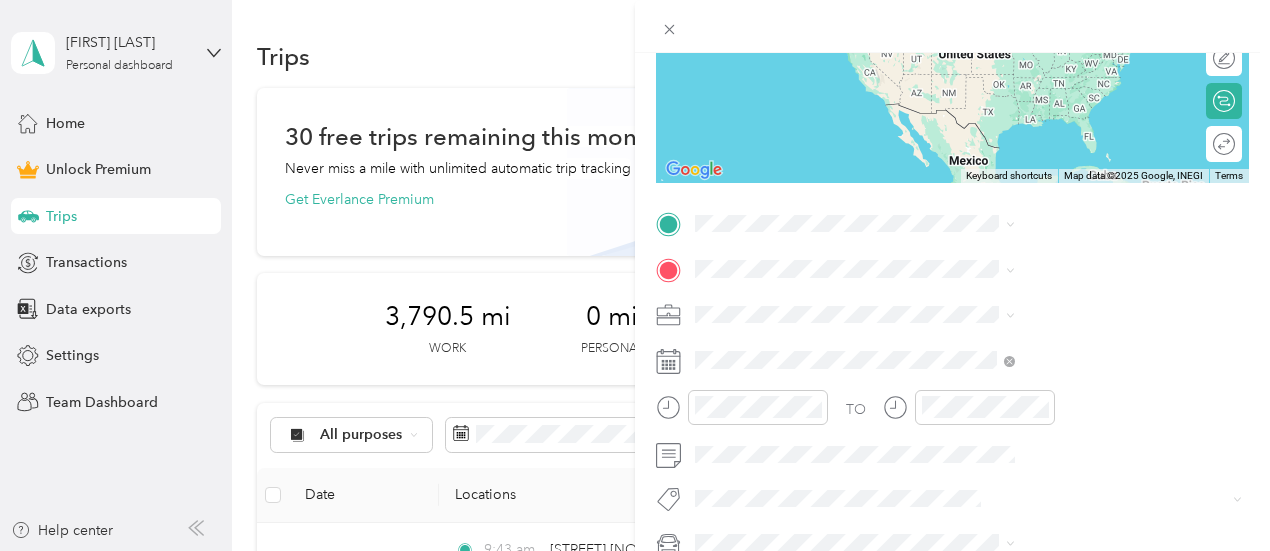 scroll, scrollTop: 353, scrollLeft: 0, axis: vertical 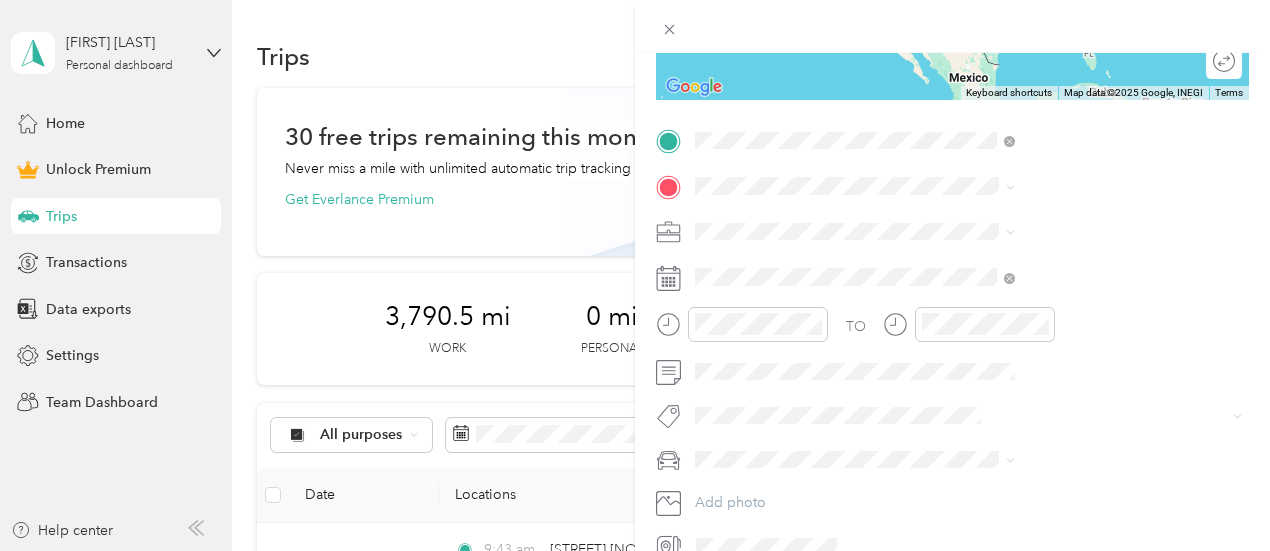 click on "[NUMBER] [STREET] [VLG]
[CITY], [STATE] [POSTAL_CODE], [COUNTRY]" at bounding box center (1081, 229) 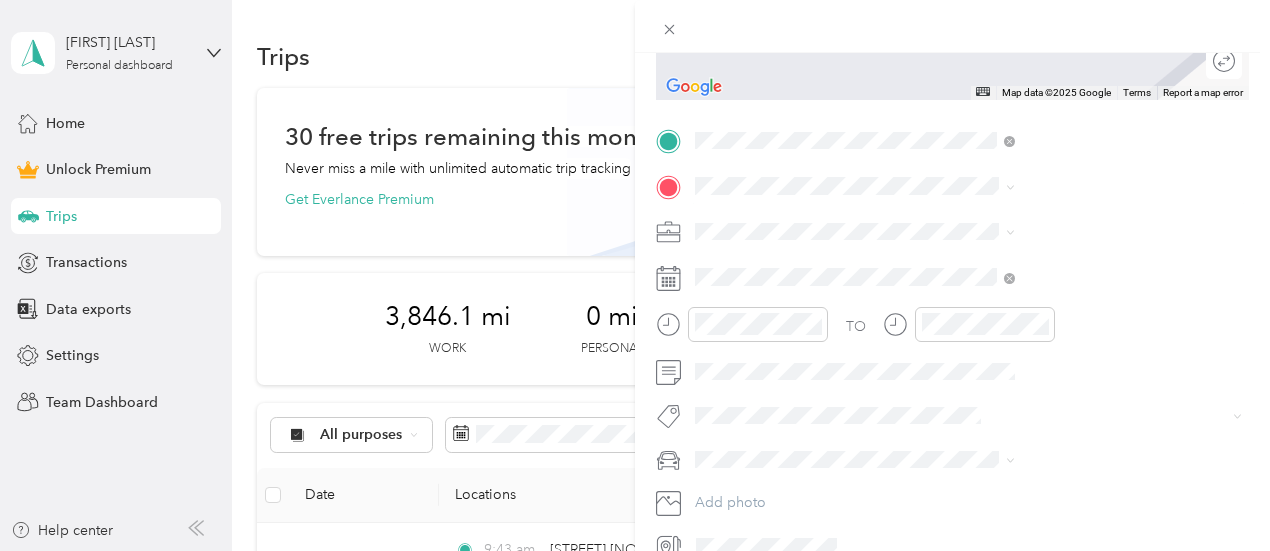 click on "[NUMBER] [STREET] [ROAD]
[CITY], [STATE] [POSTAL_CODE], [COUNTRY]" at bounding box center (1081, 271) 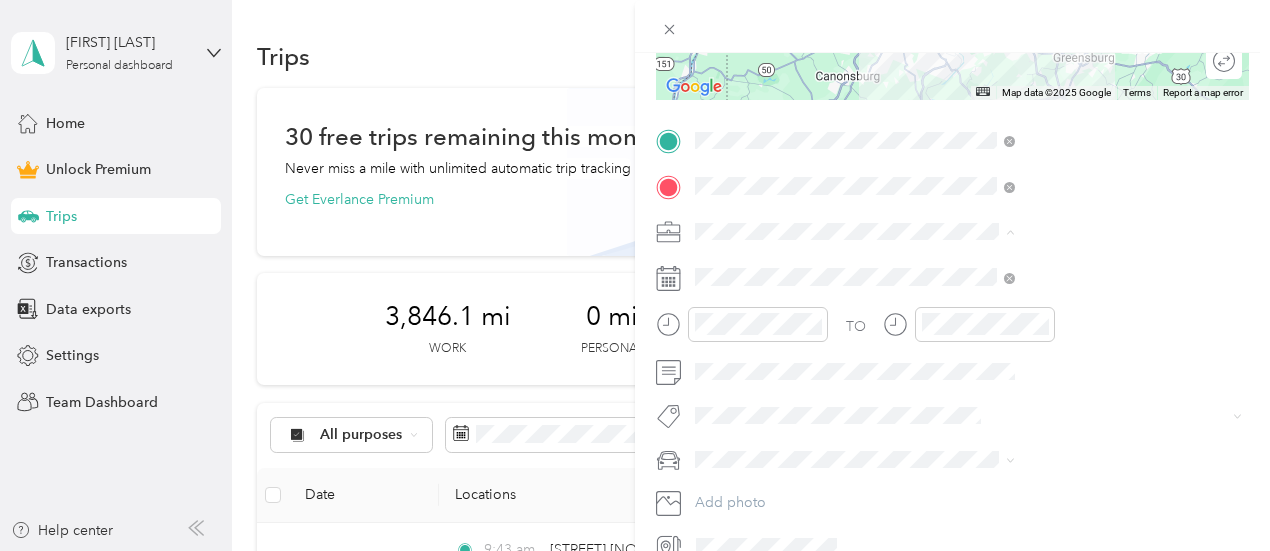 click on "Work" at bounding box center (1067, 266) 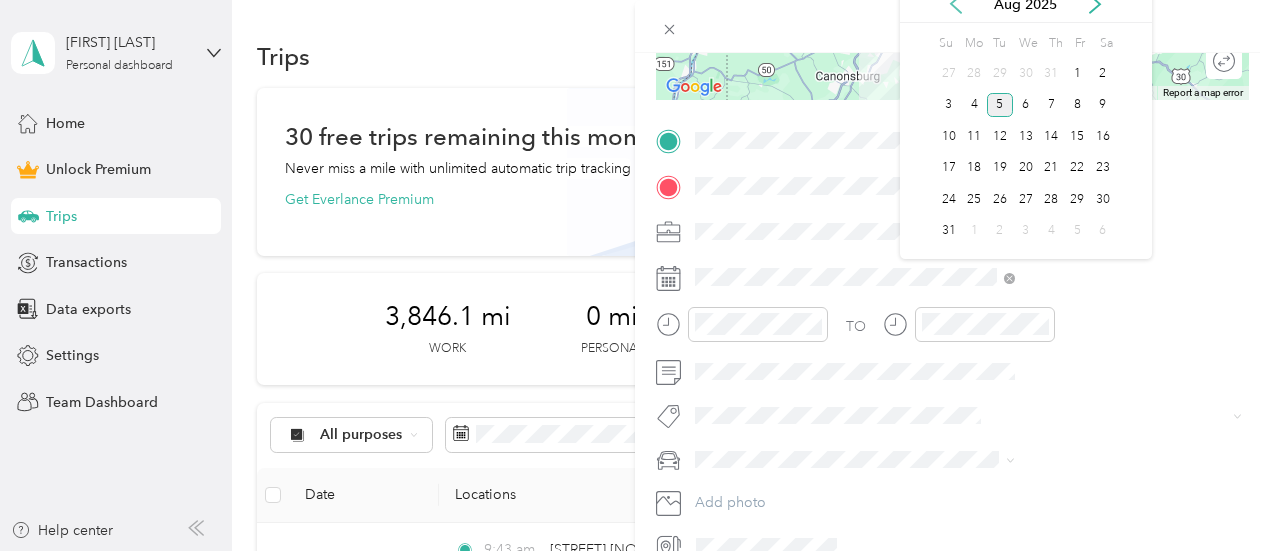 click 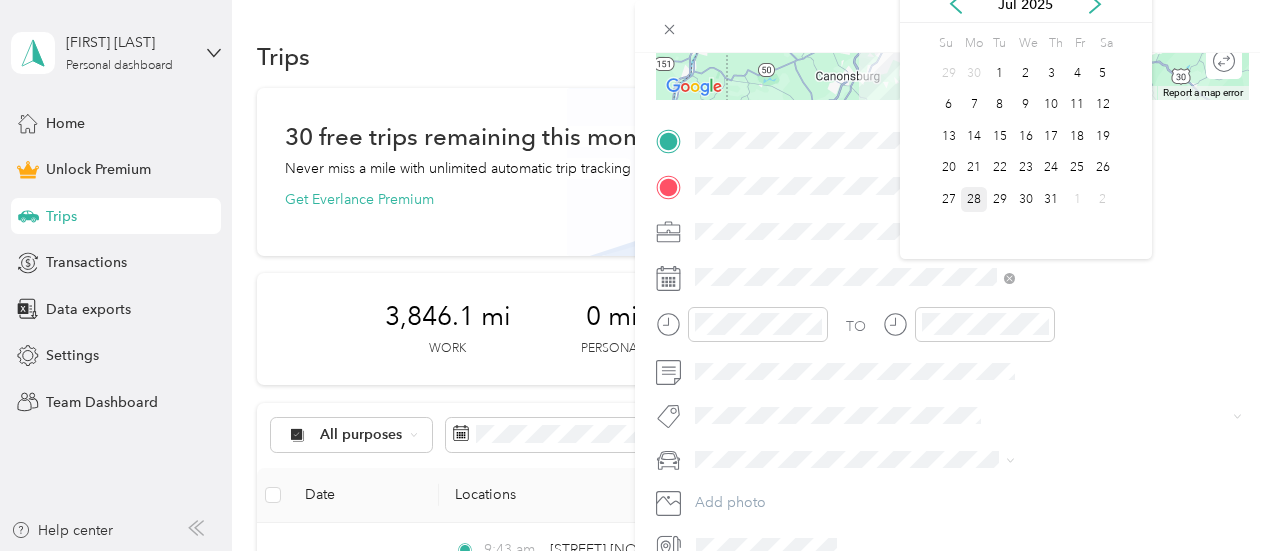 click on "28" at bounding box center (974, 199) 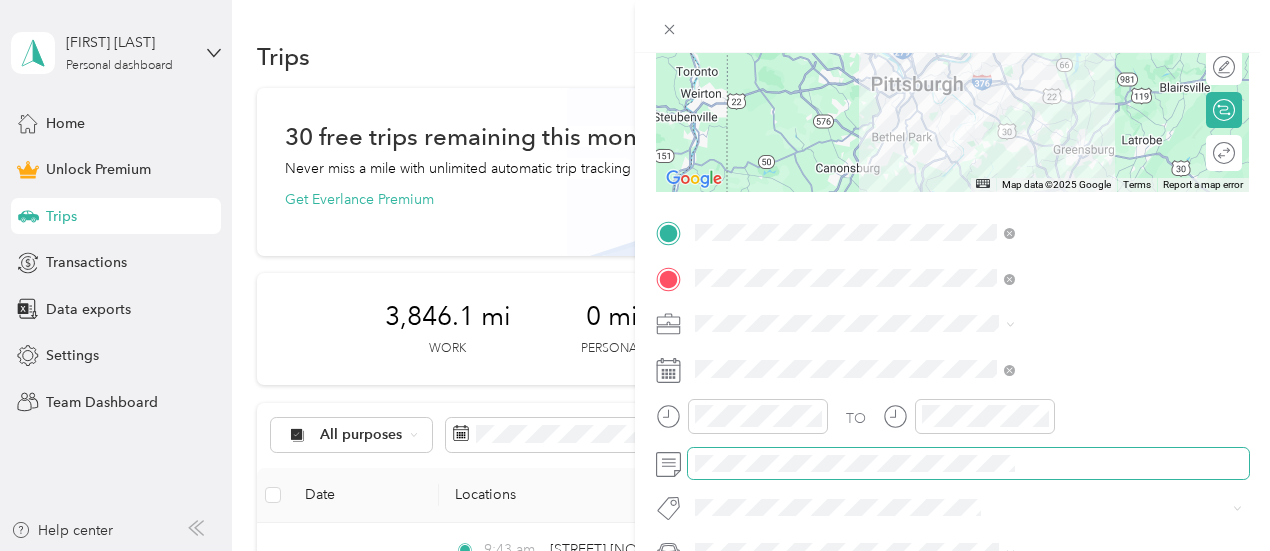 scroll, scrollTop: 257, scrollLeft: 0, axis: vertical 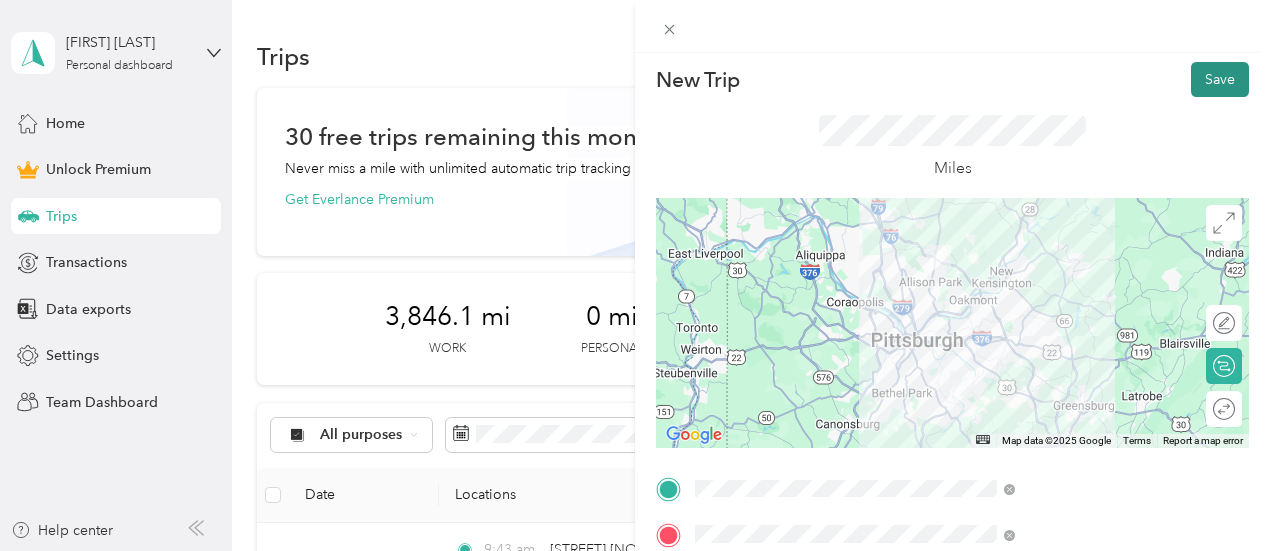 click on "Save" at bounding box center (1220, 79) 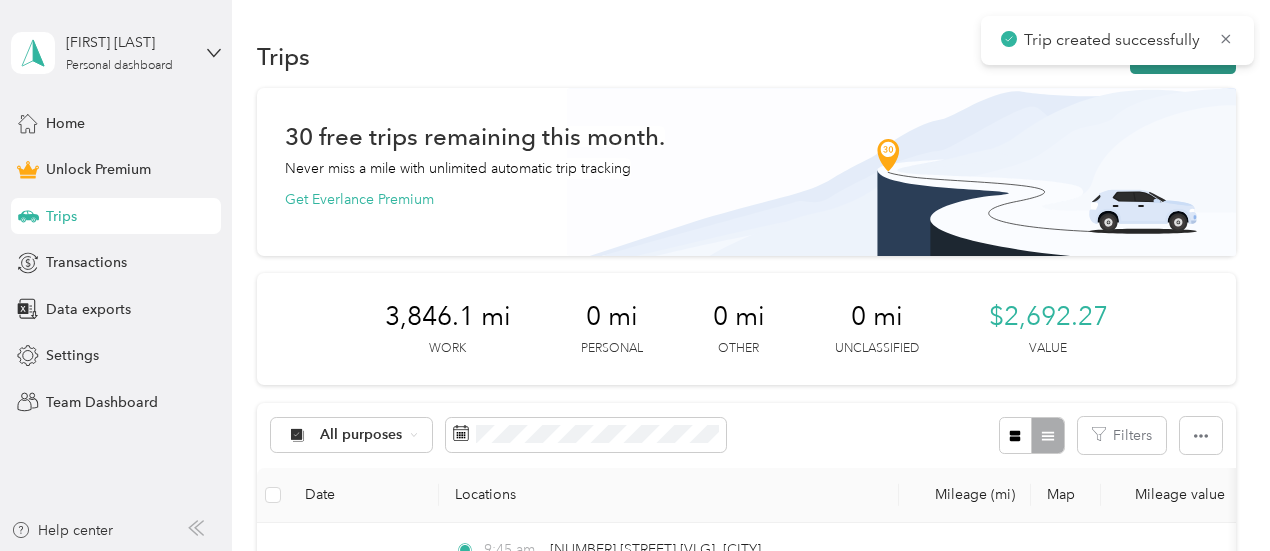 click on "New trip" at bounding box center [1183, 56] 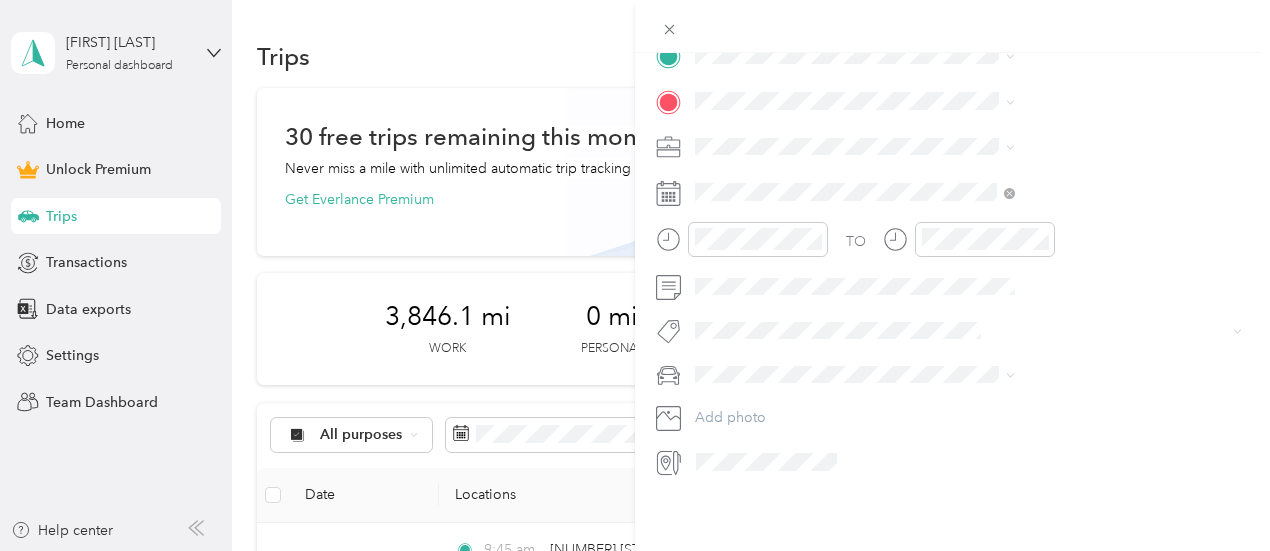 scroll, scrollTop: 452, scrollLeft: 0, axis: vertical 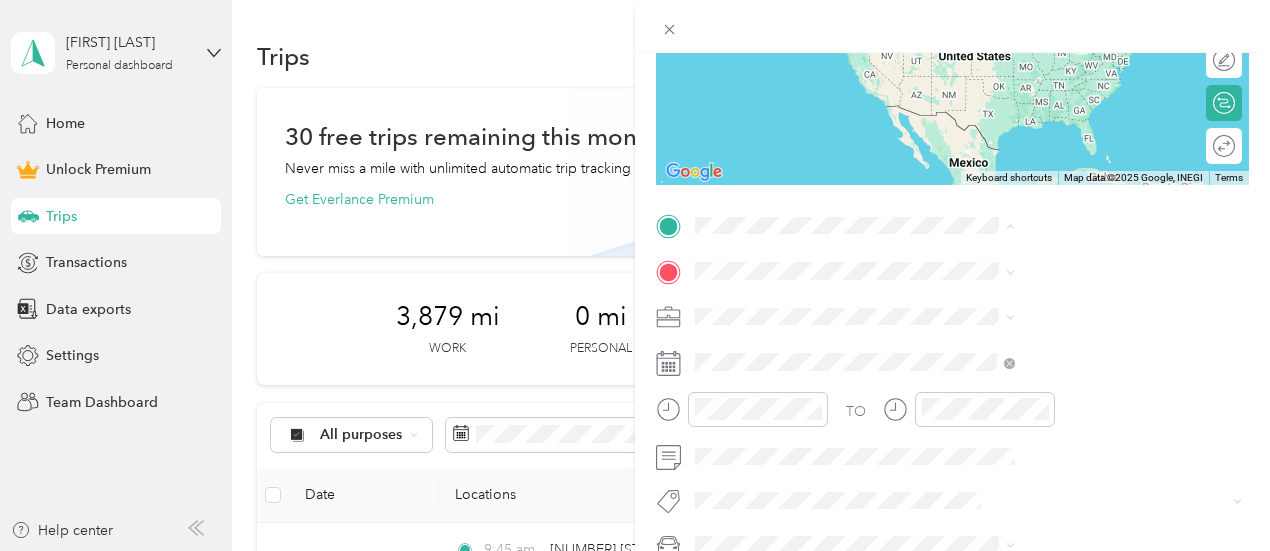click on "[NUMBER] [STREET] [ROAD]
[CITY], [STATE] [POSTAL_CODE], [COUNTRY]" at bounding box center [1081, 315] 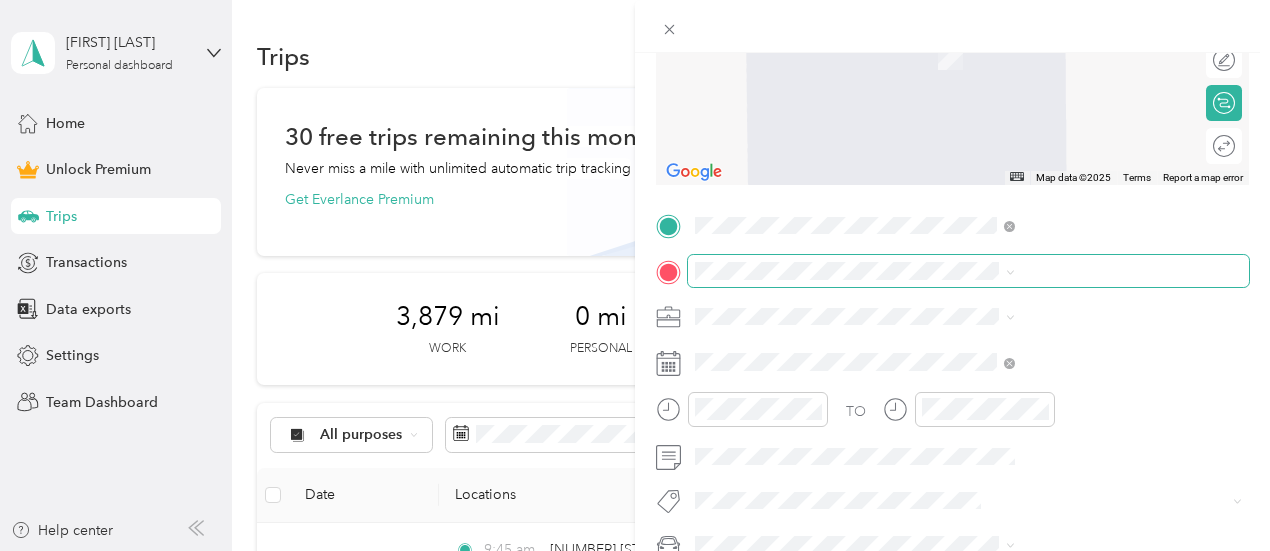 click at bounding box center (968, 271) 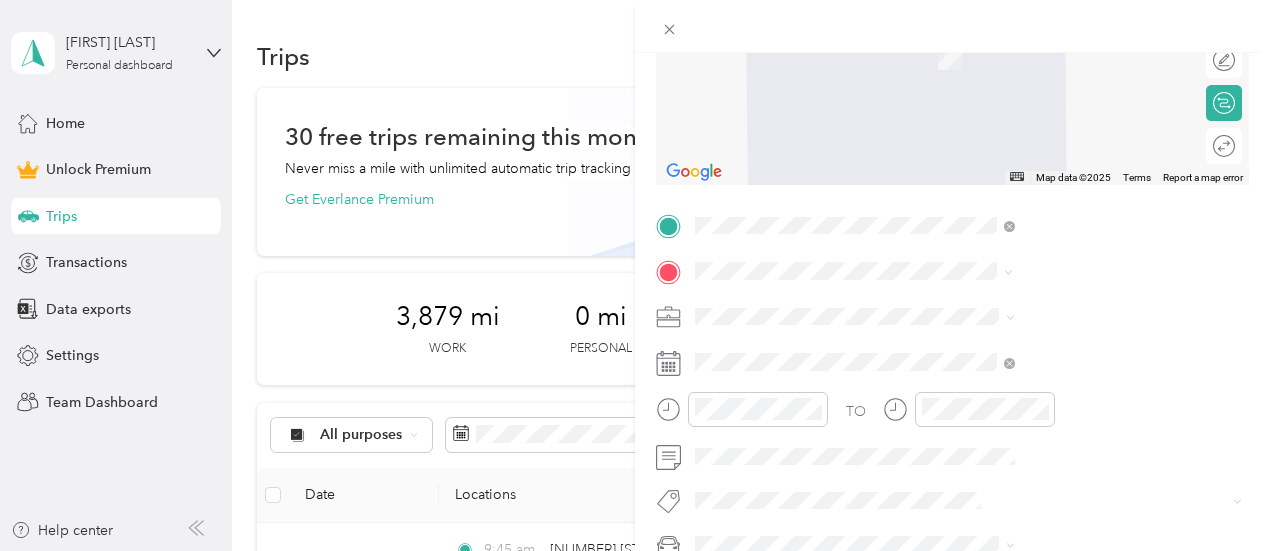 click on "[STREET] [NOUN] [ROAD]
[CITY], [STATE] [POSTAL_CODE], [COUNTRY]" at bounding box center [1081, 434] 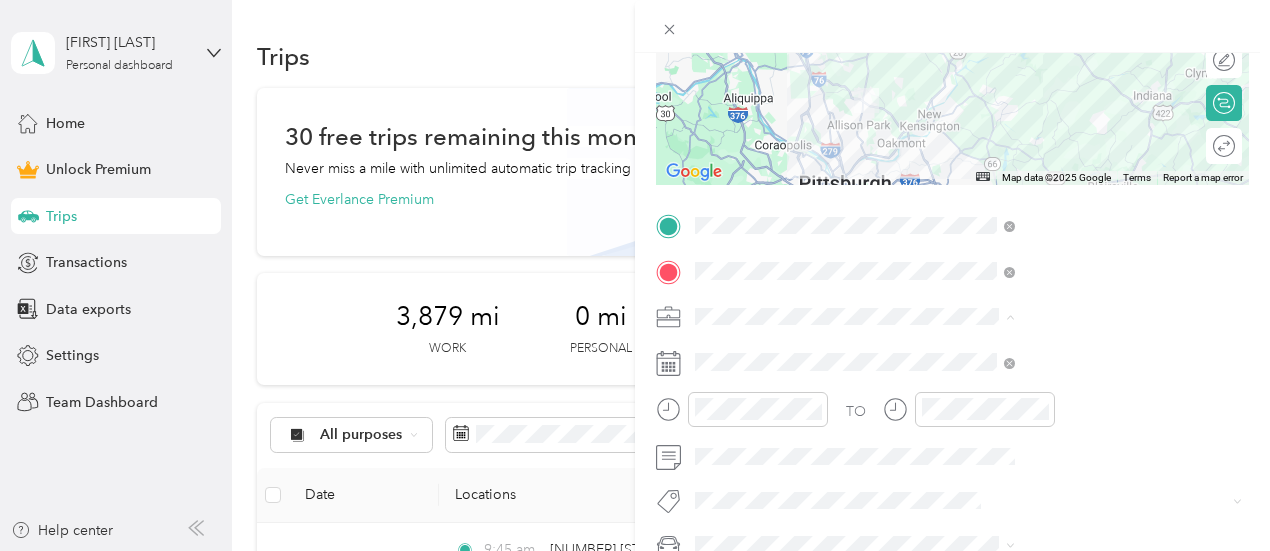click on "Work" at bounding box center (1067, 36) 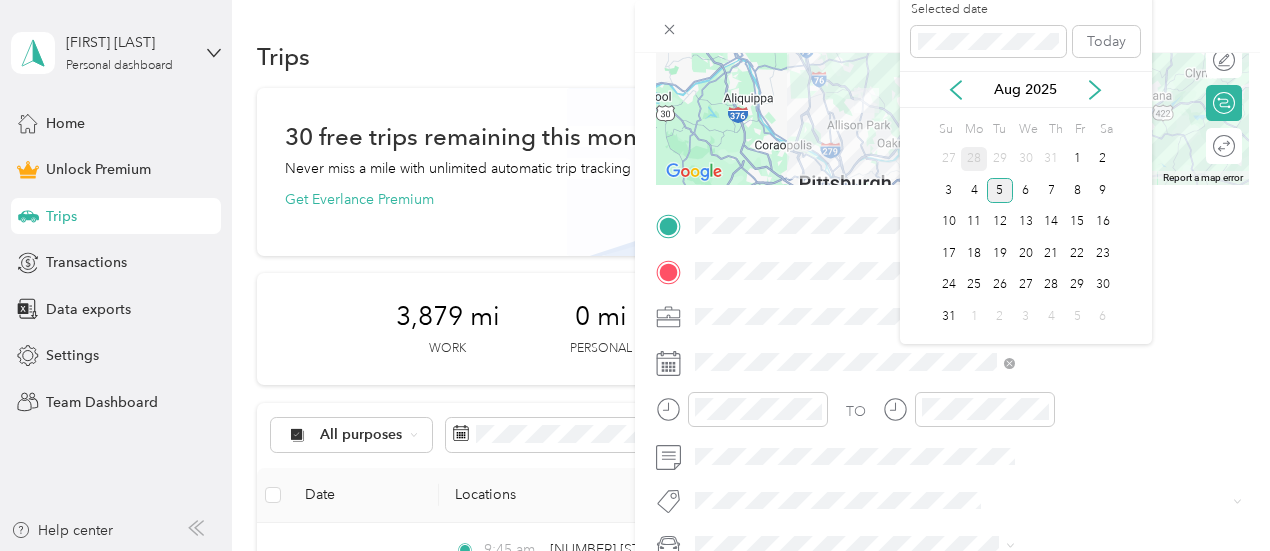 click on "28" at bounding box center [974, 159] 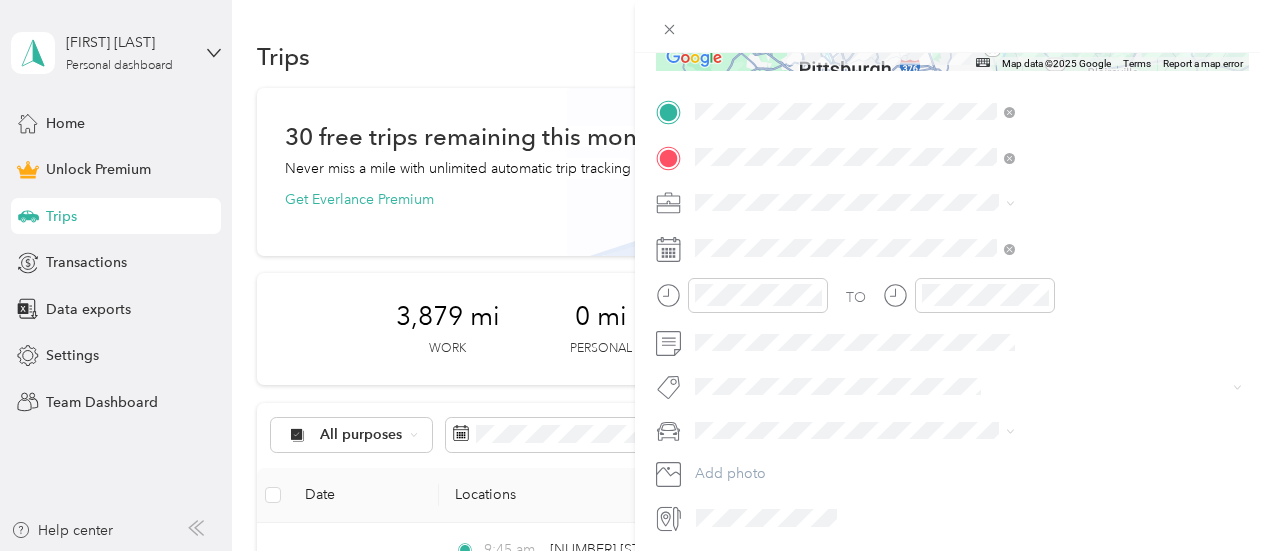 scroll, scrollTop: 391, scrollLeft: 0, axis: vertical 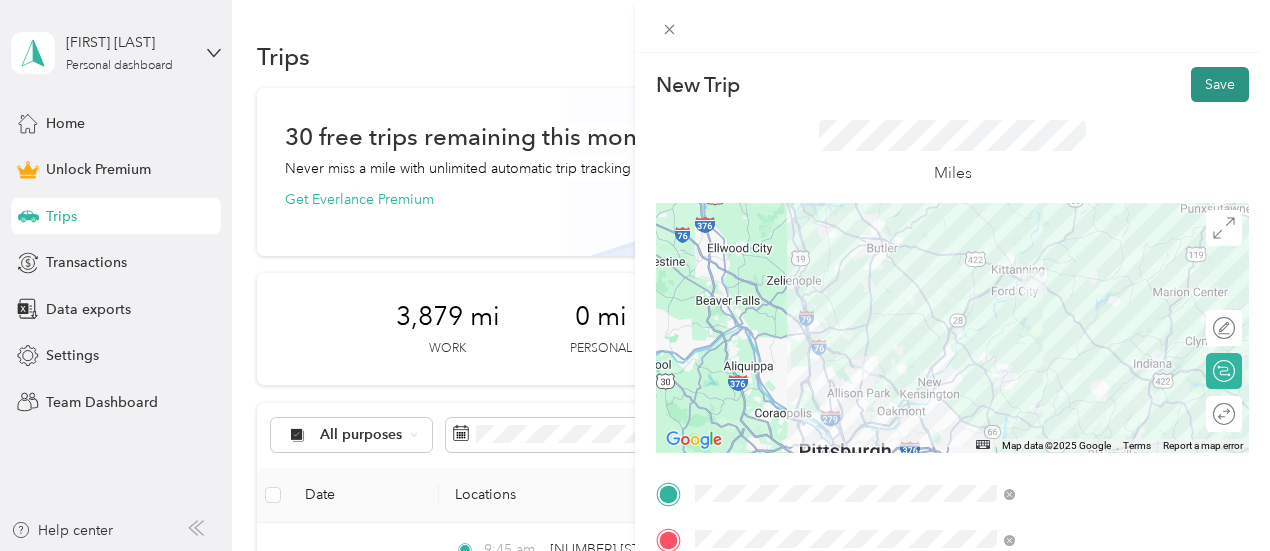 click on "Save" at bounding box center [1220, 84] 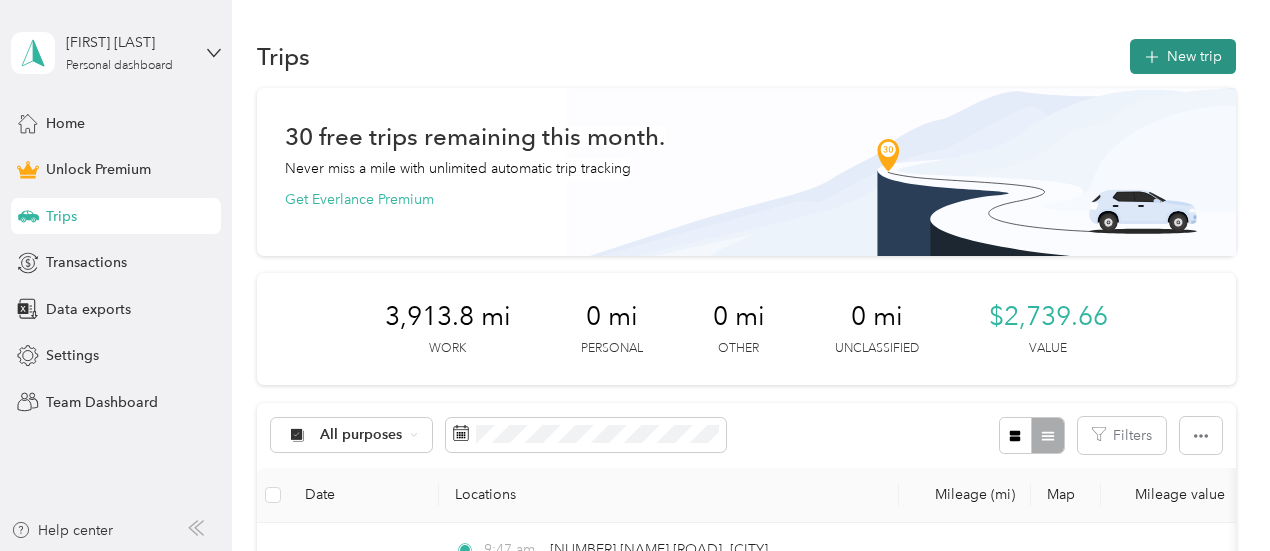 click on "New trip" at bounding box center [1183, 56] 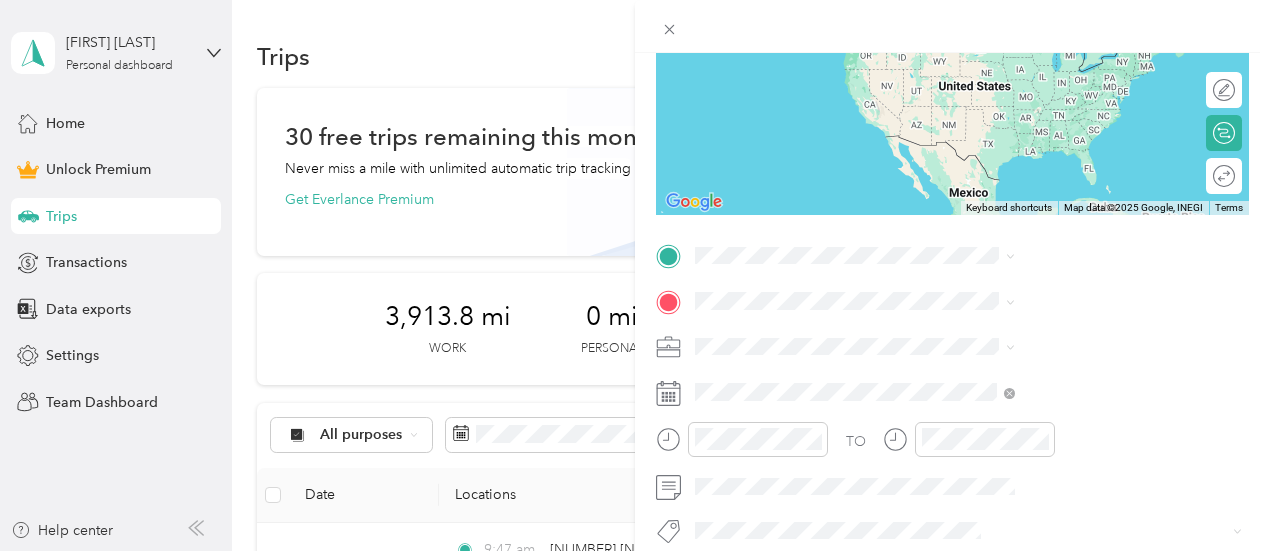scroll, scrollTop: 266, scrollLeft: 0, axis: vertical 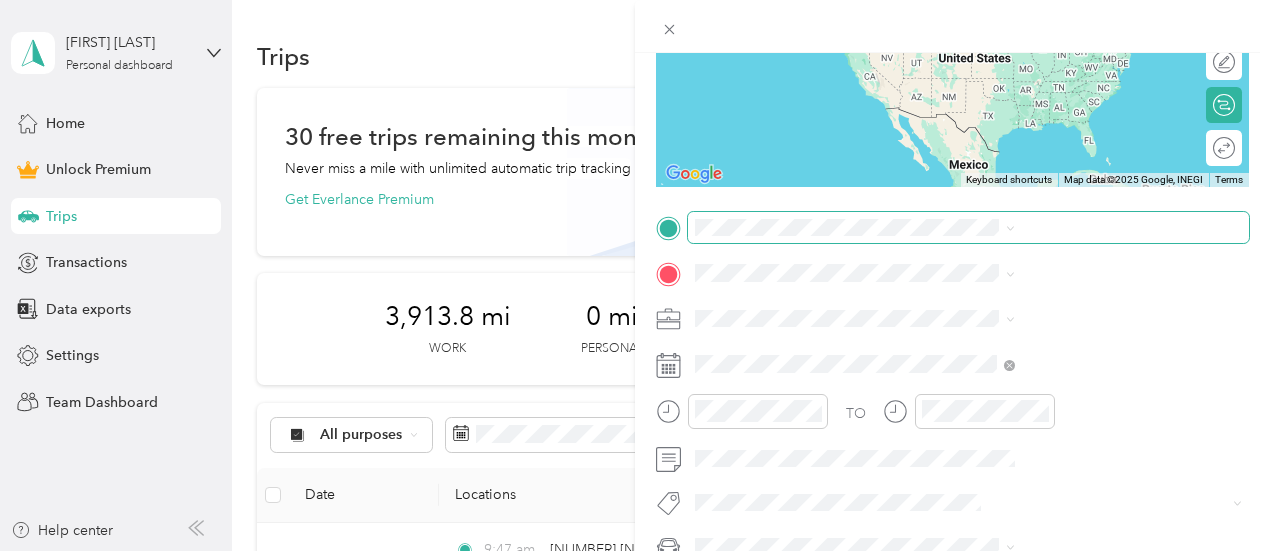 click at bounding box center [968, 228] 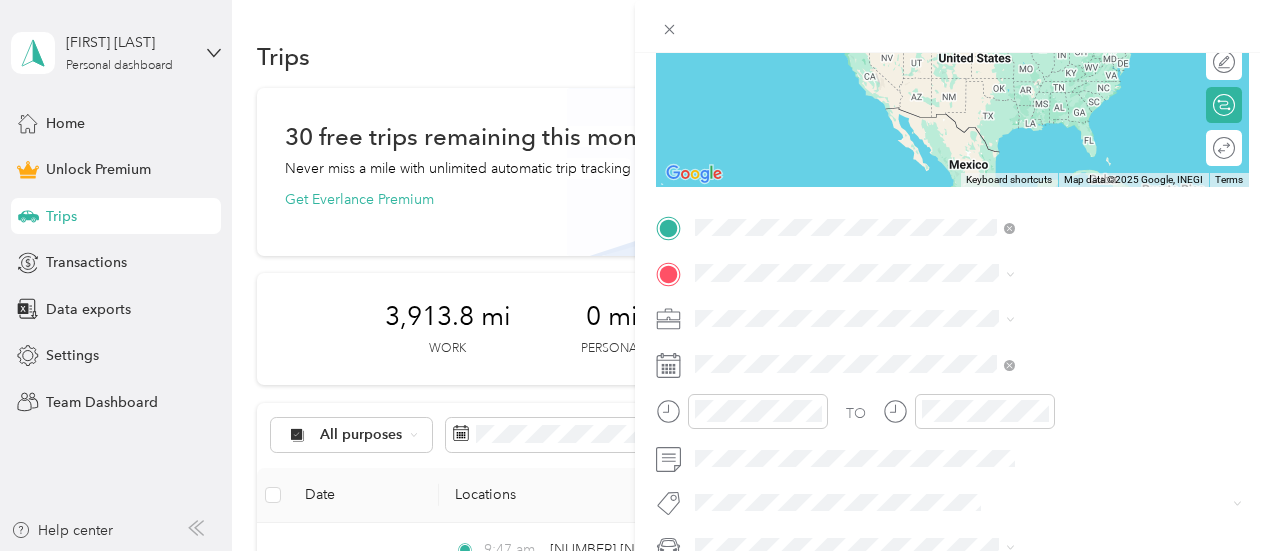 click on "[STREET] [NOUN] [ROAD]
[CITY], [STATE] [POSTAL_CODE], [COUNTRY]" at bounding box center (1081, 390) 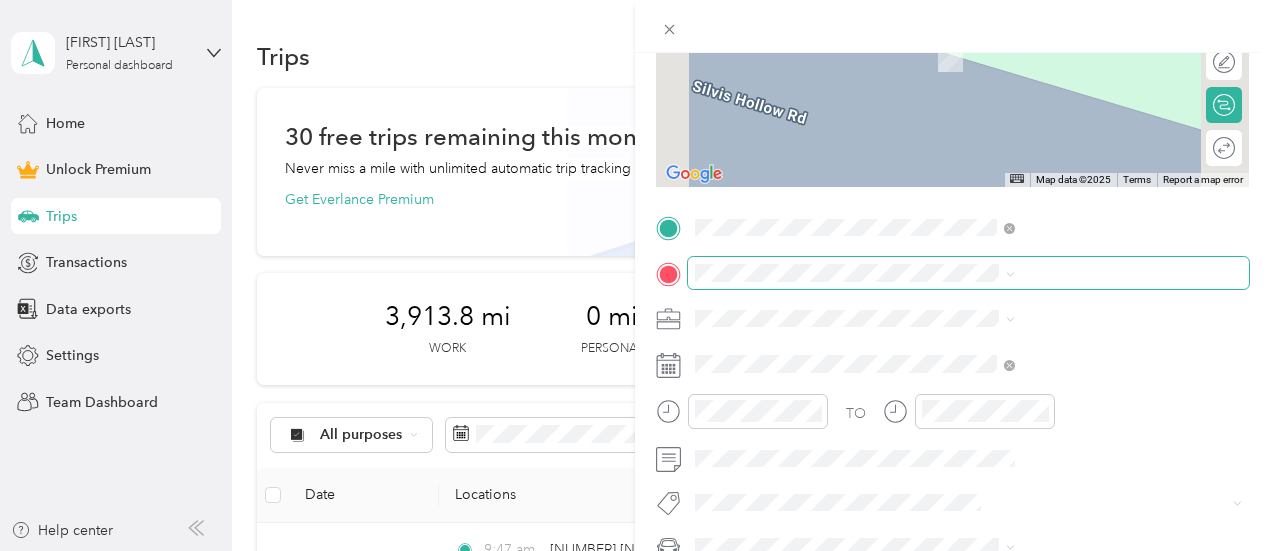 click at bounding box center [968, 273] 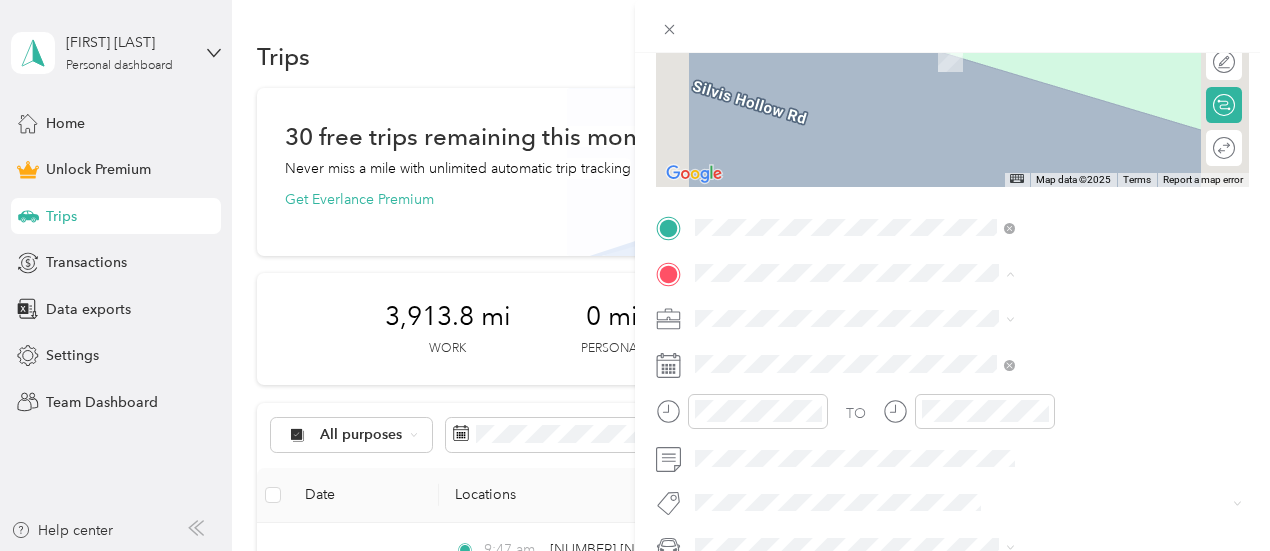 click on "[NUMBER] [STREET]
[CITY], [STATE] [POSTAL_CODE], [COUNTRY]" at bounding box center (1081, 362) 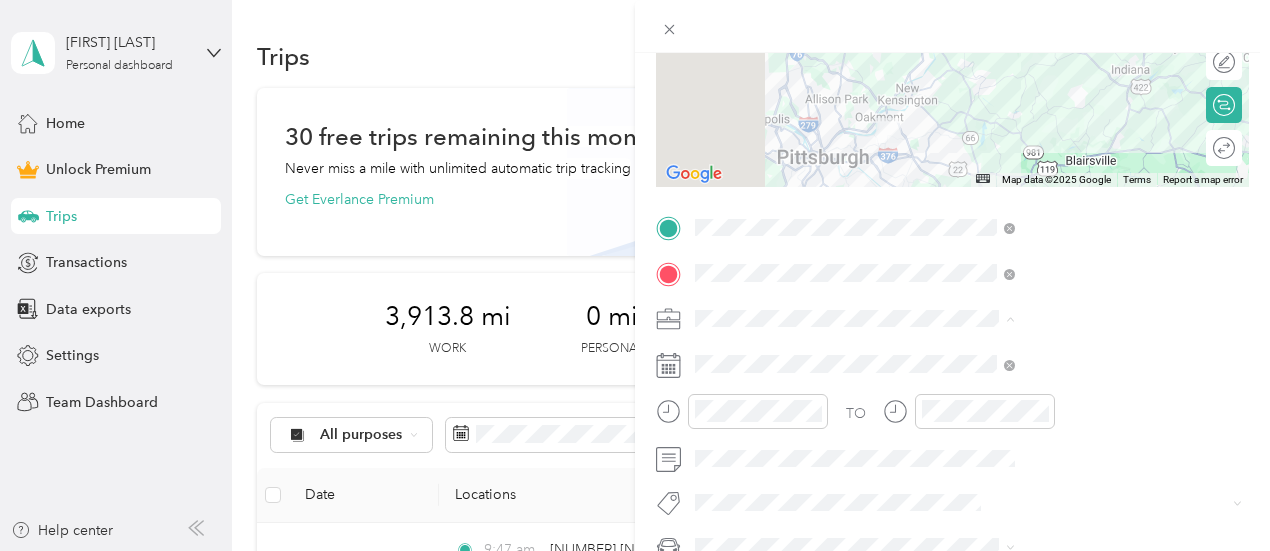 click on "Work" at bounding box center [1067, 38] 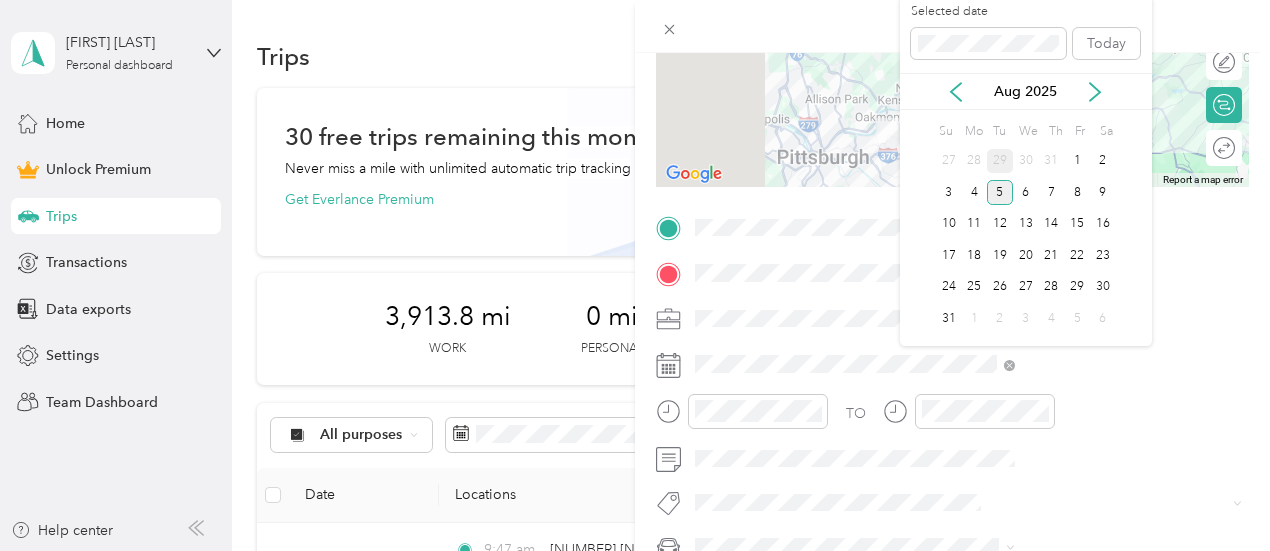 click on "29" at bounding box center [1000, 161] 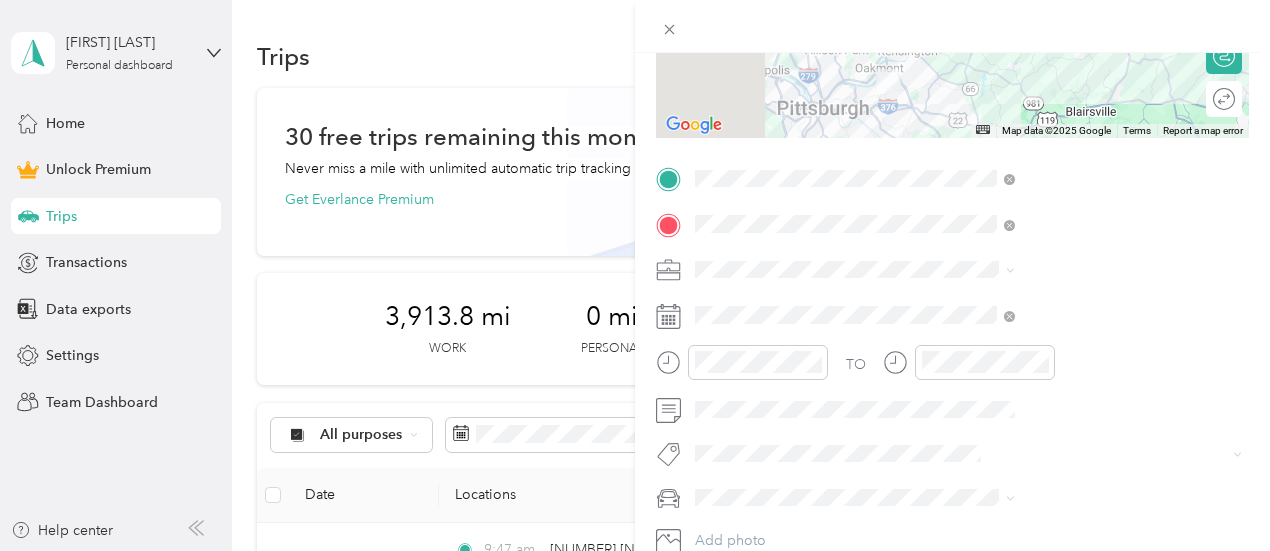 scroll, scrollTop: 323, scrollLeft: 0, axis: vertical 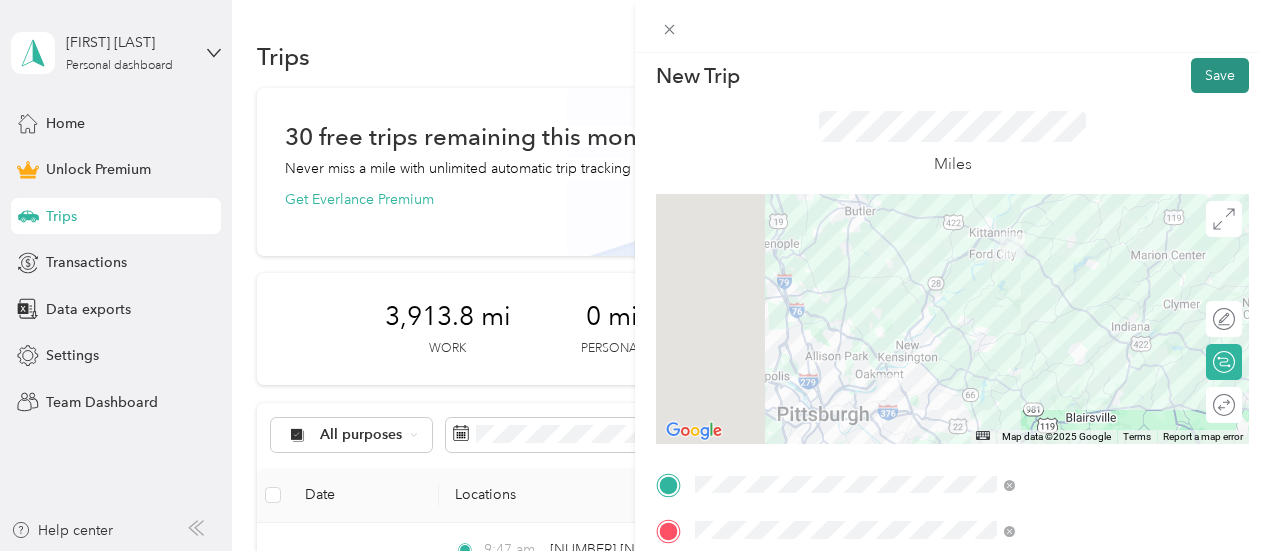 click on "Save" at bounding box center (1220, 75) 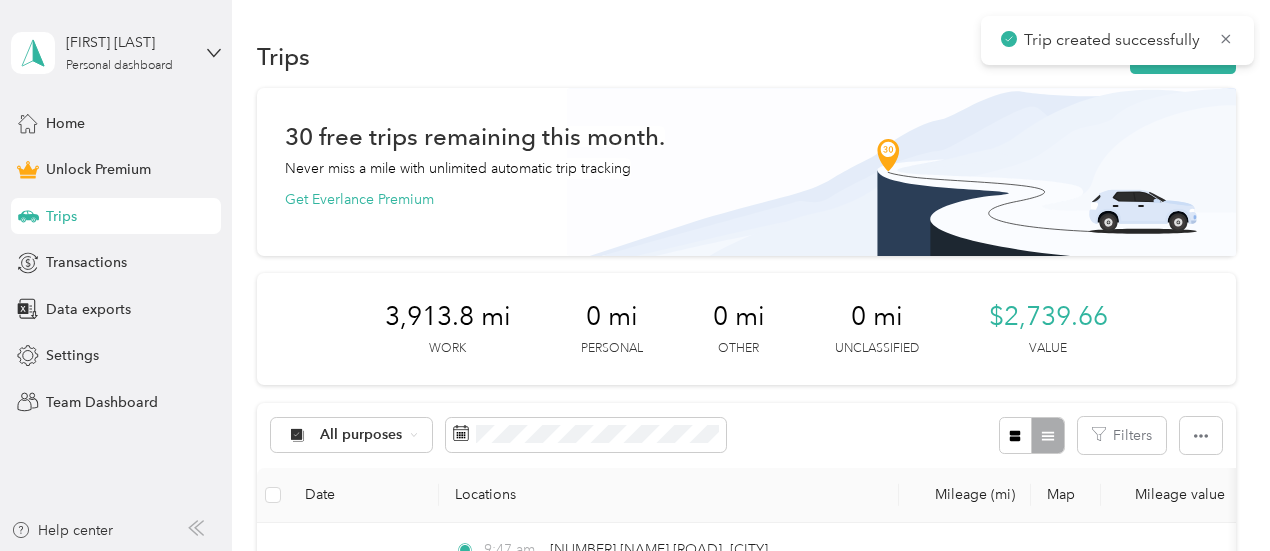 click on "New trip" at bounding box center (1183, 56) 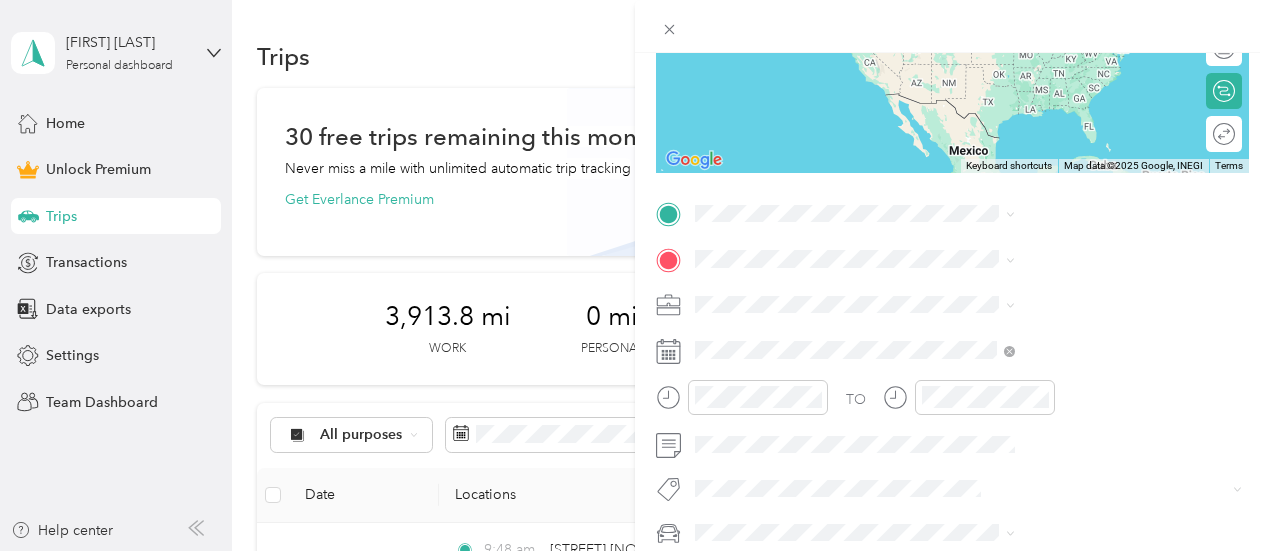 scroll, scrollTop: 283, scrollLeft: 0, axis: vertical 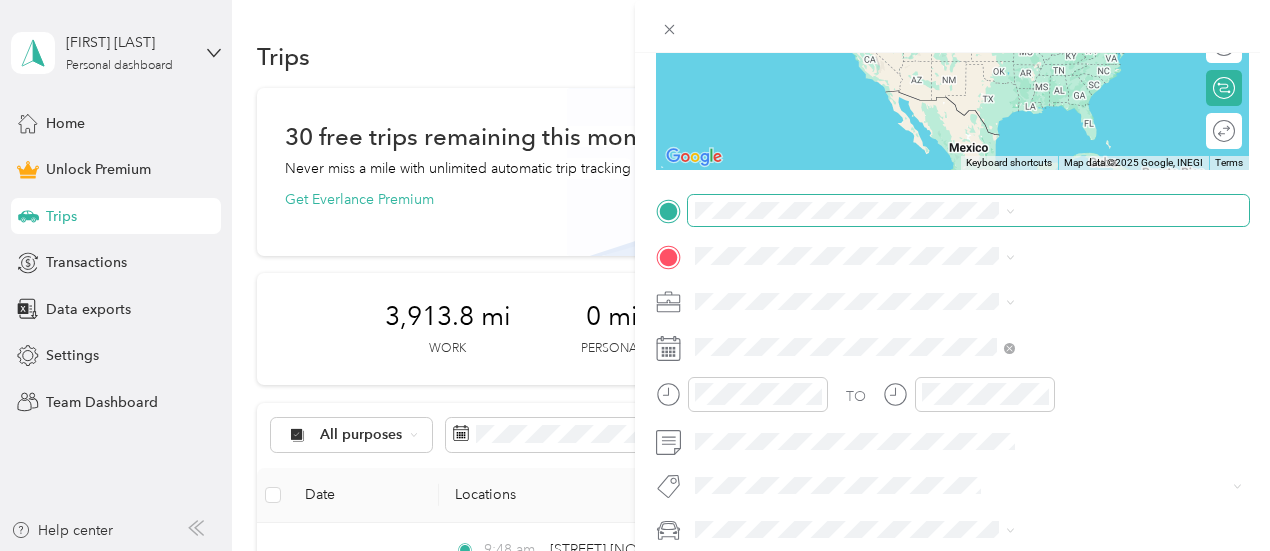 click at bounding box center (968, 211) 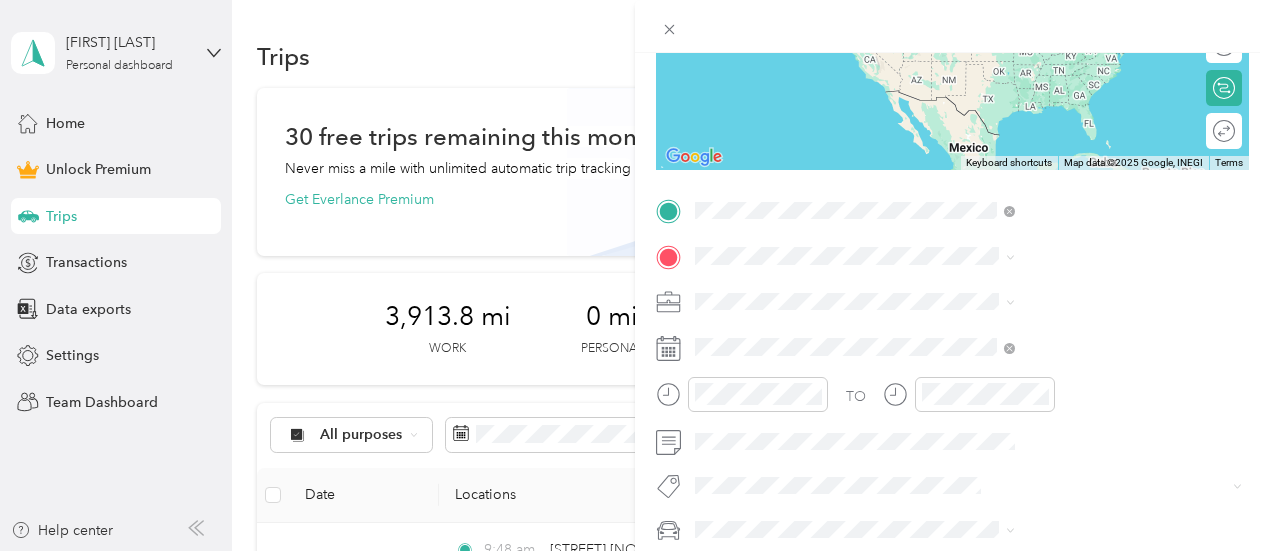 click on "[NUMBER] [STREET]
[CITY], [STATE] [POSTAL_CODE], [COUNTRY]" at bounding box center (1081, 299) 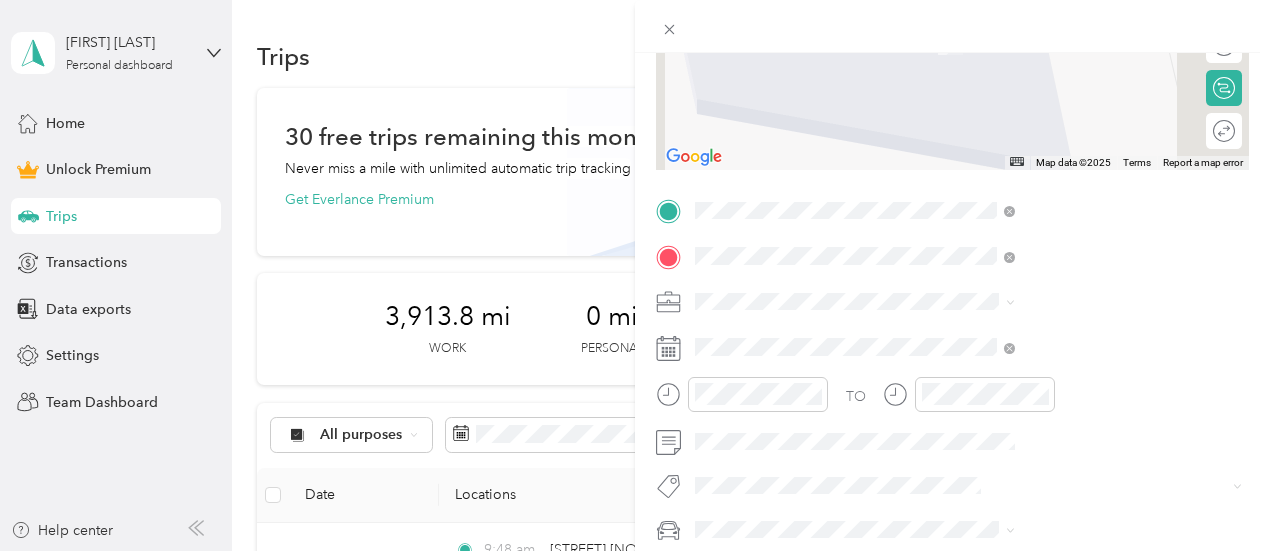click on "[NUMBER] [STREET] [ROAD]
[CITY], [STATE] [POSTAL_CODE], [COUNTRY]" at bounding box center [1067, 345] 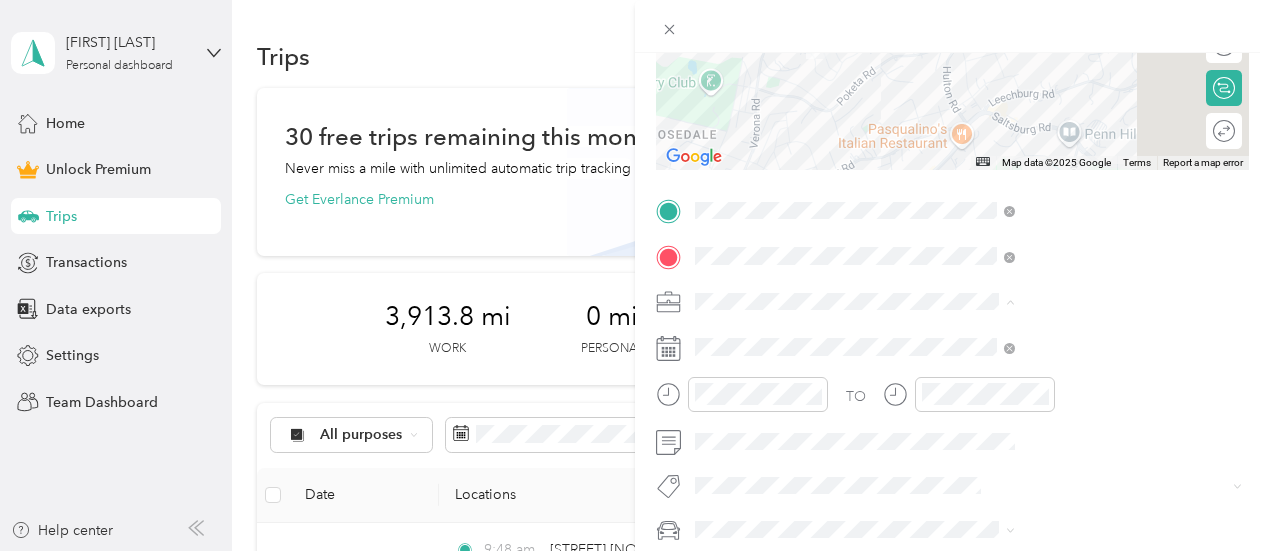 click on "Work" at bounding box center [1067, 20] 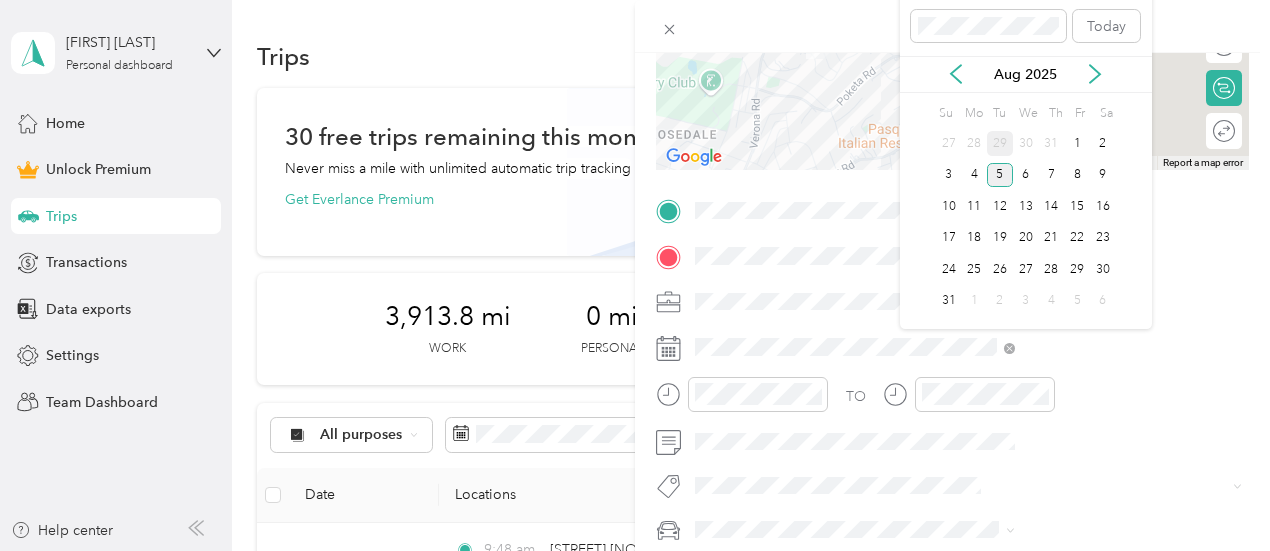 click on "29" at bounding box center (1000, 143) 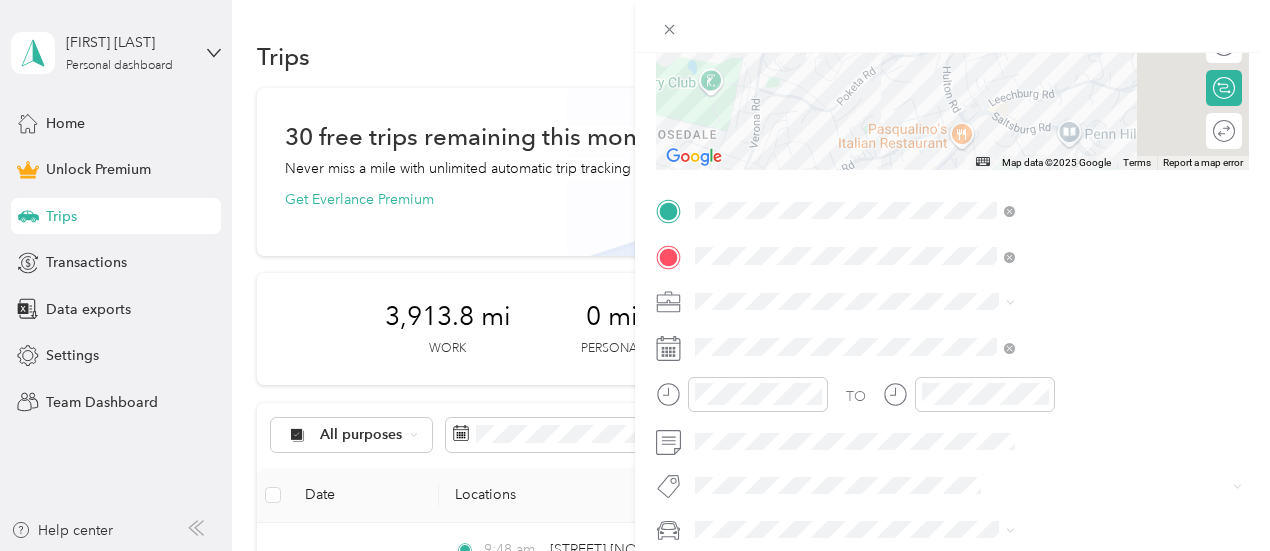 scroll, scrollTop: 332, scrollLeft: 0, axis: vertical 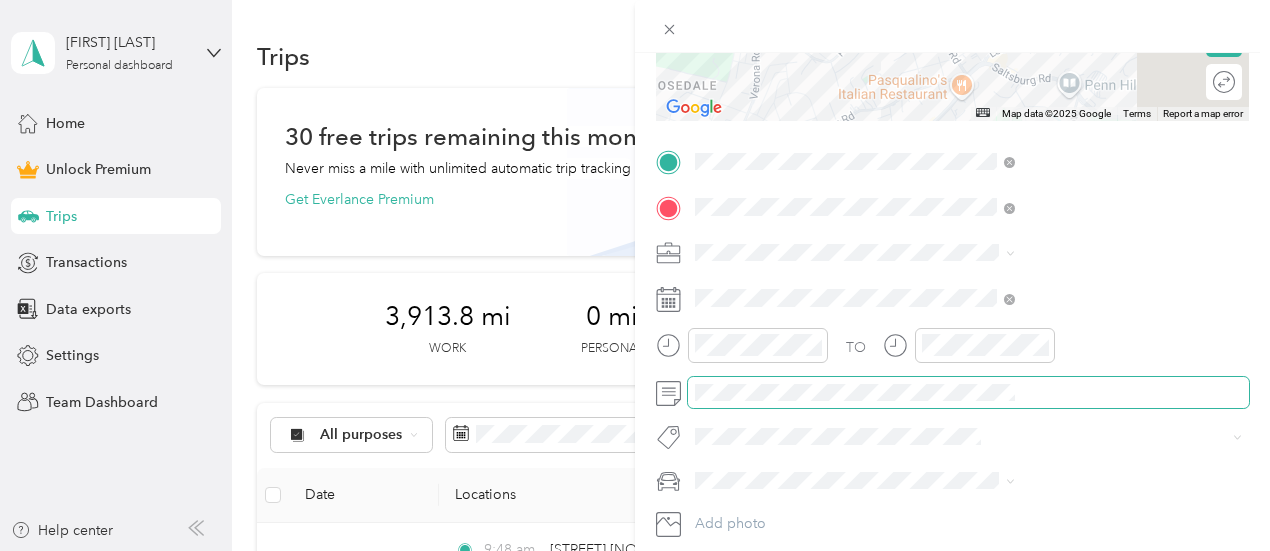 click at bounding box center [968, 393] 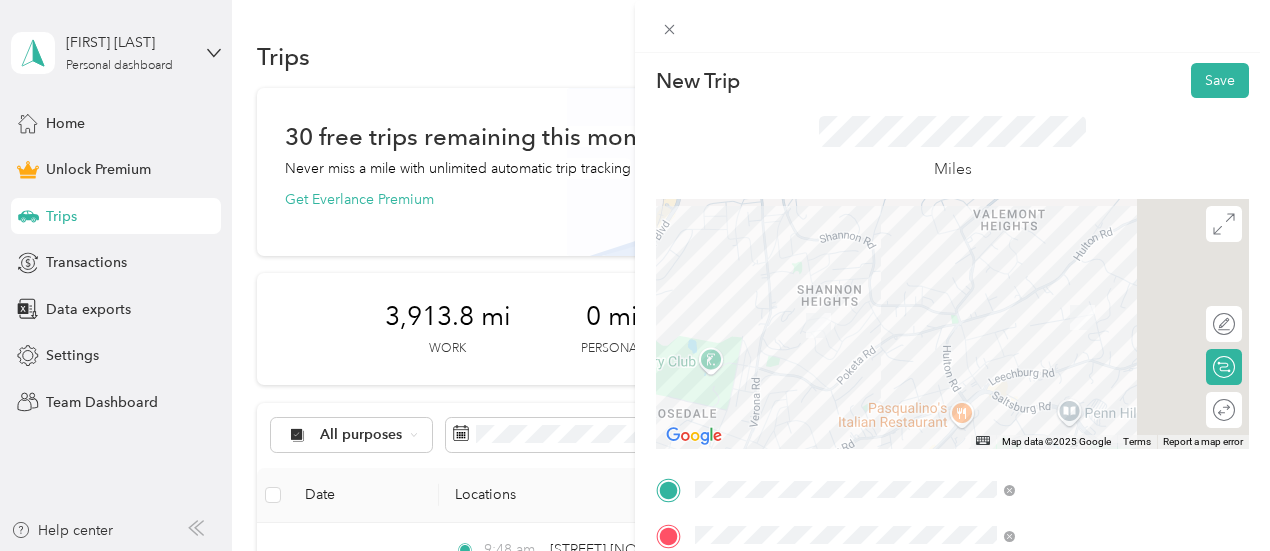 scroll, scrollTop: 0, scrollLeft: 0, axis: both 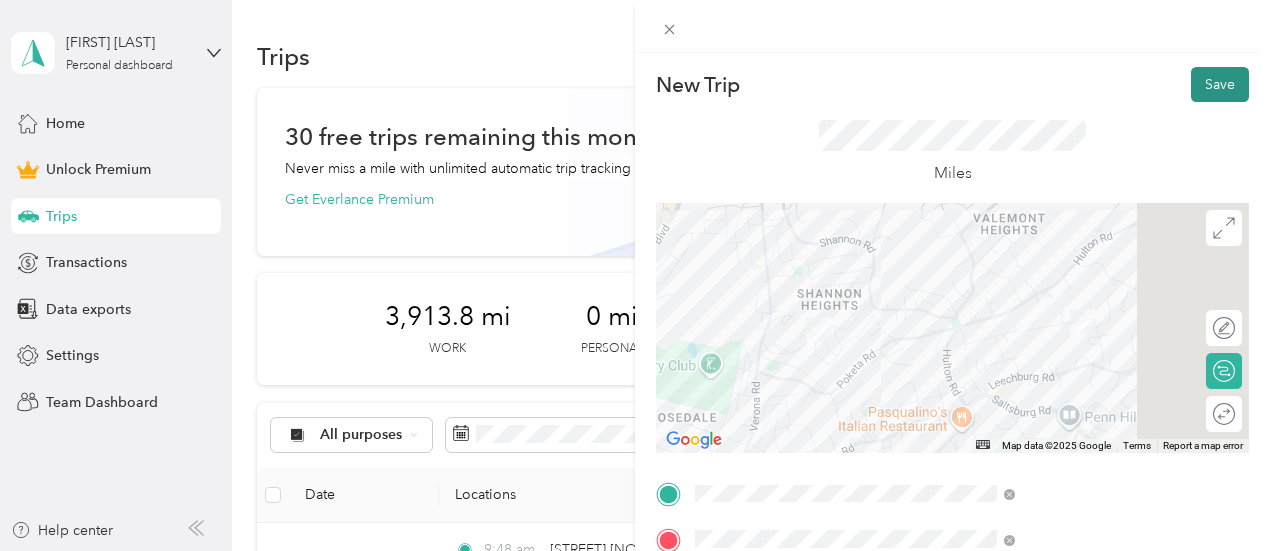 click on "Save" at bounding box center [1220, 84] 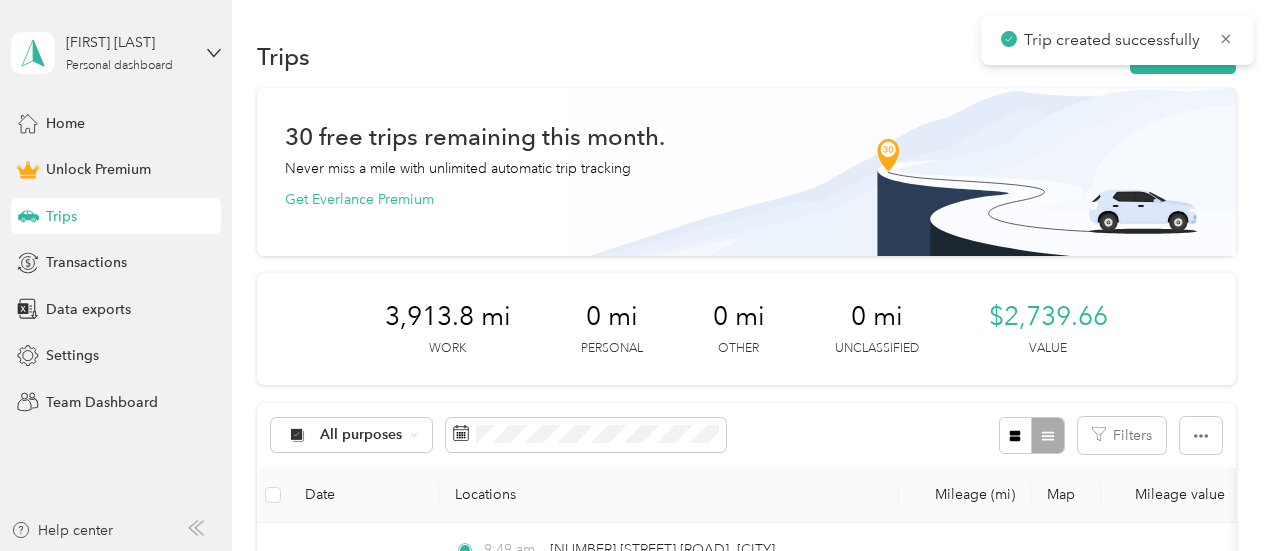 click on "New trip" at bounding box center (1183, 56) 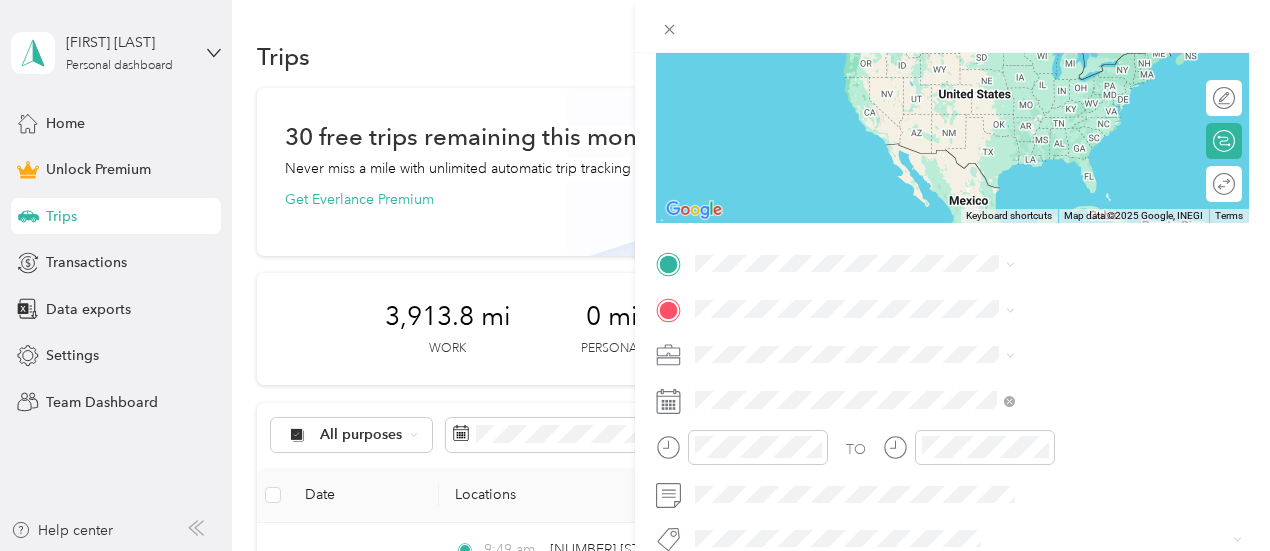 scroll, scrollTop: 268, scrollLeft: 0, axis: vertical 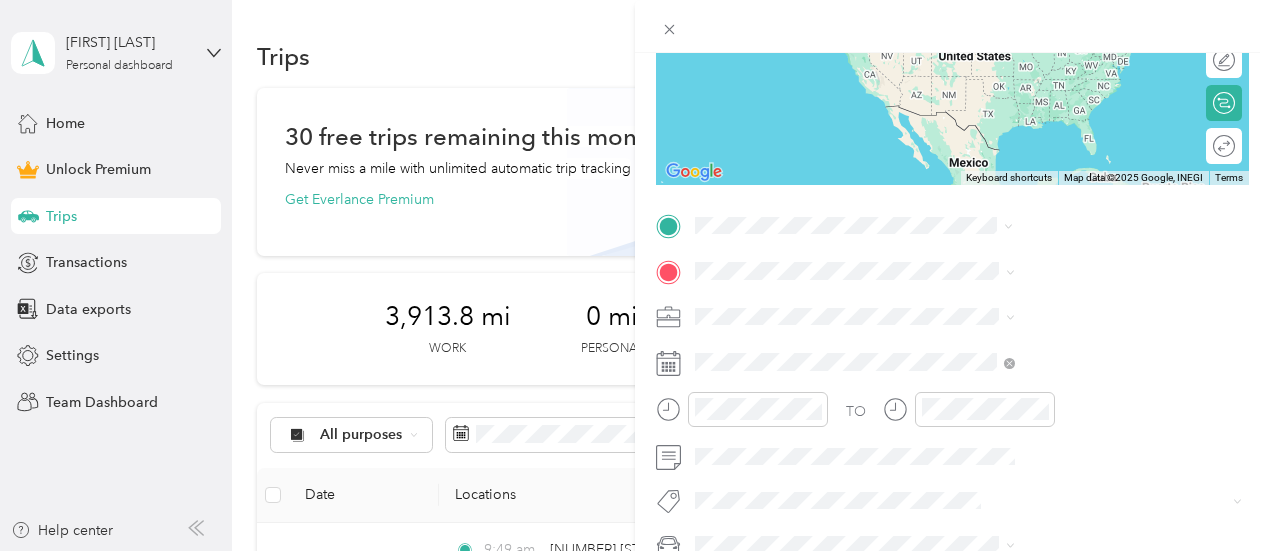 click on "[NUMBER] [STREET] [ROAD]
[CITY], [STATE] [POSTAL_CODE], [COUNTRY]" at bounding box center (1081, 314) 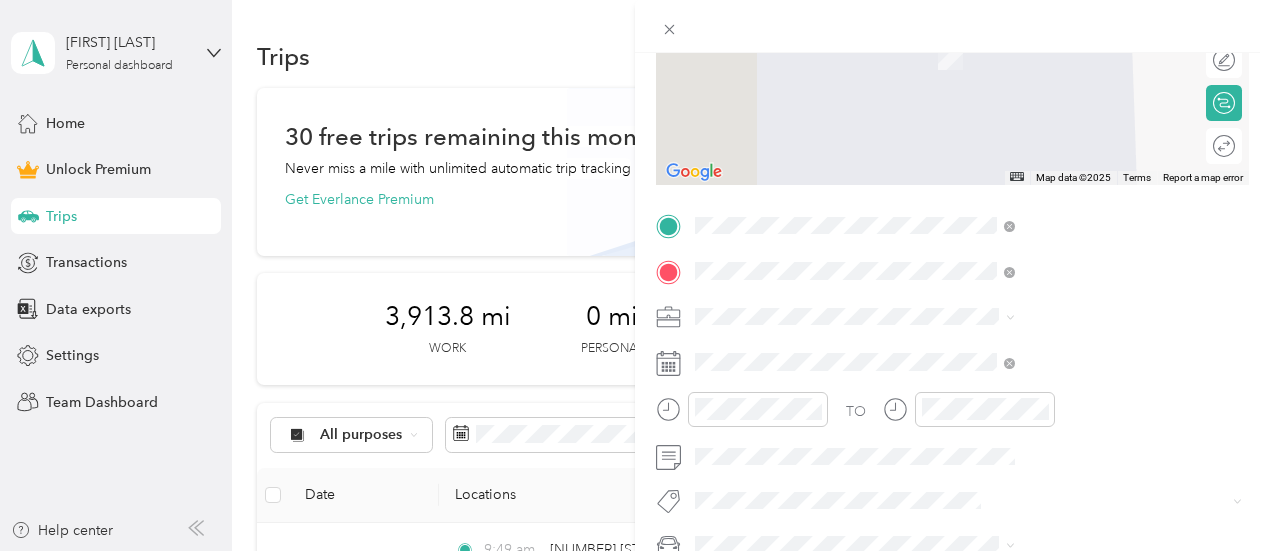 click on "[STREET] [NOUN] [ROAD]
[CITY], [STATE] [POSTAL_CODE], [COUNTRY]" at bounding box center [1081, 433] 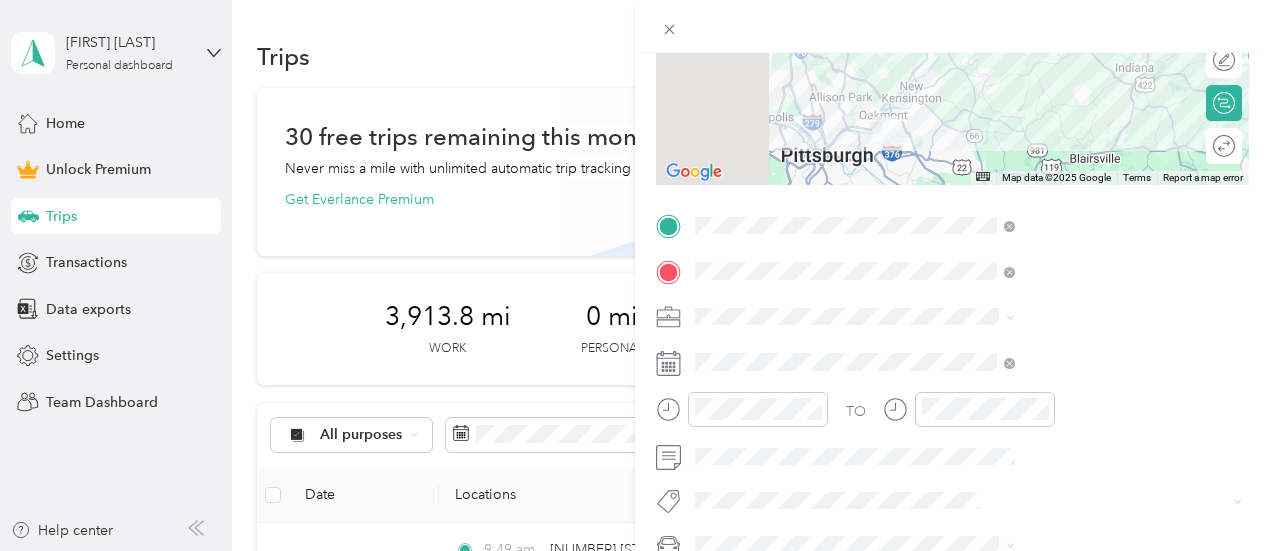 click at bounding box center [968, 317] 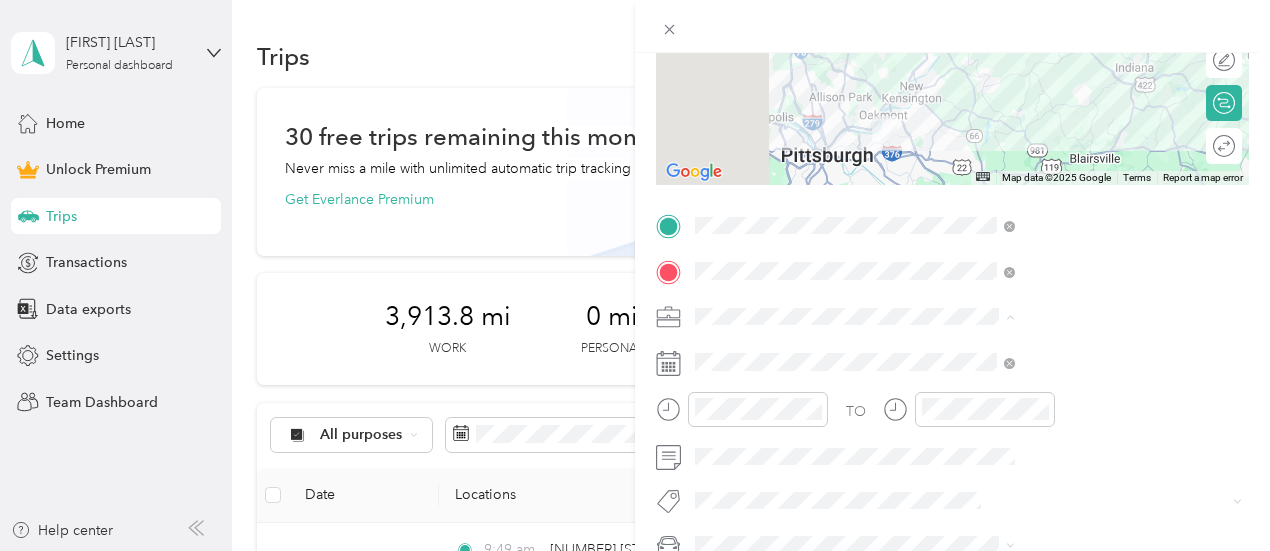 click on "Work" at bounding box center (931, 35) 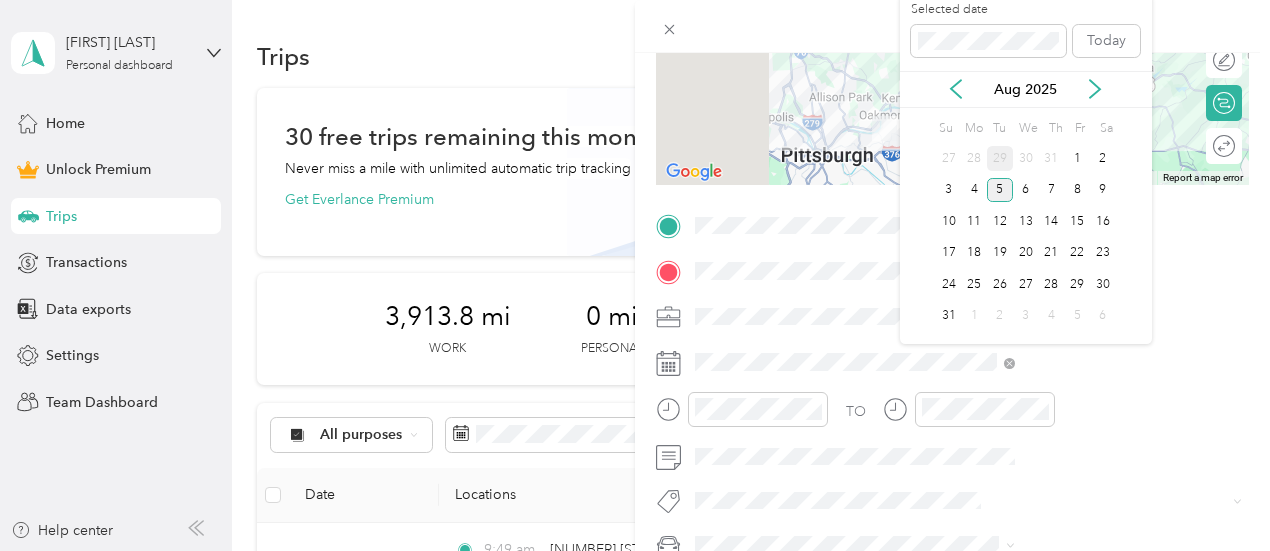 click on "29" at bounding box center (1000, 158) 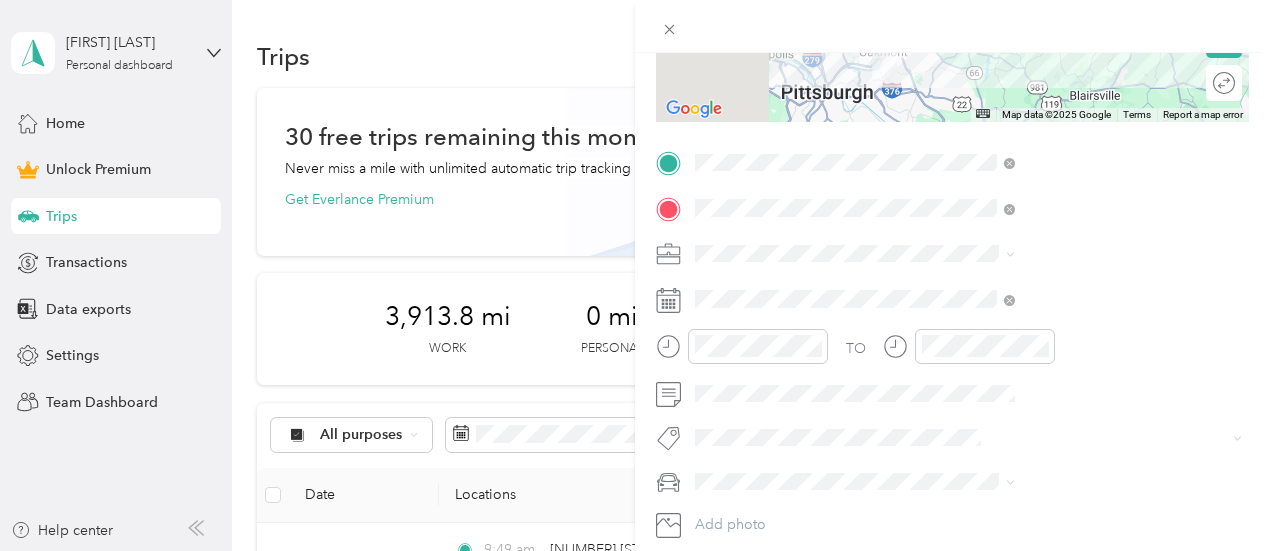 scroll, scrollTop: 452, scrollLeft: 0, axis: vertical 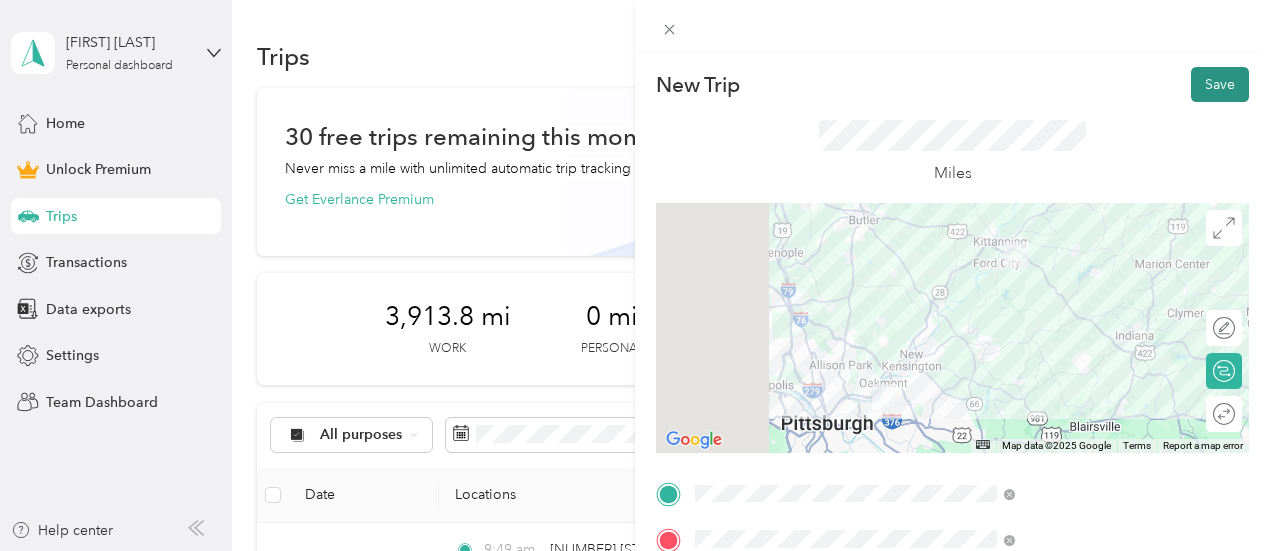 click on "Save" at bounding box center [1220, 84] 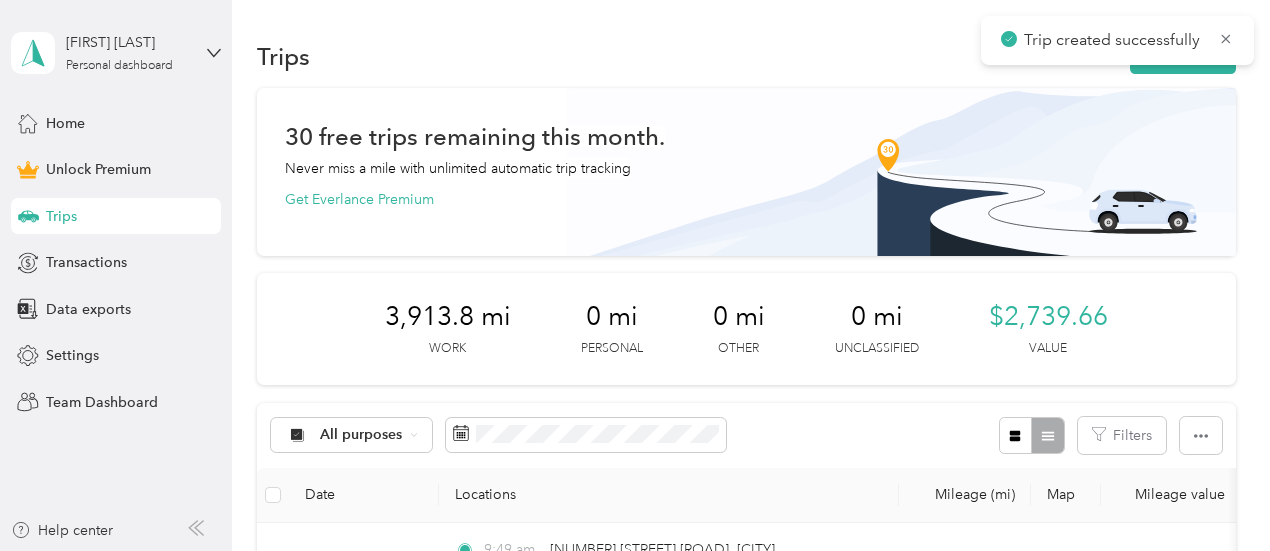 click on "New trip" at bounding box center (1183, 56) 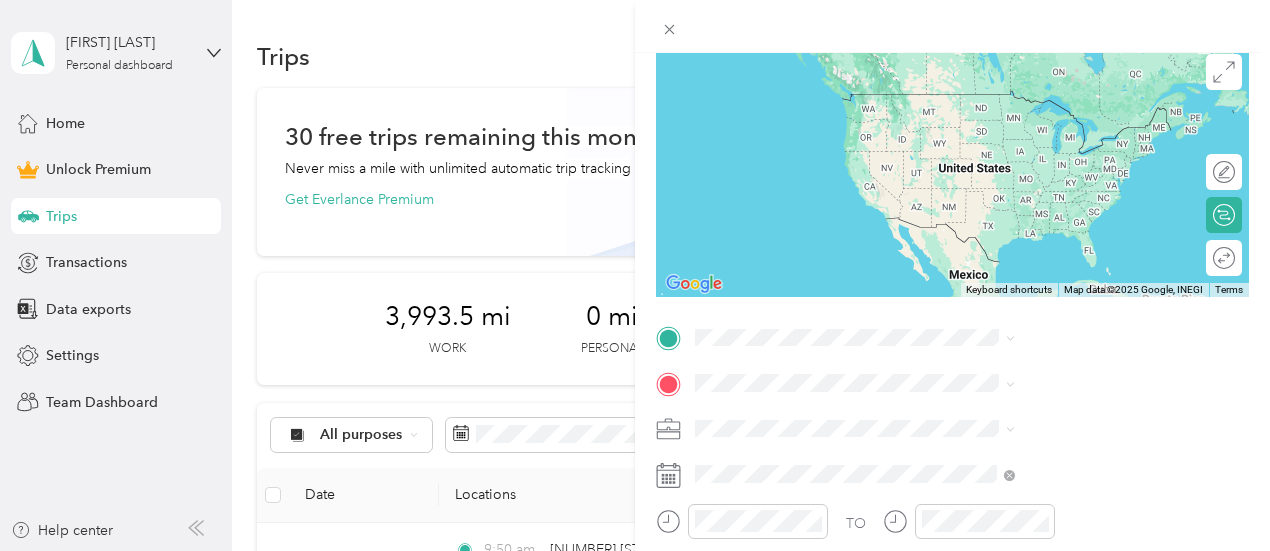 scroll, scrollTop: 224, scrollLeft: 0, axis: vertical 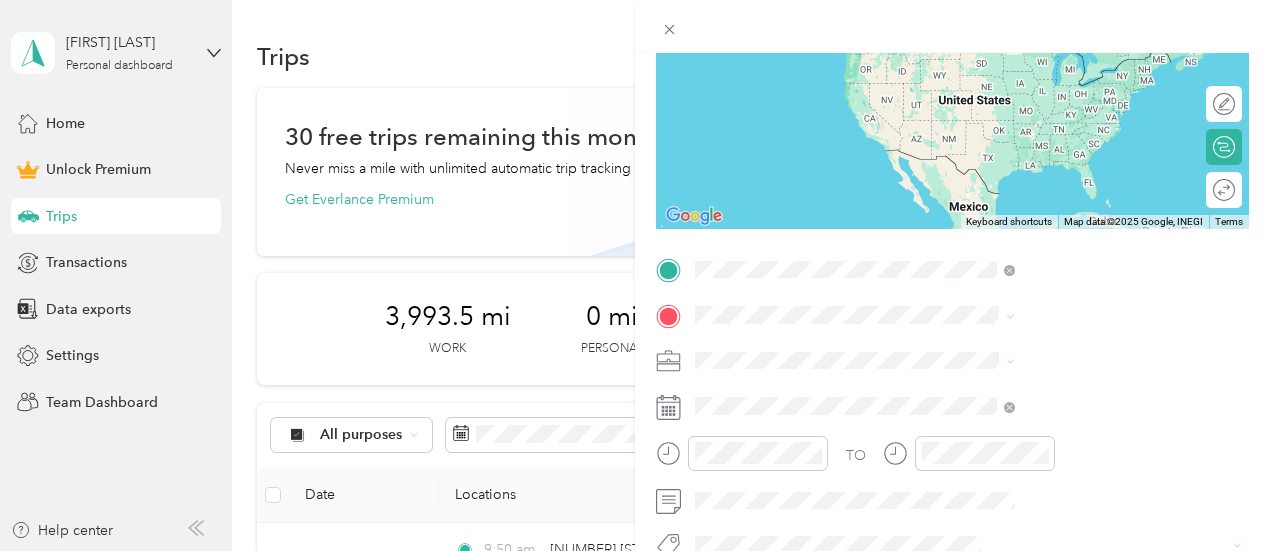 click on "[STREET] [NOUN] [ROAD]
[CITY], [STATE] [POSTAL_CODE], [COUNTRY]" at bounding box center (1081, 432) 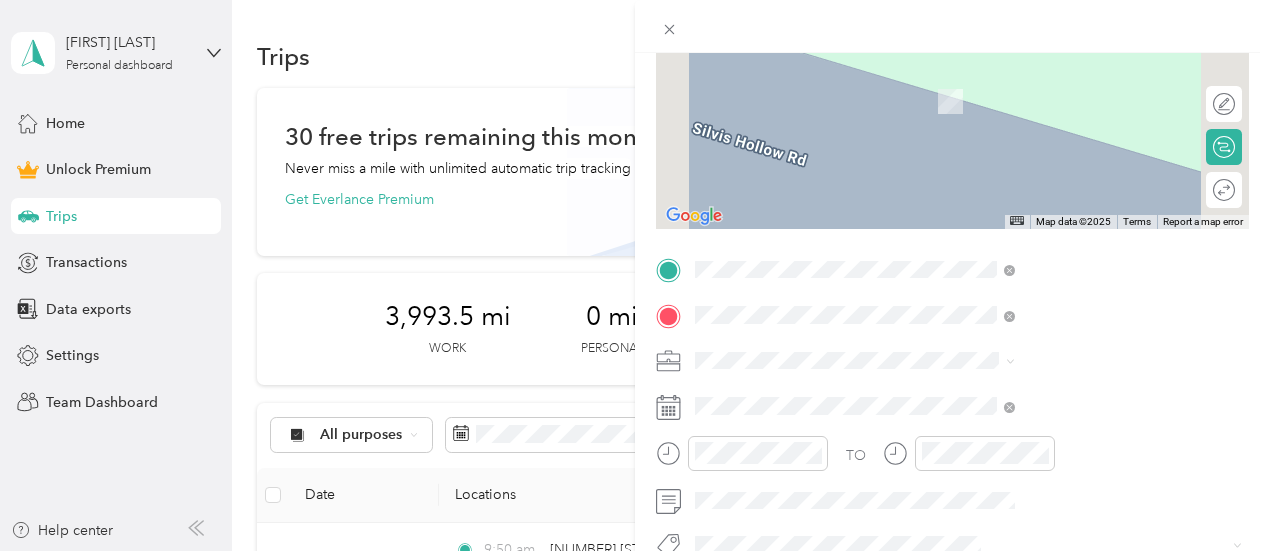 click on "[NUMBER] [ORDINAL] [STREET] [ROAD]
[CITY], [STATE] [POSTAL_CODE], [COUNTRY]" at bounding box center (1081, 89) 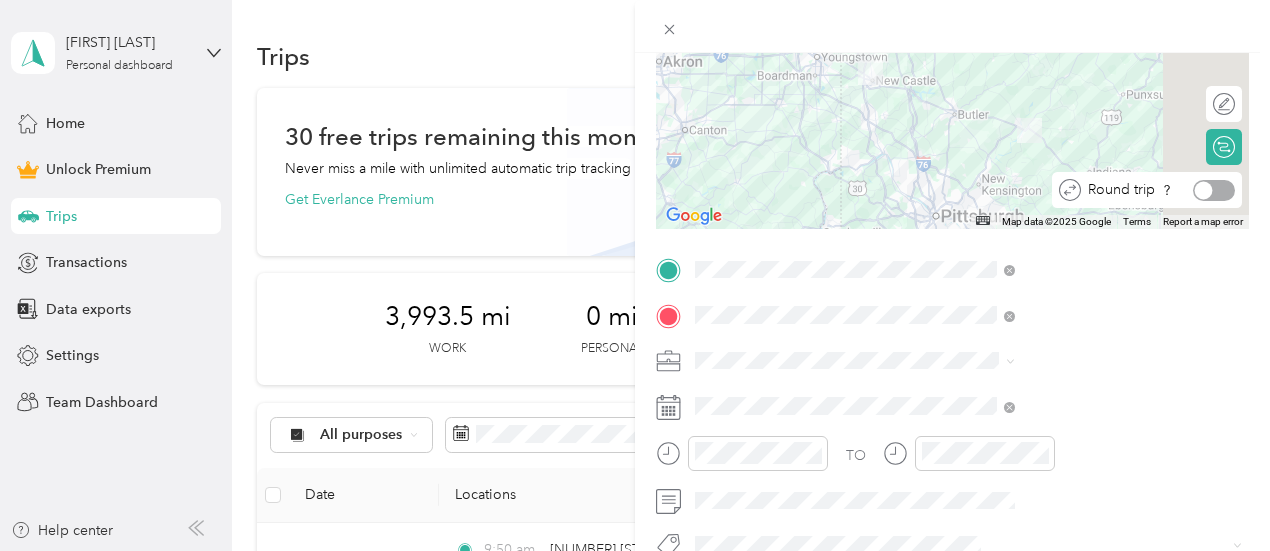 click at bounding box center [1204, 190] 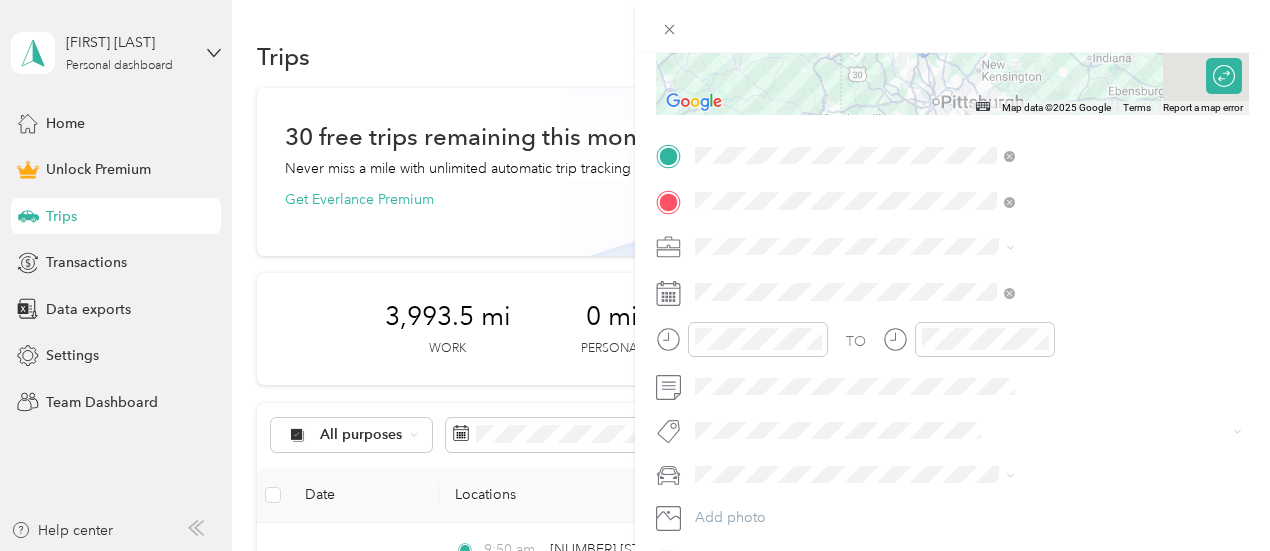scroll, scrollTop: 357, scrollLeft: 0, axis: vertical 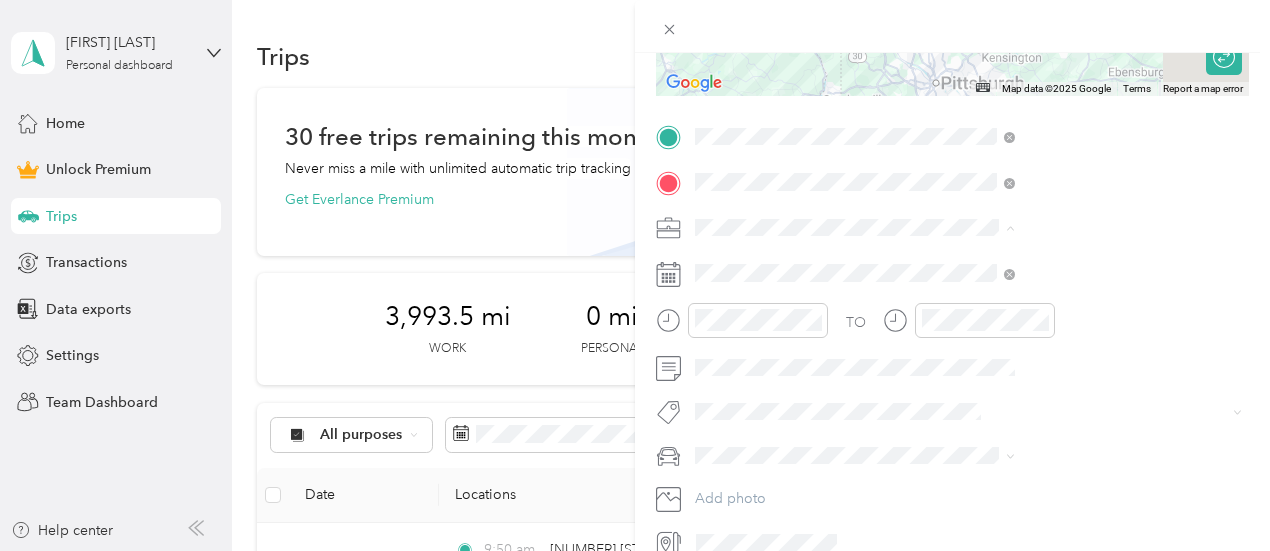 click on "Work" at bounding box center (1067, 262) 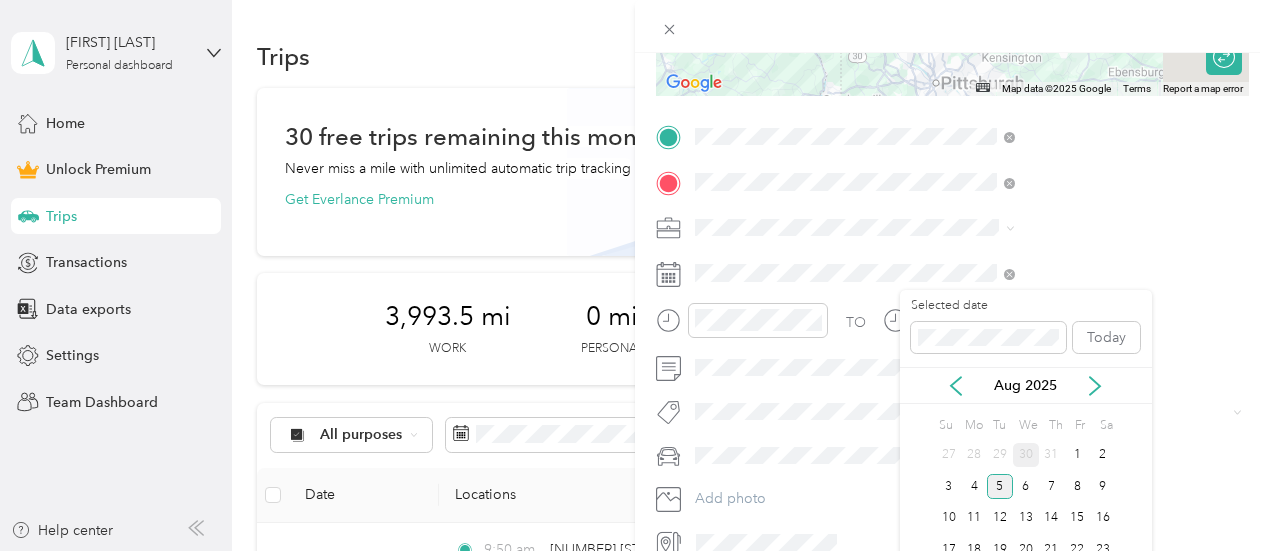 click on "30" at bounding box center [1026, 455] 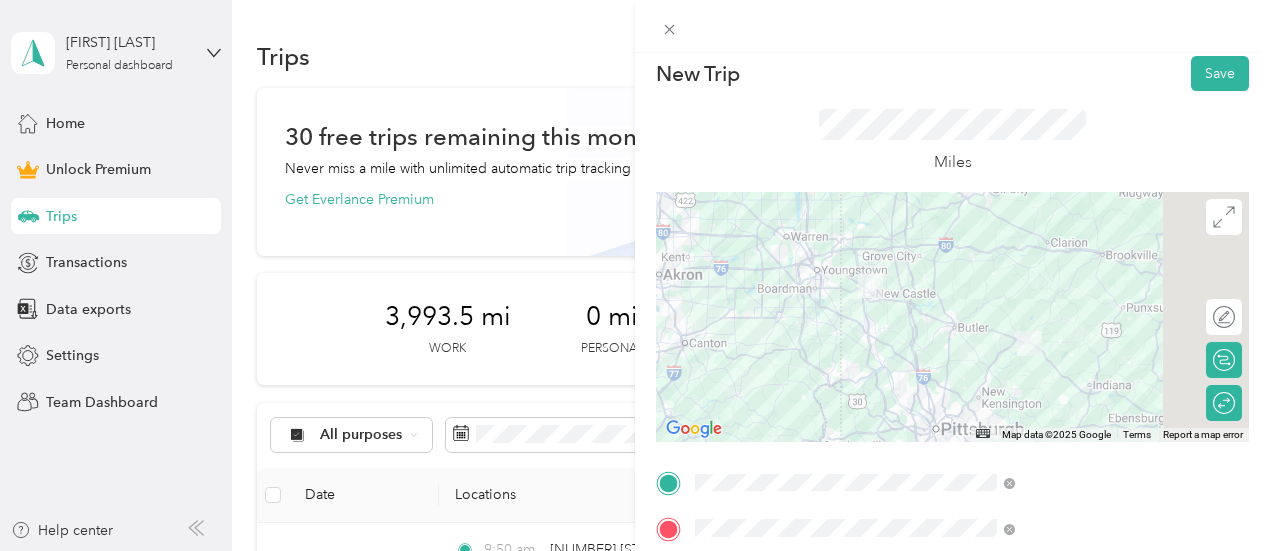 scroll, scrollTop: 0, scrollLeft: 0, axis: both 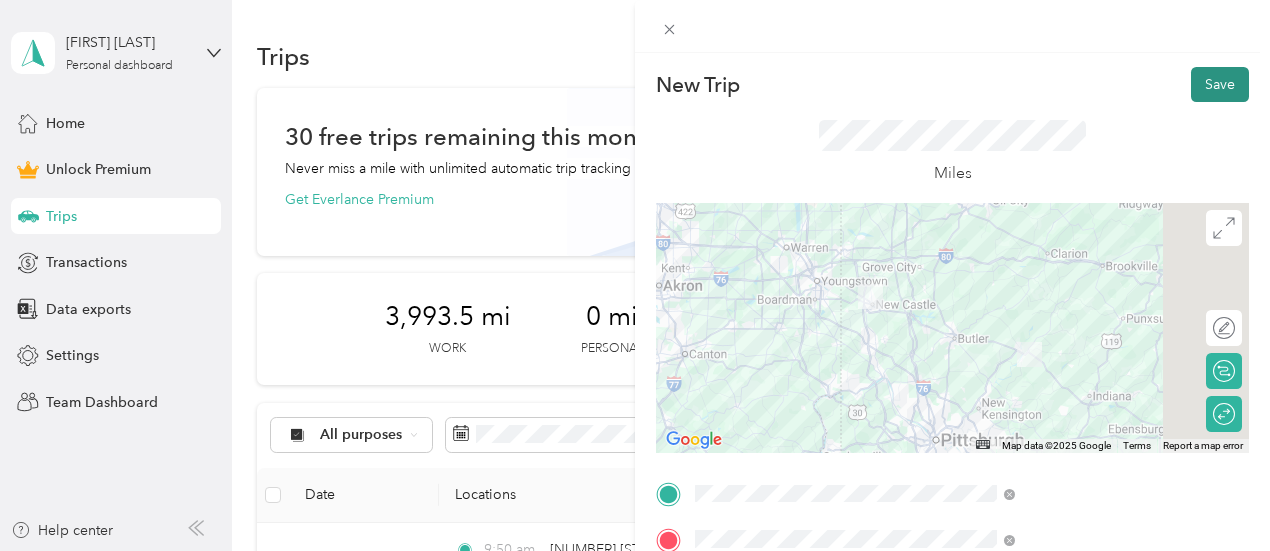click on "Save" at bounding box center [1220, 84] 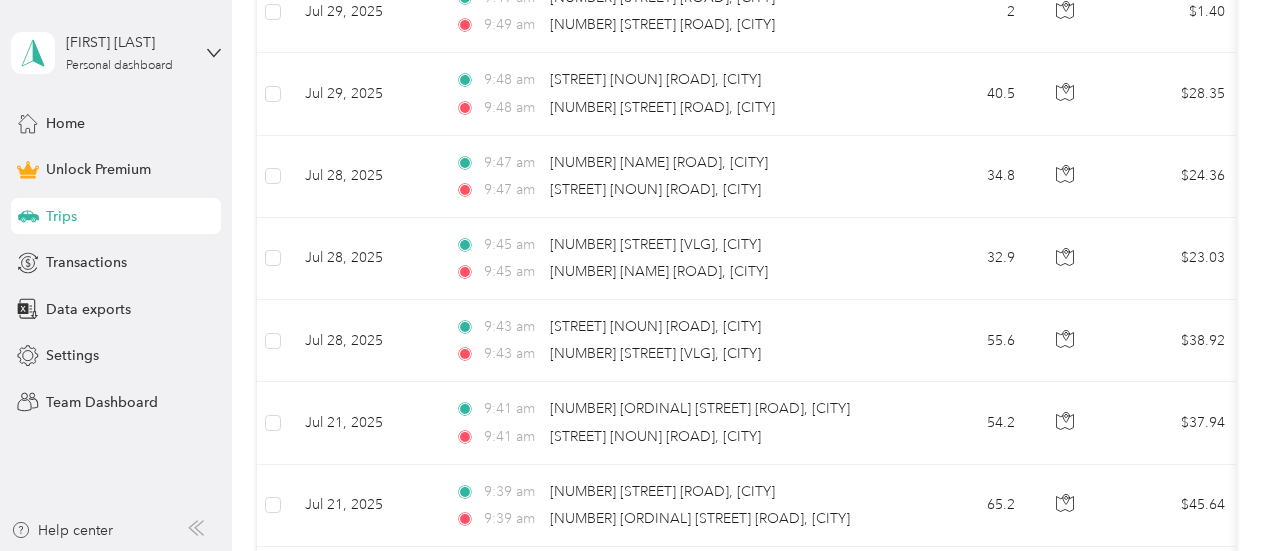 scroll, scrollTop: 750, scrollLeft: 0, axis: vertical 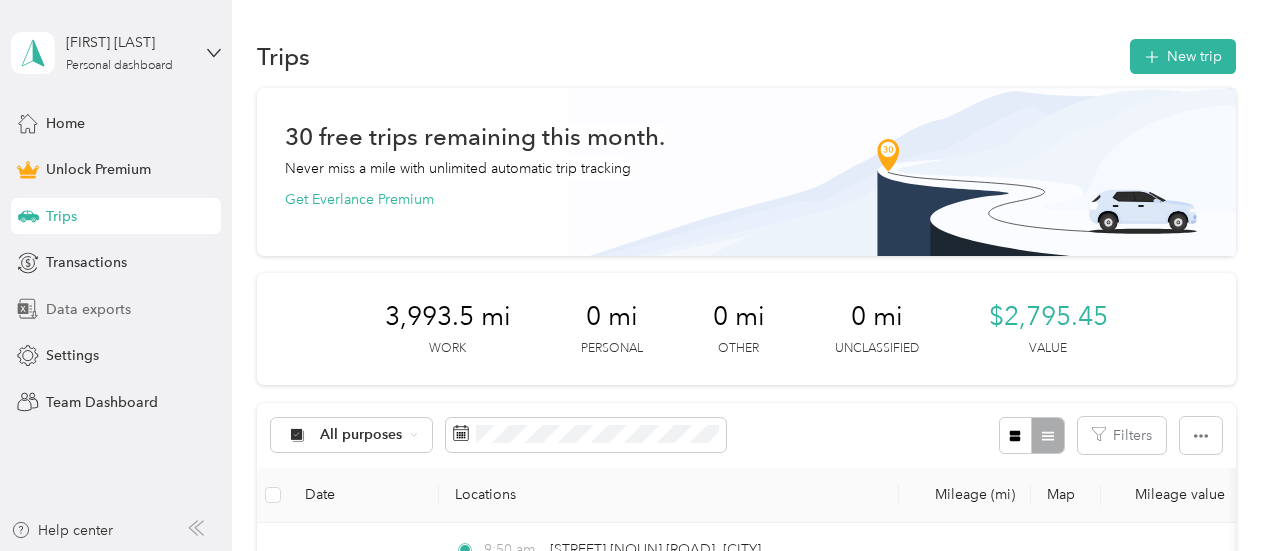 click on "Data exports" at bounding box center [88, 309] 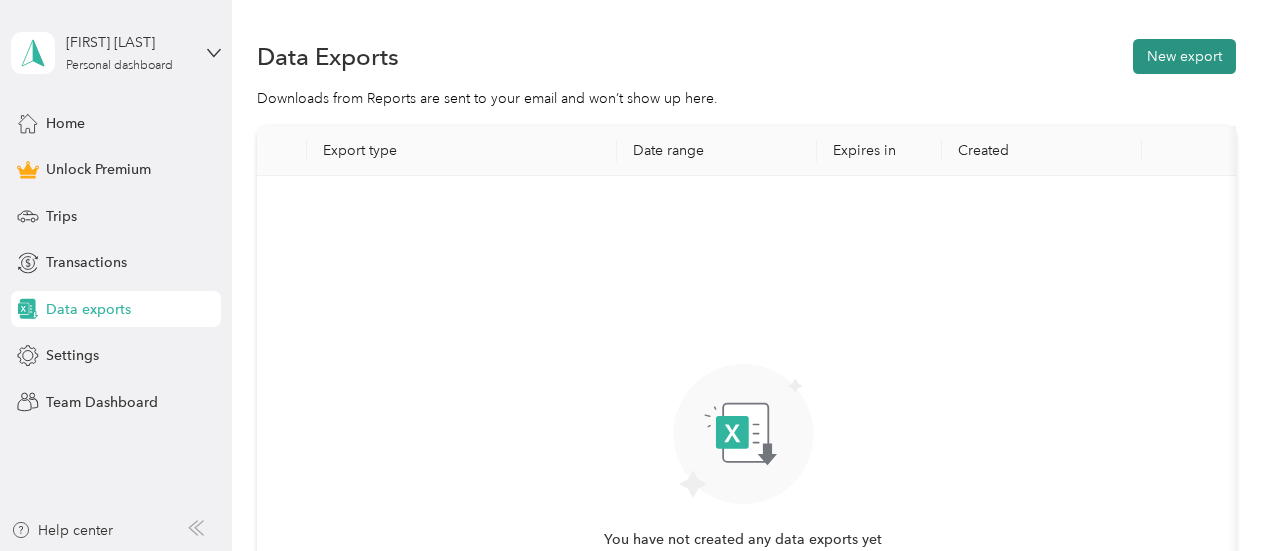 click on "New export" at bounding box center [1184, 56] 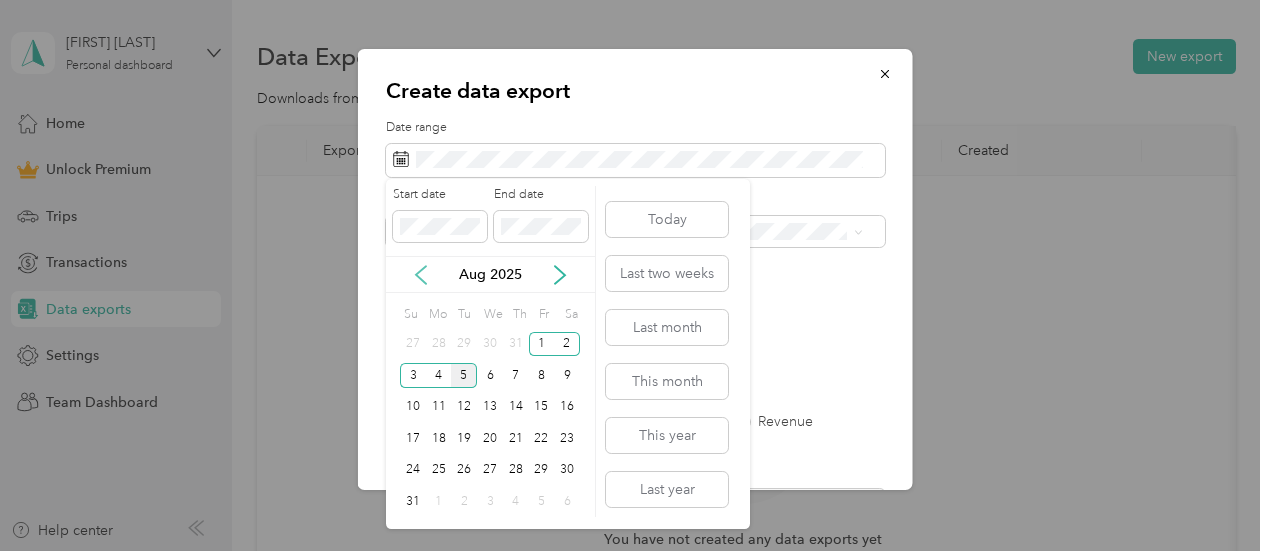 click 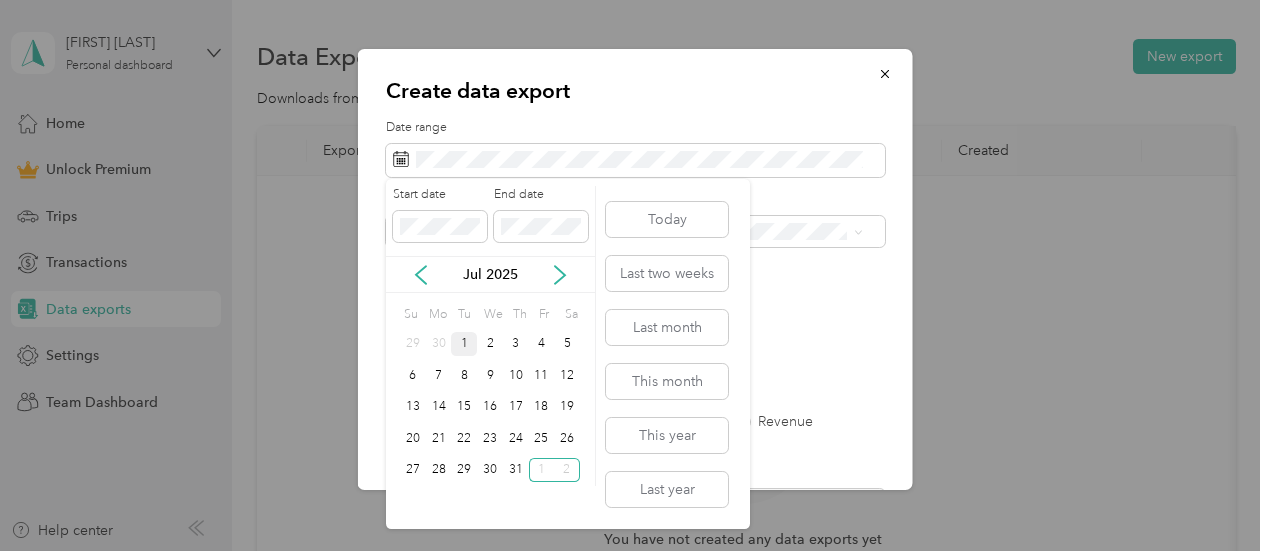 click on "1" at bounding box center (464, 344) 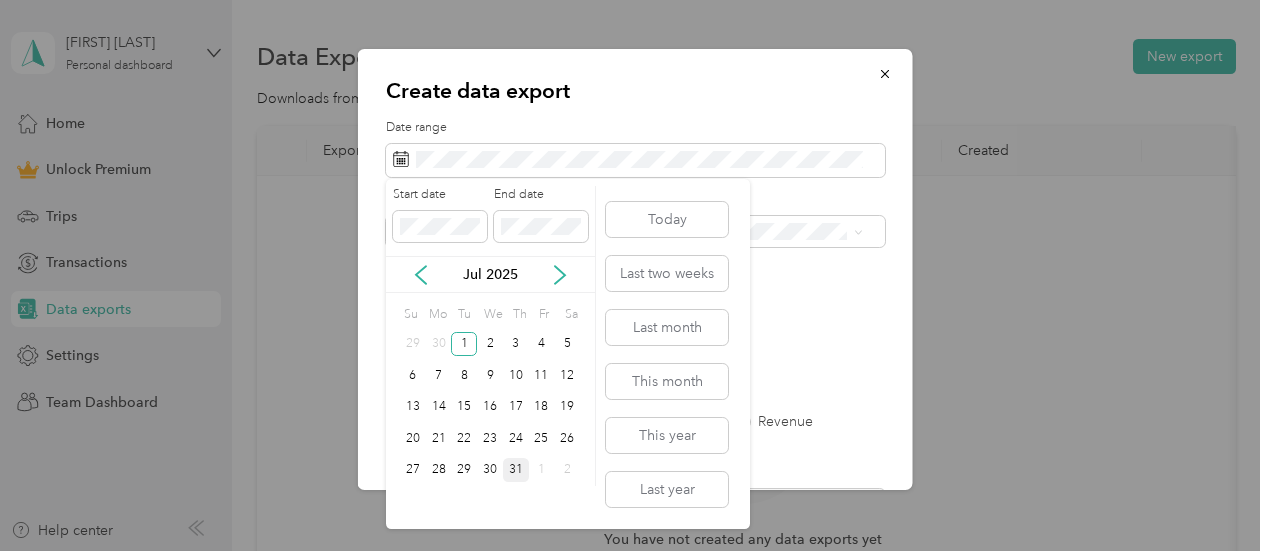 click on "31" at bounding box center [516, 470] 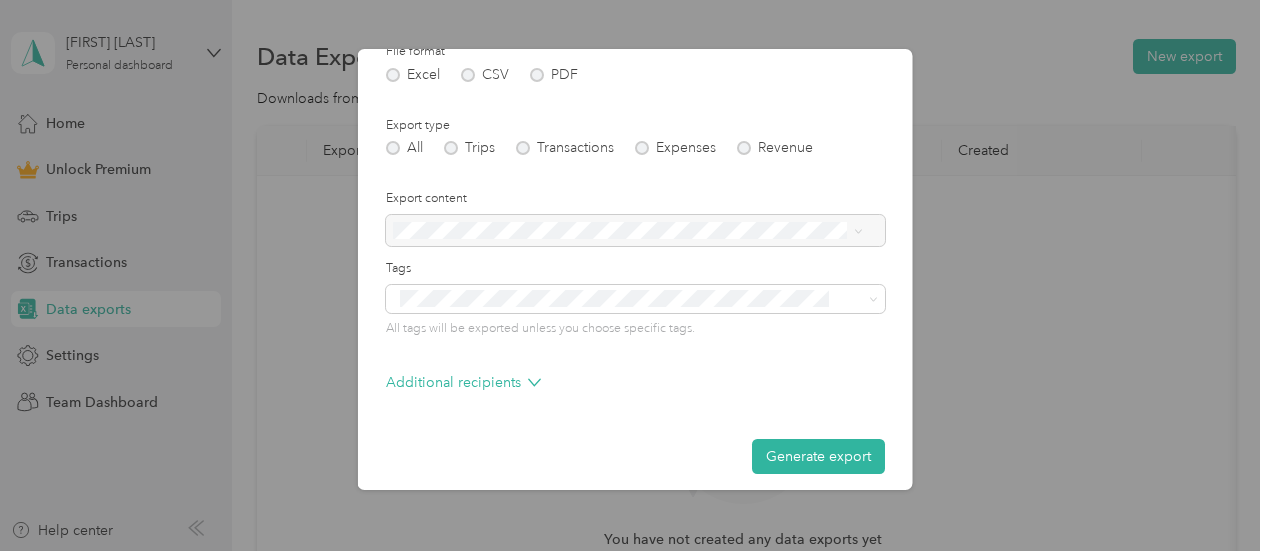 scroll, scrollTop: 286, scrollLeft: 0, axis: vertical 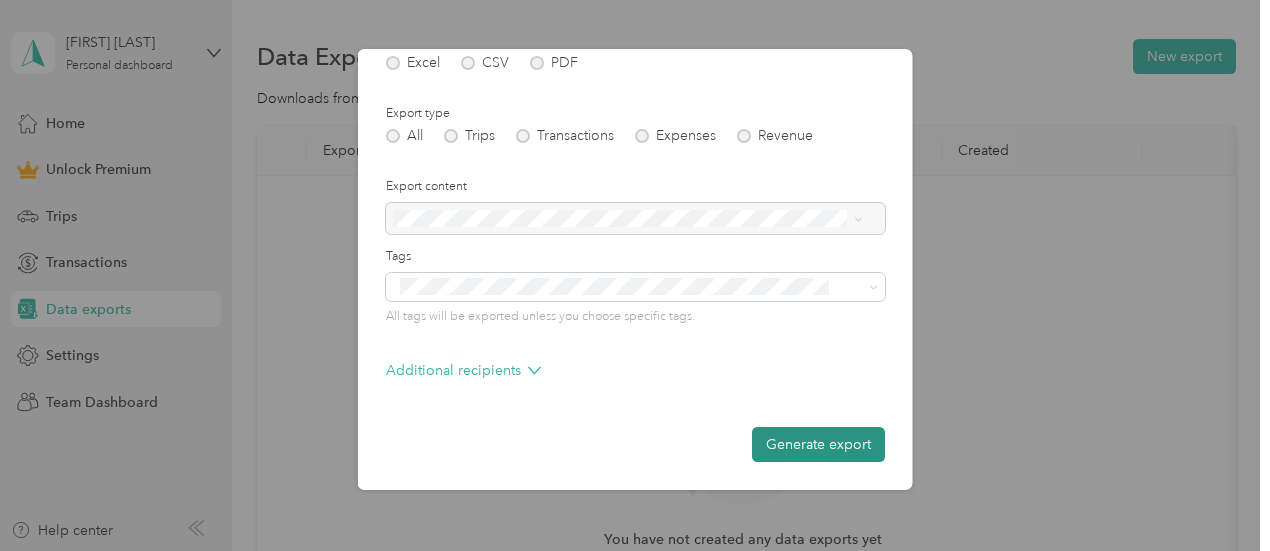 click on "Generate export" at bounding box center (818, 444) 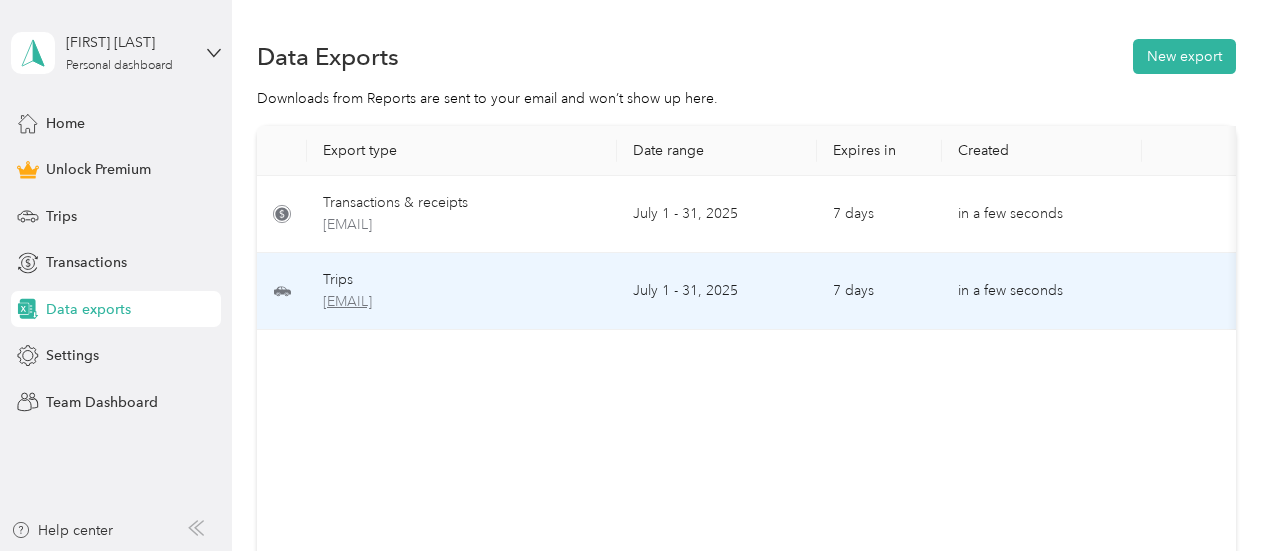click on "[EMAIL]" at bounding box center [462, 302] 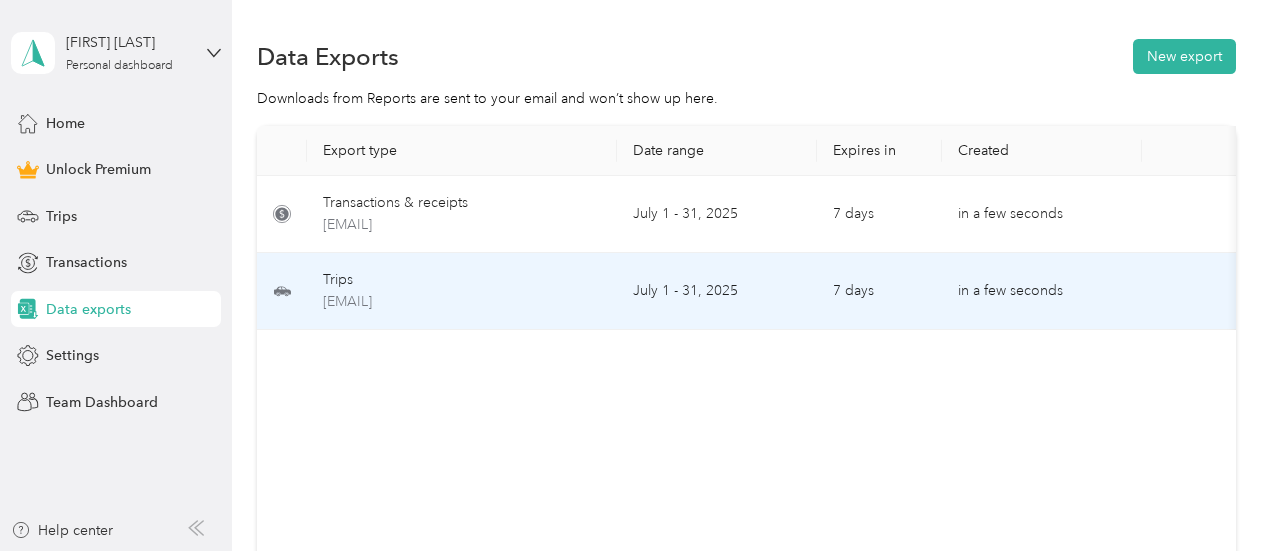 click on "Trips" at bounding box center (462, 280) 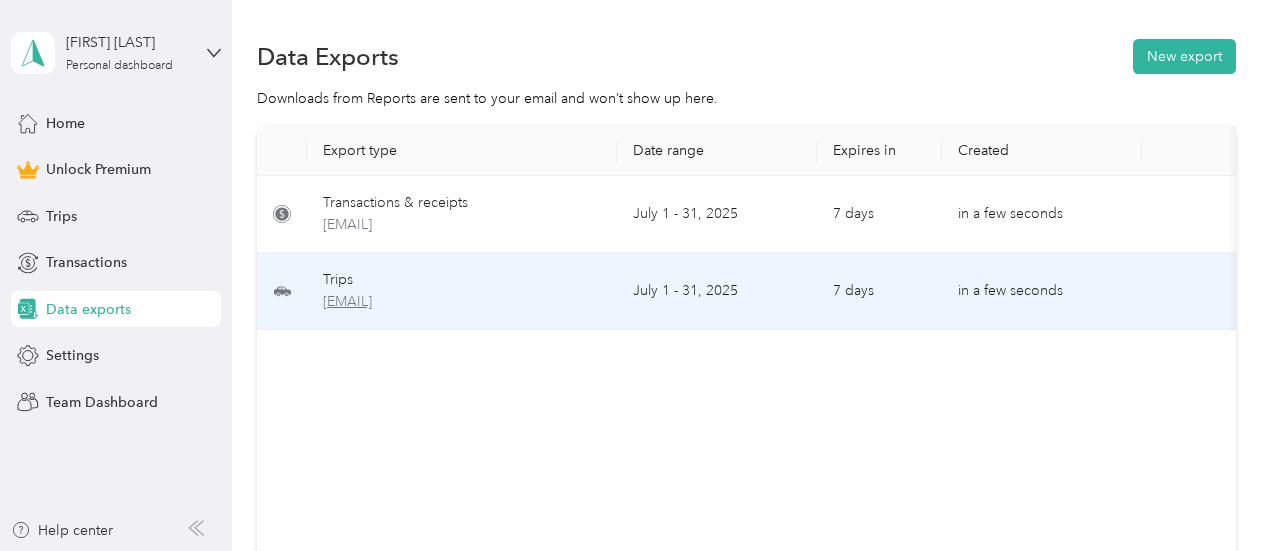 click on "[EMAIL]" at bounding box center (462, 302) 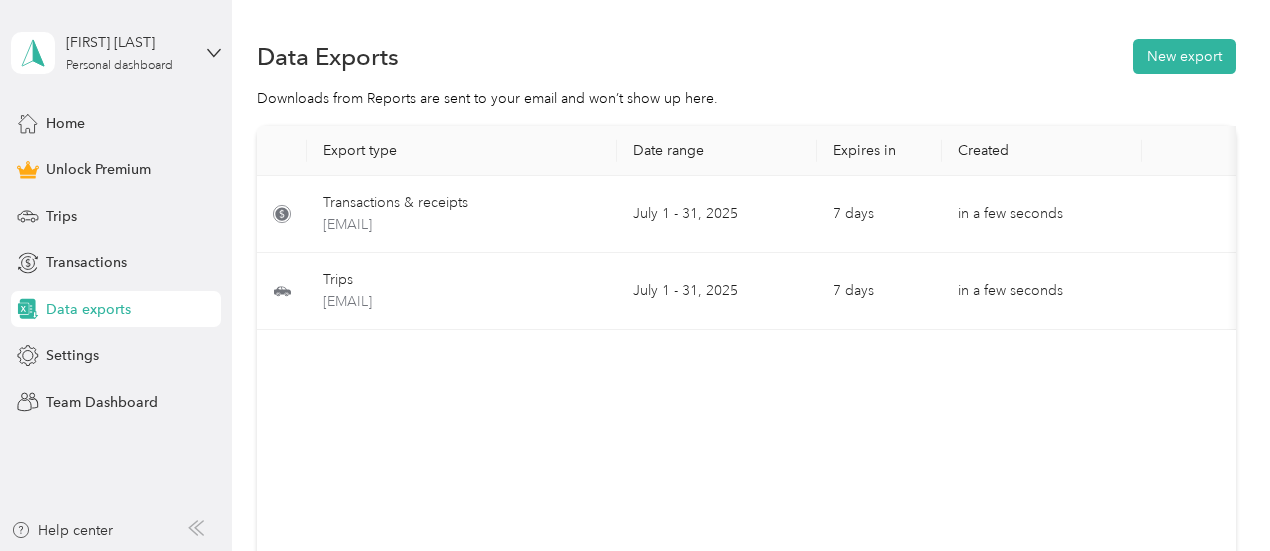 scroll, scrollTop: 0, scrollLeft: 112, axis: horizontal 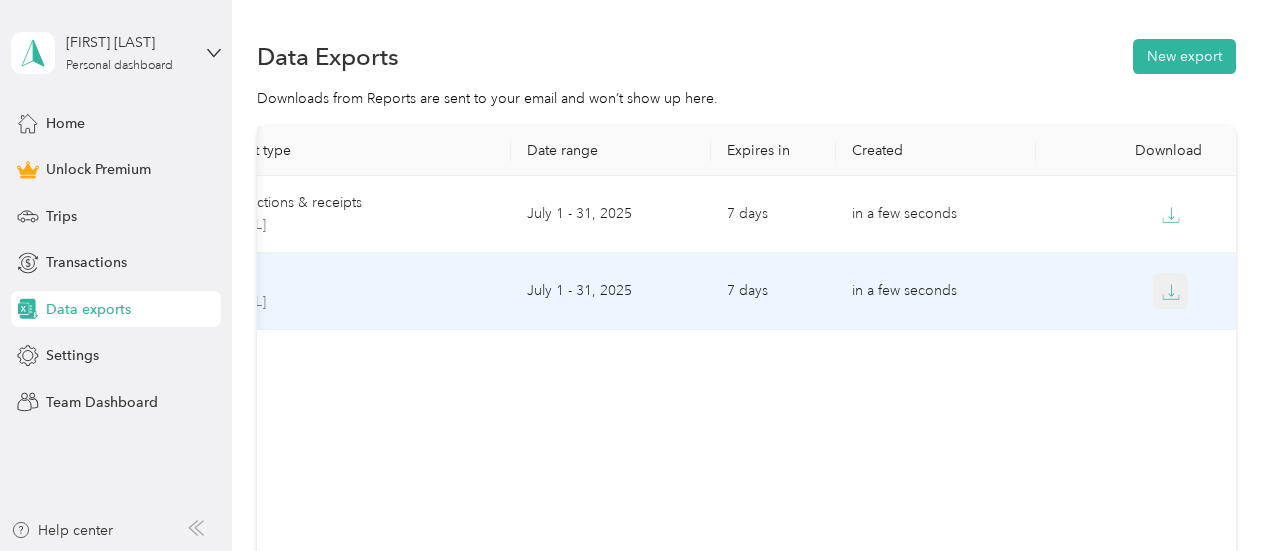 click 